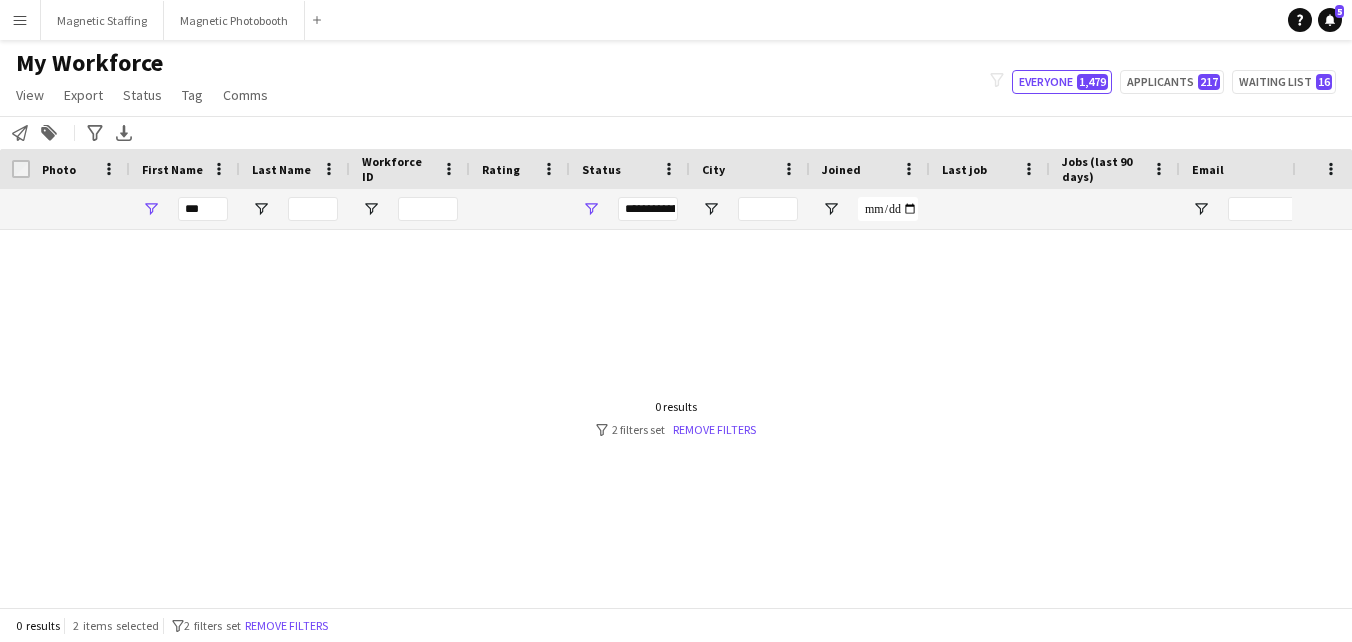 scroll, scrollTop: 0, scrollLeft: 0, axis: both 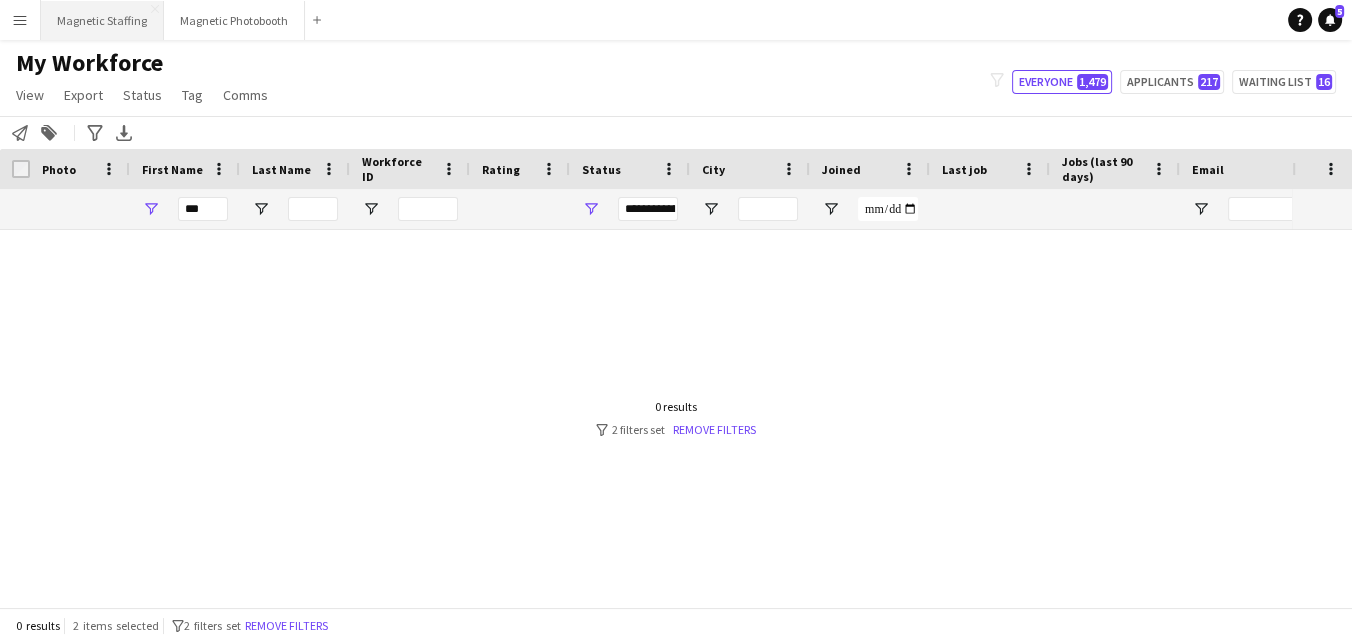 click on "Magnetic Staffing
Close" at bounding box center (102, 20) 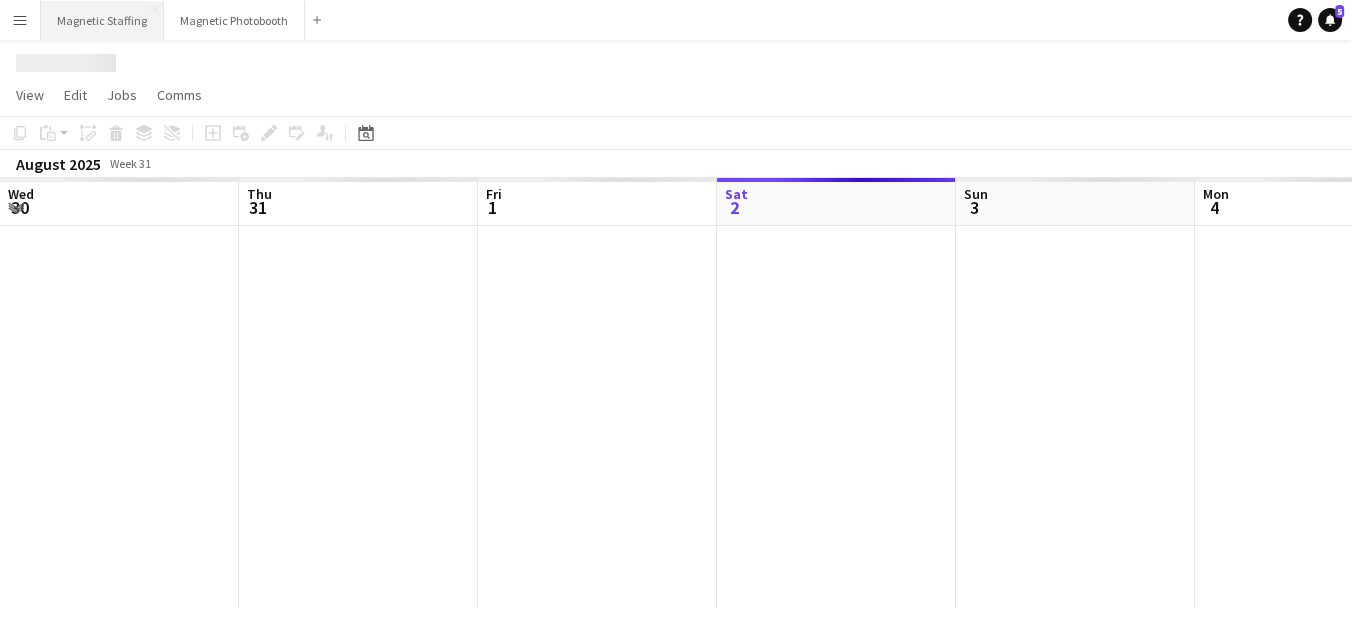 scroll, scrollTop: 0, scrollLeft: 478, axis: horizontal 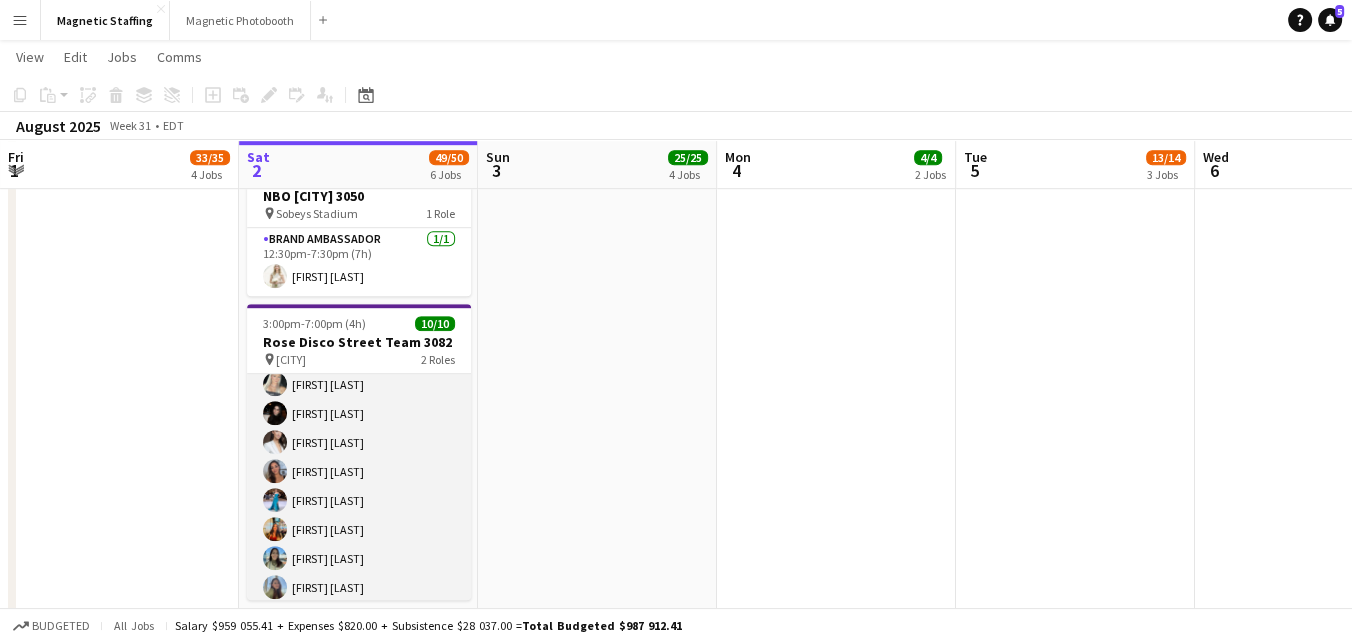 click on "Brand Ambassador   8/8   [TIME]-[TIME] ([DURATION])
[FIRST] [LAST] [FIRST] [LAST] [FIRST] [LAST] [FIRST] [LAST] [FIRST] [LAST] [FIRST] [LAST] [FIRST] [LAST] [FIRST] [LAST]" at bounding box center [359, 471] 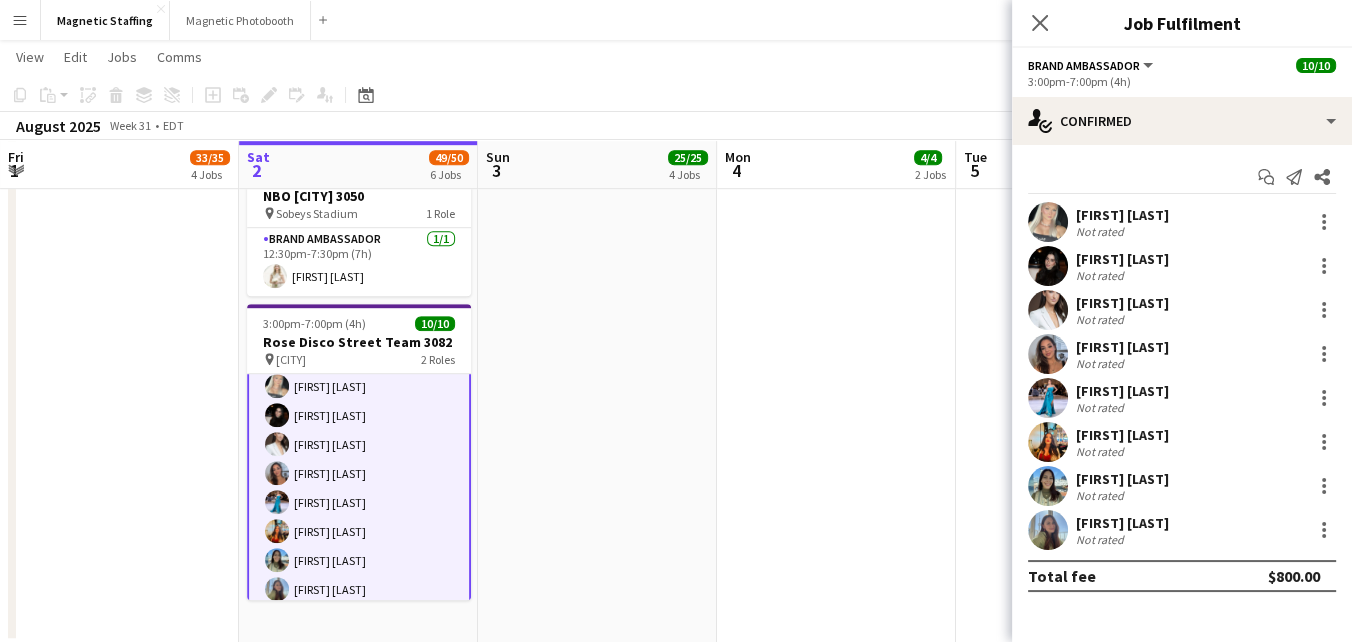 scroll, scrollTop: 40, scrollLeft: 0, axis: vertical 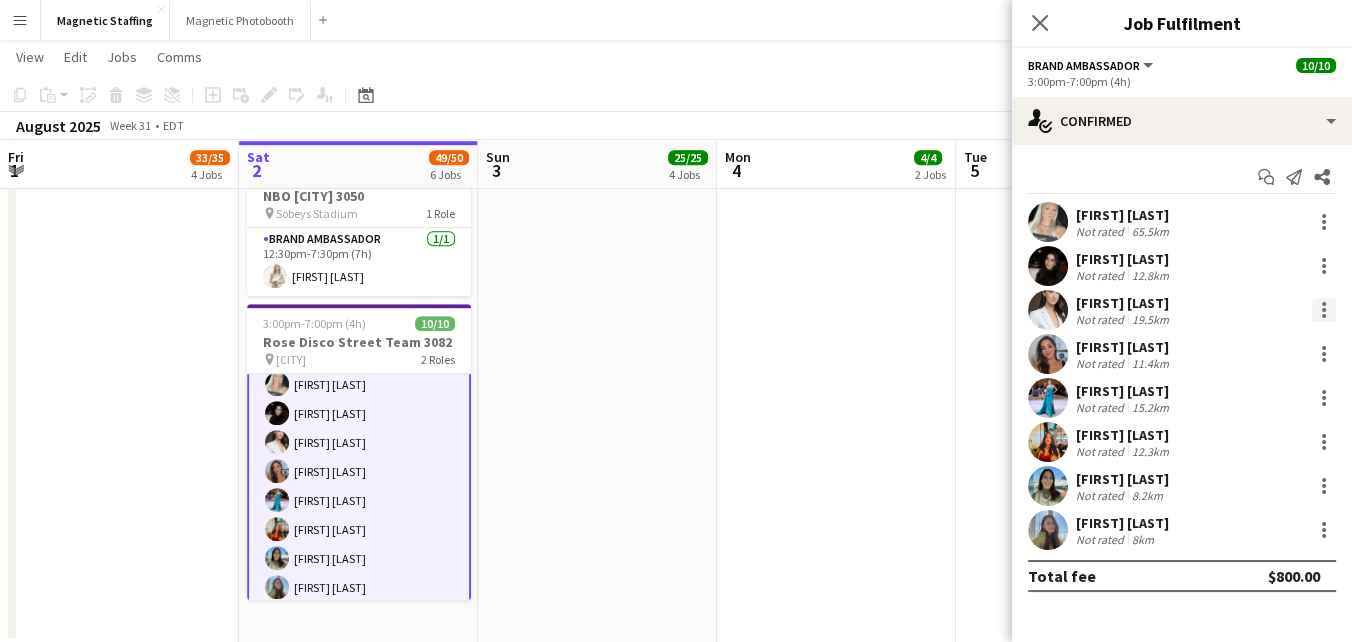 click at bounding box center (1324, 310) 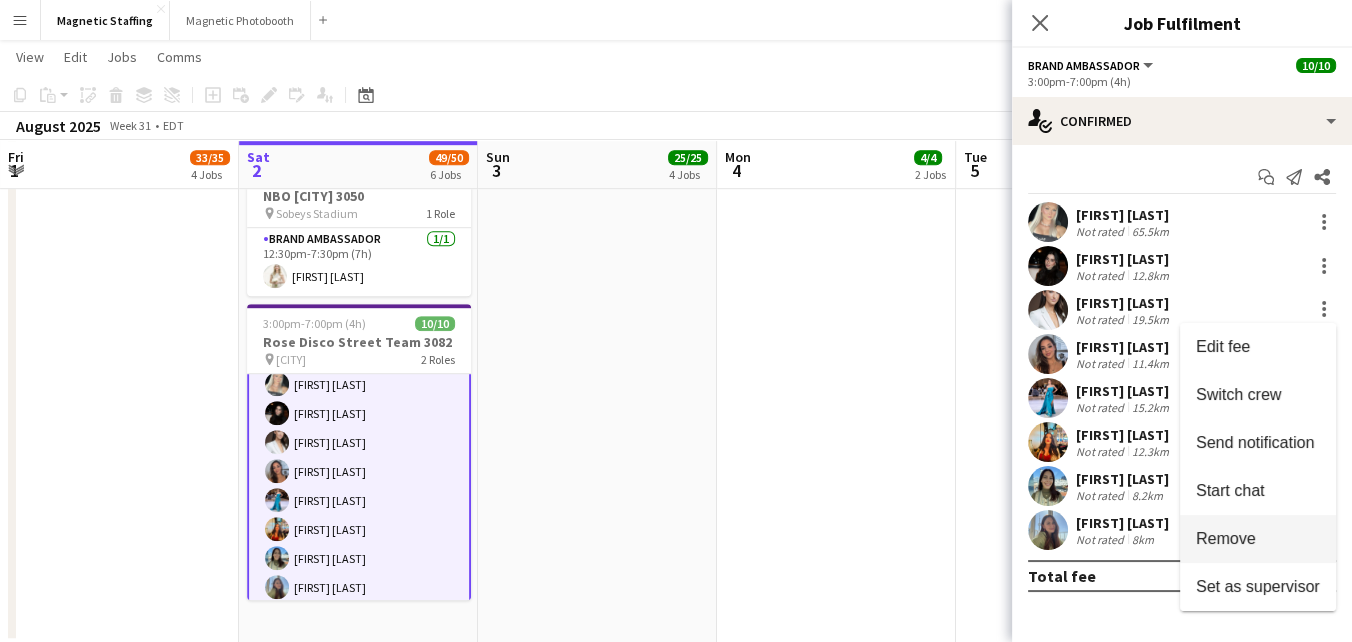 click on "Remove" at bounding box center [1226, 538] 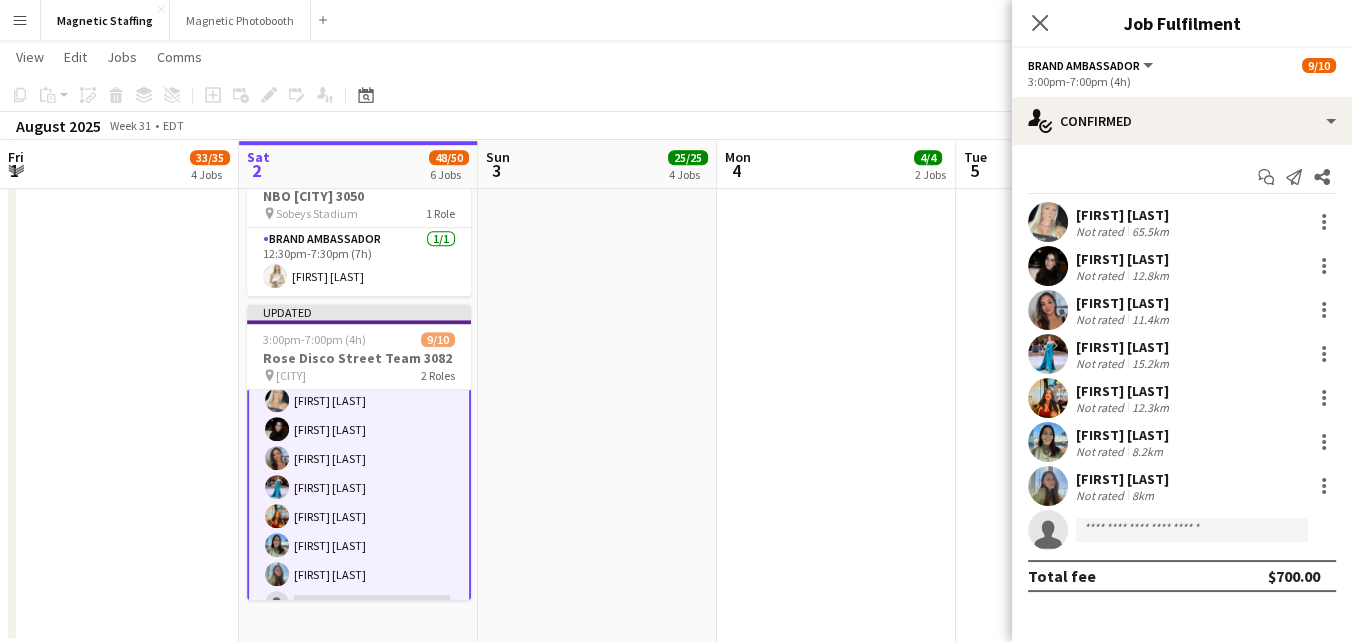 click on "[TIME] ([TIME])    3/3   NBO x Shein - 2979
pin
[VENUE]   2 Roles   Brand Ambassador   2/2   [TIME] ([TIME])
[FIRST] [LAST] [FIRST] [LAST]  Team Lead   1/1   [TIME] ([TIME])
[FIRST] [LAST]     [TIME] ([TIME])    1/1   Moët & Chandon Terrace - NBO [CITY] 3050
pin
[VENUE]    1 Role   Brand Ambassador   1/1   [TIME] ([TIME])
[FIRST] [LAST]" at bounding box center (836, -188) 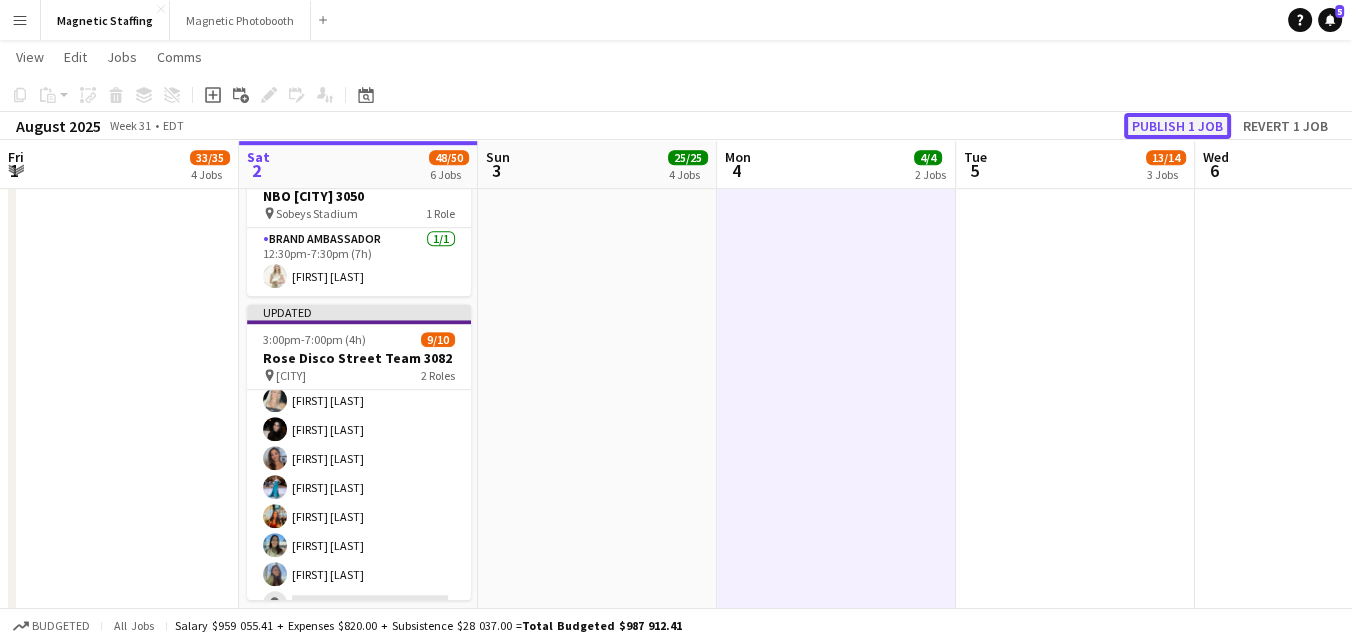 click on "Publish 1 job" 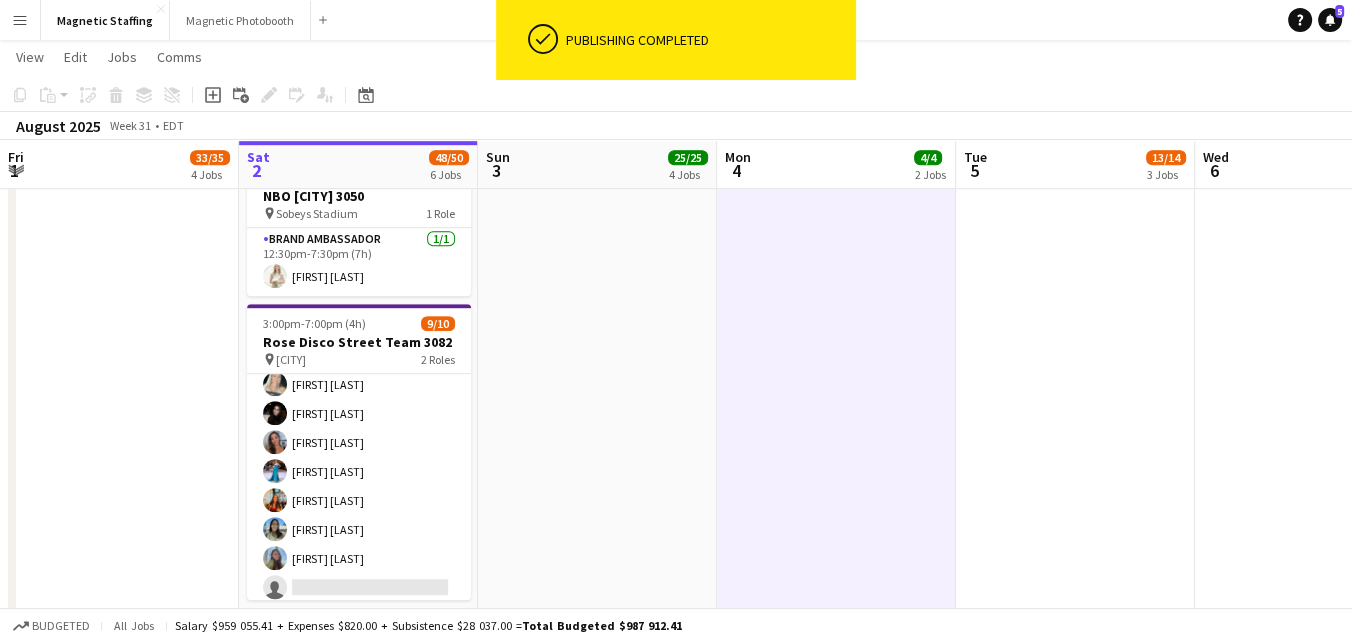 click on "Brand Ambassador   3A   7/8   [TIME] ([TIME])
[FIRST] [LAST] [FIRST] [LAST] [FIRST] [LAST] [FIRST] [LAST] [FIRST] [LAST] [FIRST] [LAST] [FIRST] [LAST]
single-neutral-actions" at bounding box center (359, 471) 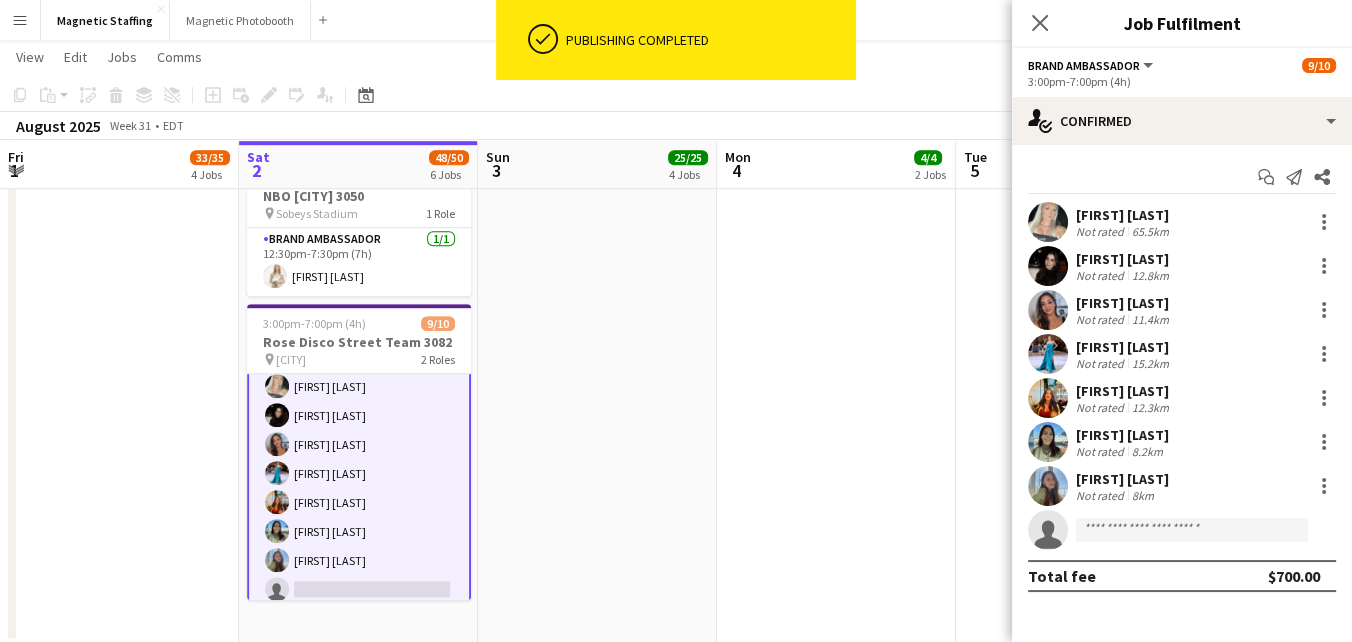 scroll, scrollTop: 40, scrollLeft: 0, axis: vertical 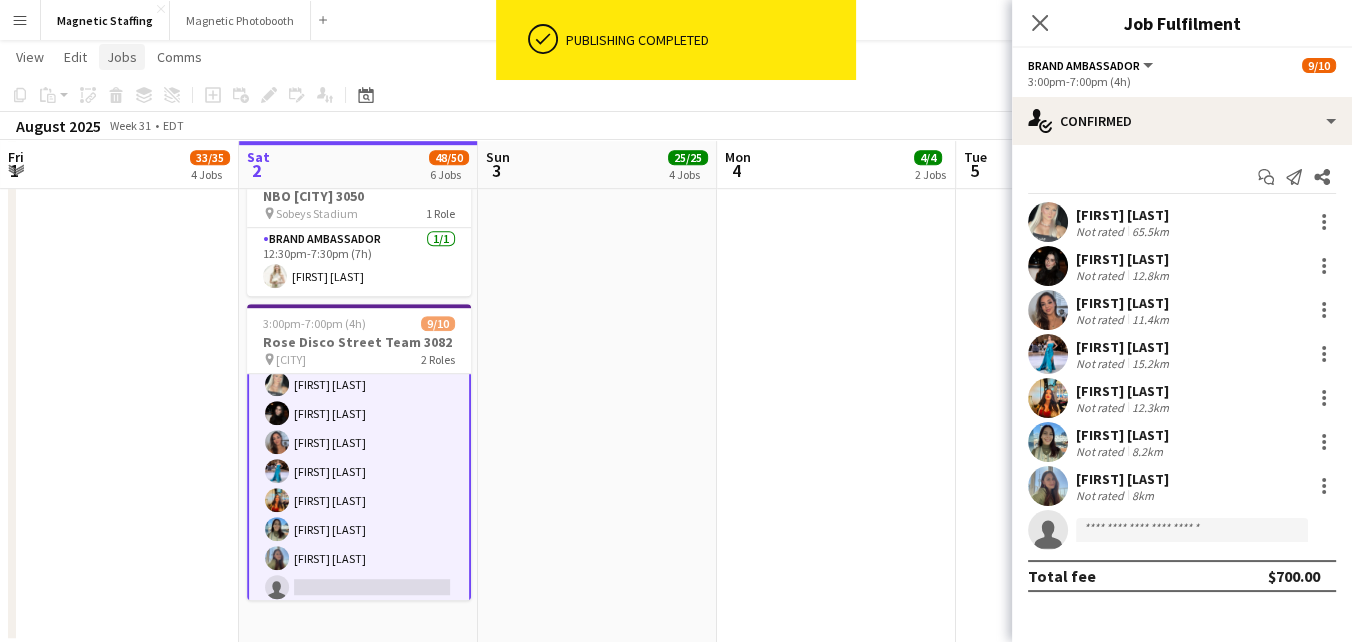 click on "Jobs" 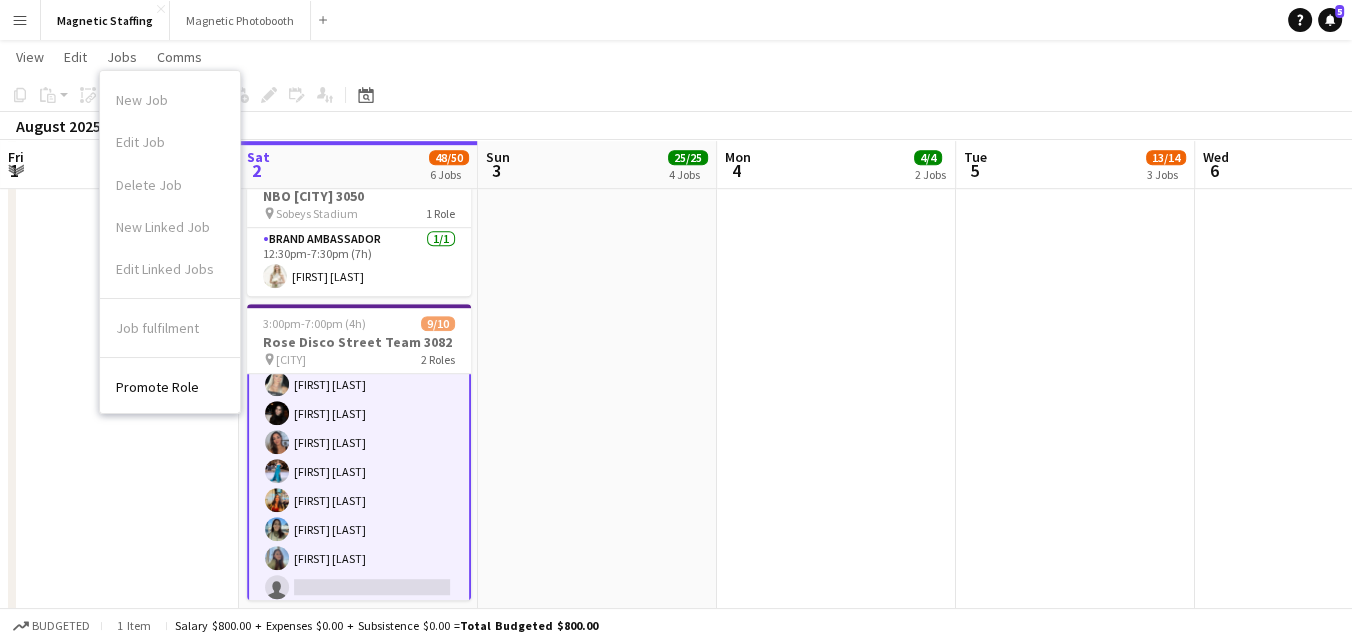 click on "Brand Ambassador   3A   7/8   [TIME] ([TIME])
[FIRST] [LAST] [FIRST] [LAST] [FIRST] [LAST] [FIRST] [LAST] [FIRST] [LAST] [FIRST] [LAST] [FIRST] [LAST]
single-neutral-actions" at bounding box center [359, 471] 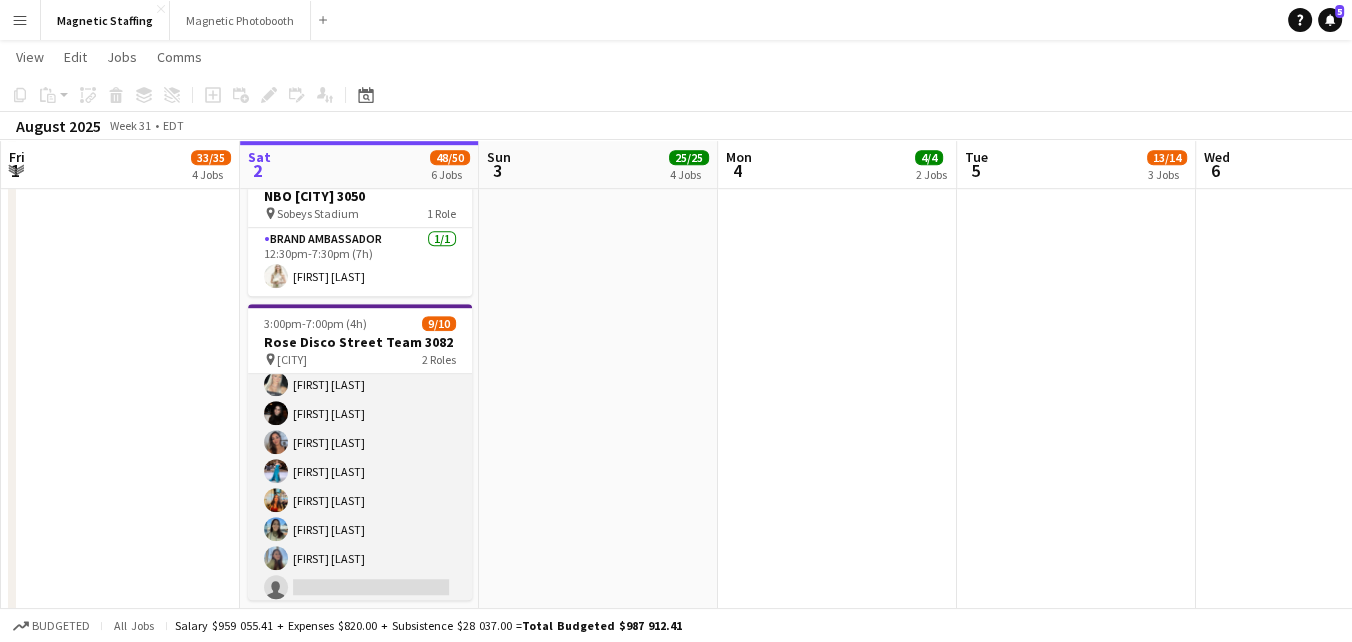 click on "Brand Ambassador   3A   7/8   [TIME] ([TIME])
[FIRST] [LAST] [FIRST] [LAST] [FIRST] [LAST] [FIRST] [LAST] [FIRST] [LAST] [FIRST] [LAST] [FIRST] [LAST]
single-neutral-actions" at bounding box center [360, 471] 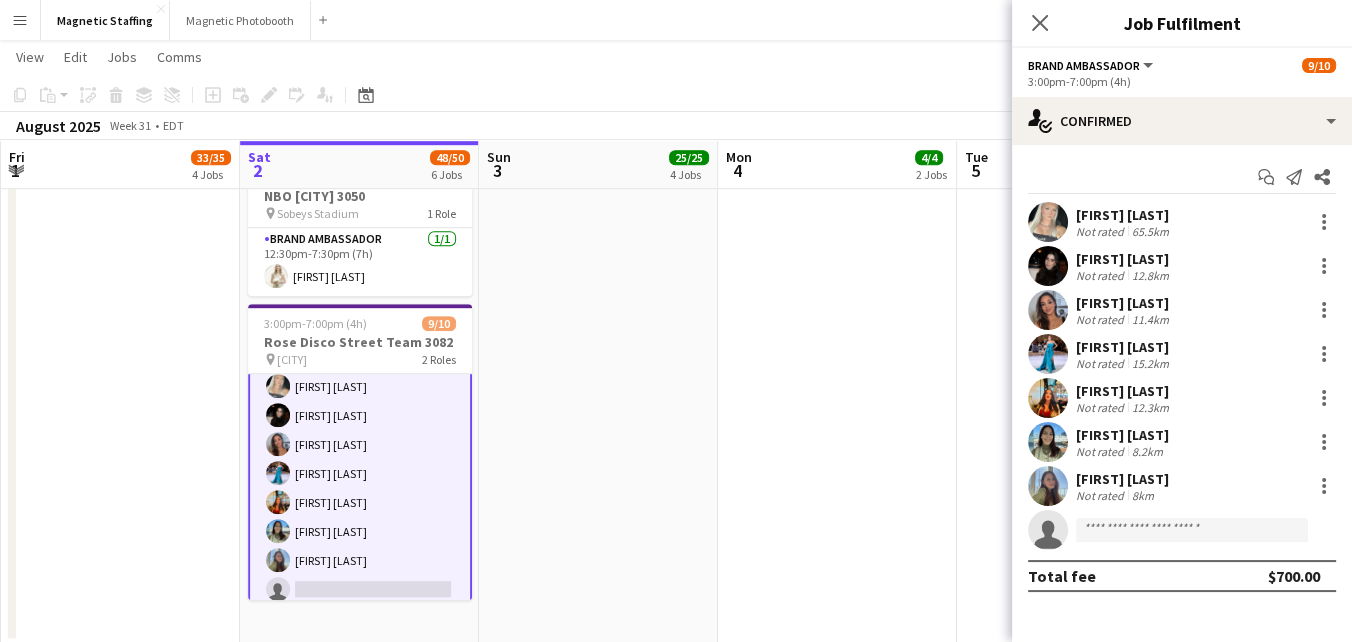 scroll, scrollTop: 40, scrollLeft: 0, axis: vertical 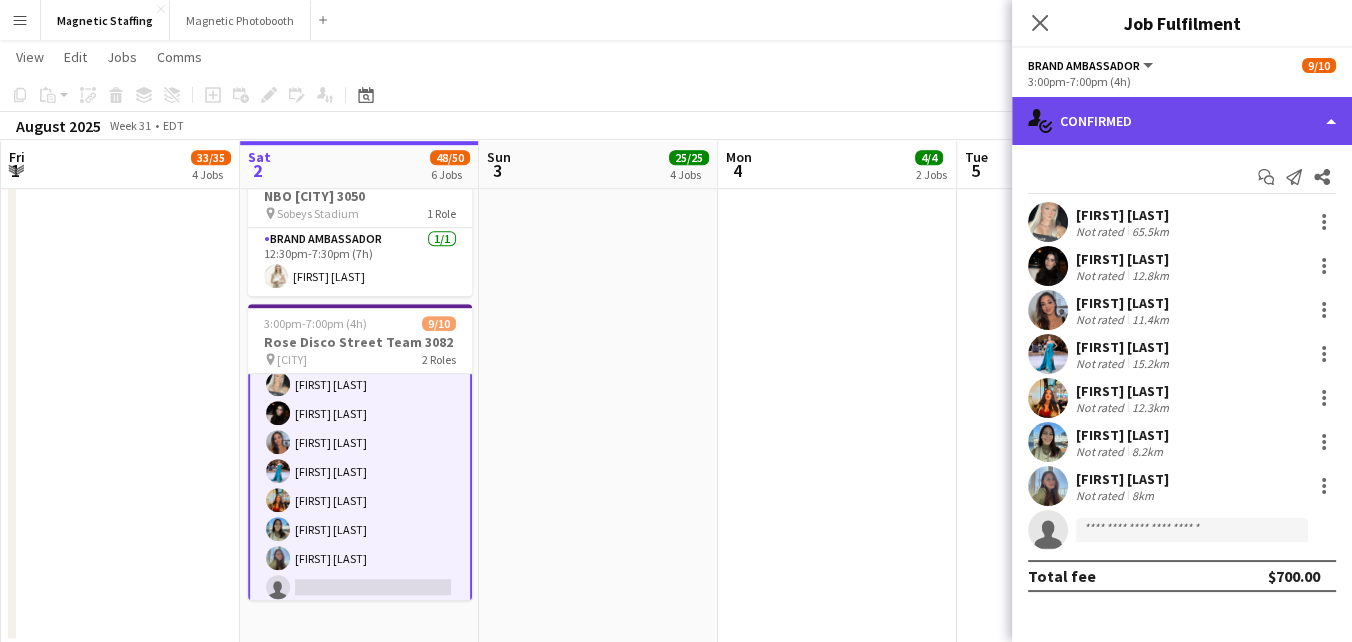 click on "single-neutral-actions-check-2
Confirmed" 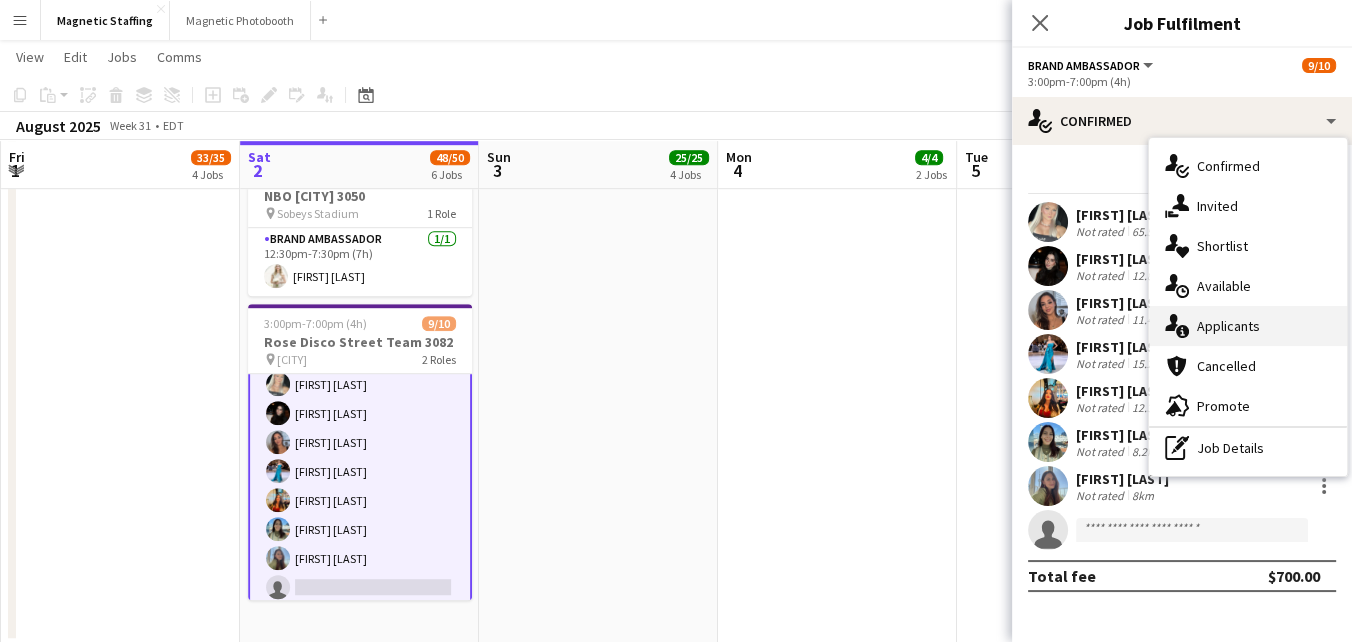 click on "single-neutral-actions-information
Applicants" at bounding box center (1248, 326) 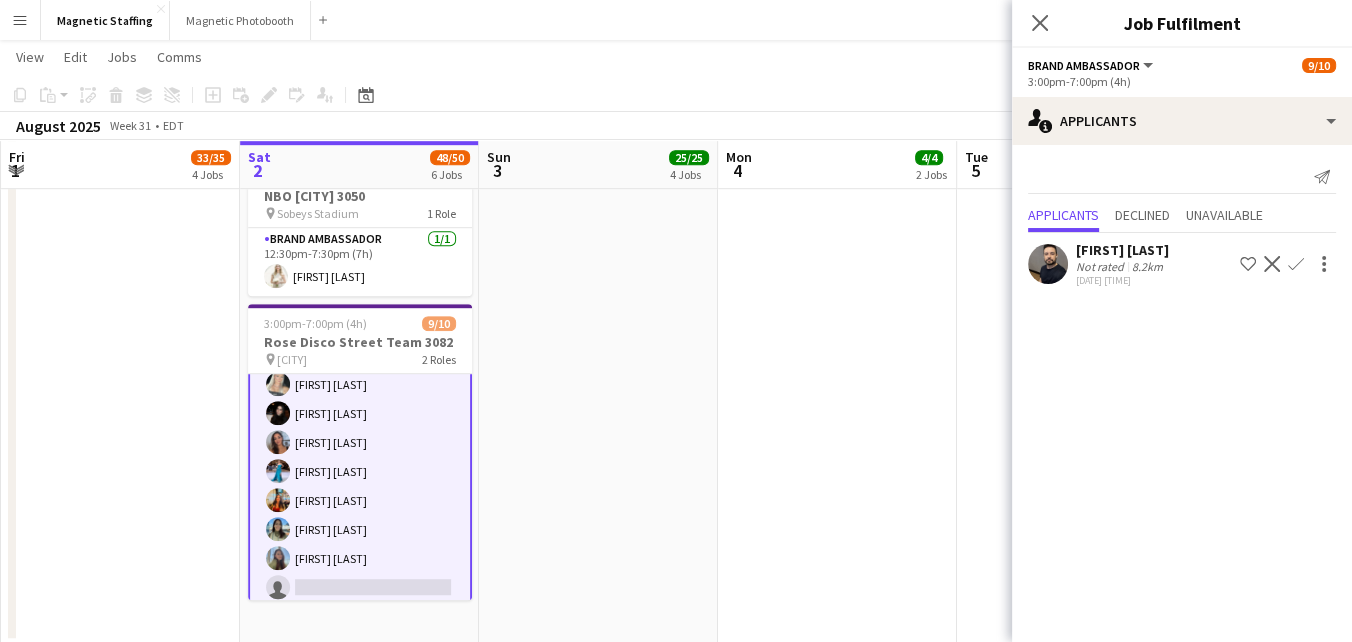 click on "Brand Ambassador   3A   7/8   [TIME] ([TIME])
[FIRST] [LAST] [FIRST] [LAST] [FIRST] [LAST] [FIRST] [LAST] [FIRST] [LAST] [FIRST] [LAST] [FIRST] [LAST]
single-neutral-actions" at bounding box center (360, 471) 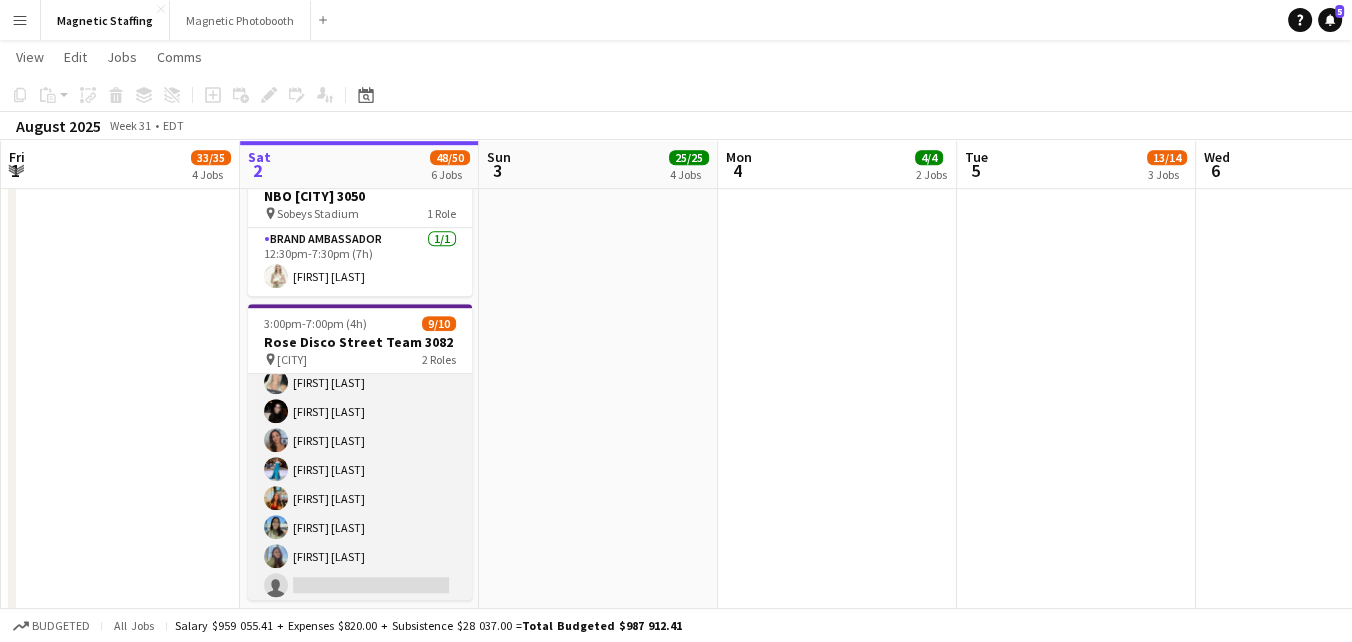 scroll, scrollTop: 0, scrollLeft: 478, axis: horizontal 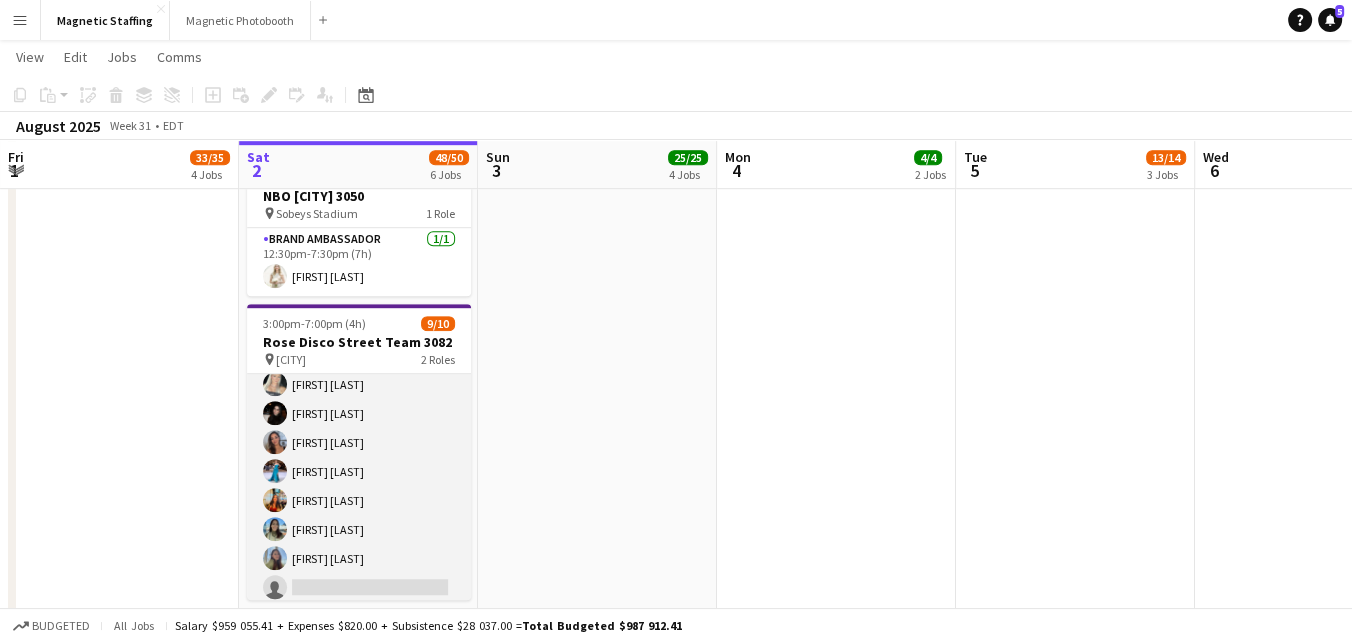 click on "Brand Ambassador   3A   7/8   [TIME] ([TIME])
[FIRST] [LAST] [FIRST] [LAST] [FIRST] [LAST] [FIRST] [LAST] [FIRST] [LAST] [FIRST] [LAST] [FIRST] [LAST]
single-neutral-actions" at bounding box center [359, 471] 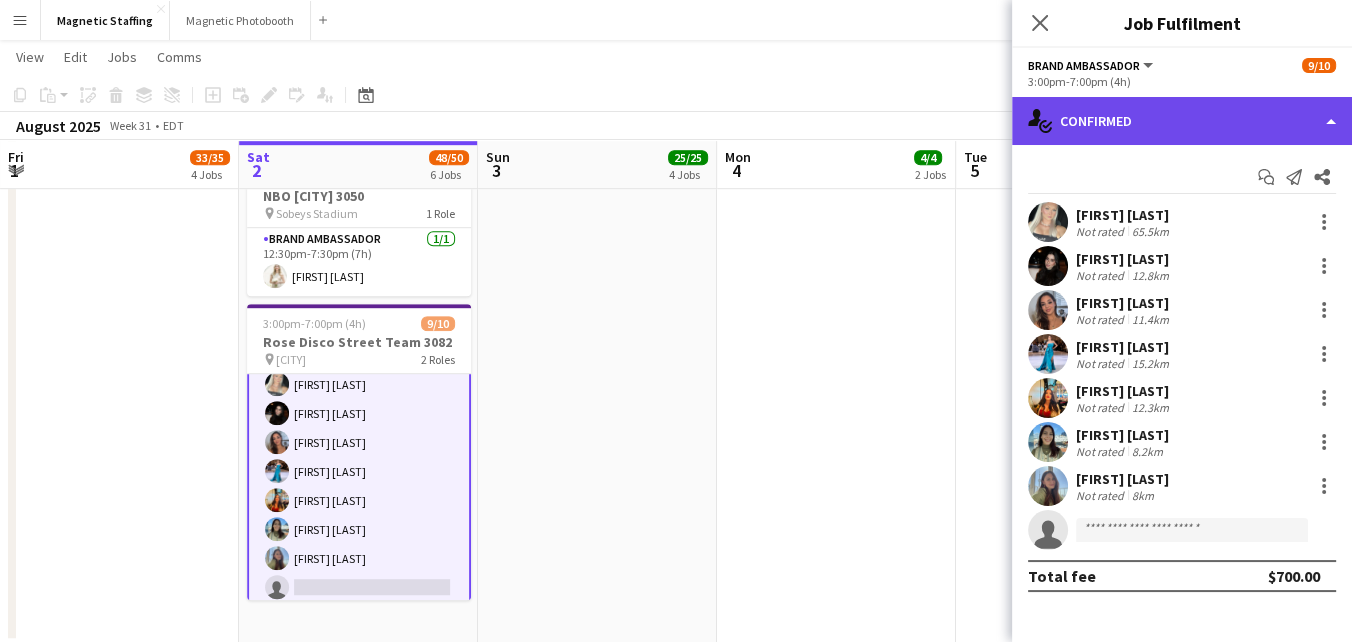 click on "single-neutral-actions-check-2
Confirmed" 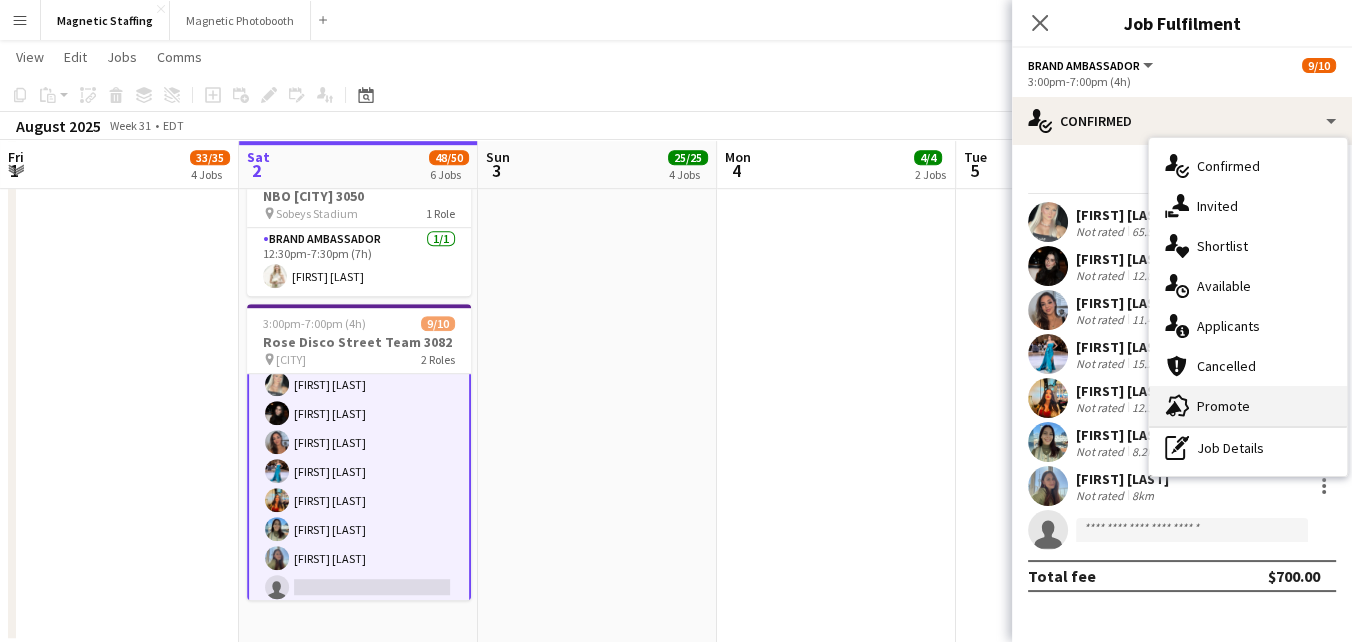 click on "advertising-megaphone
Promote" at bounding box center [1248, 406] 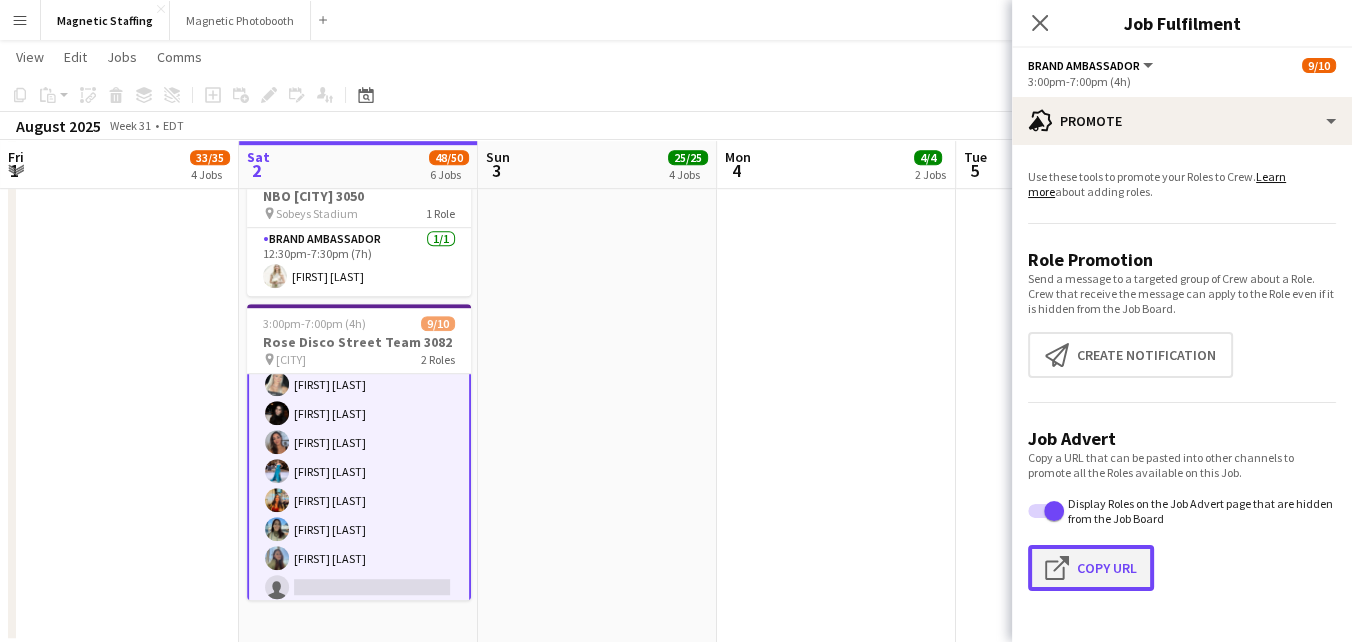 click on "Click to copy URL
Copy Url" at bounding box center [1091, 568] 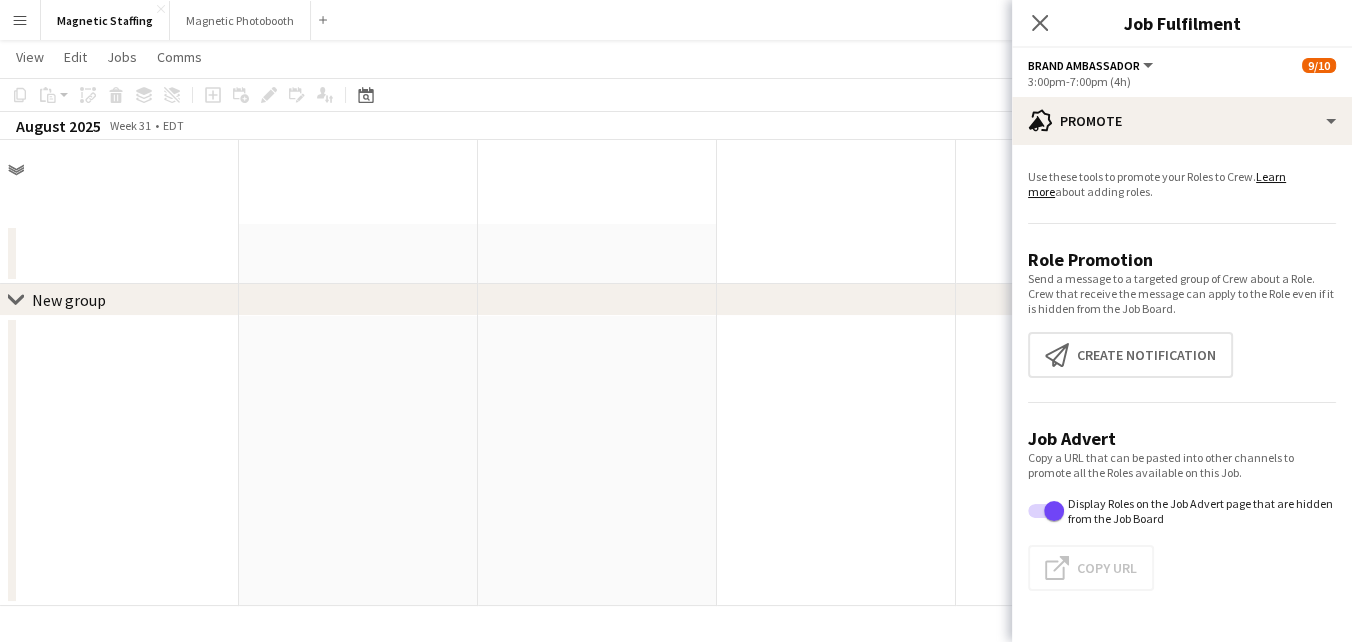 scroll, scrollTop: 0, scrollLeft: 0, axis: both 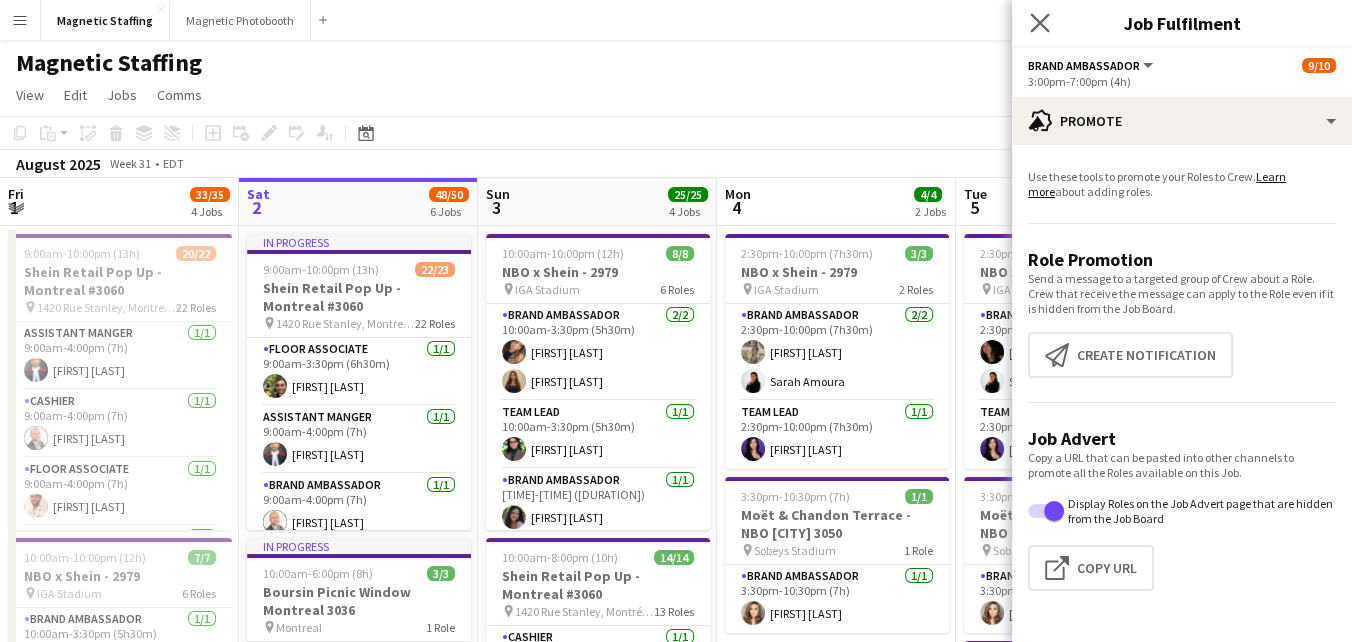 click on "Close pop-in" 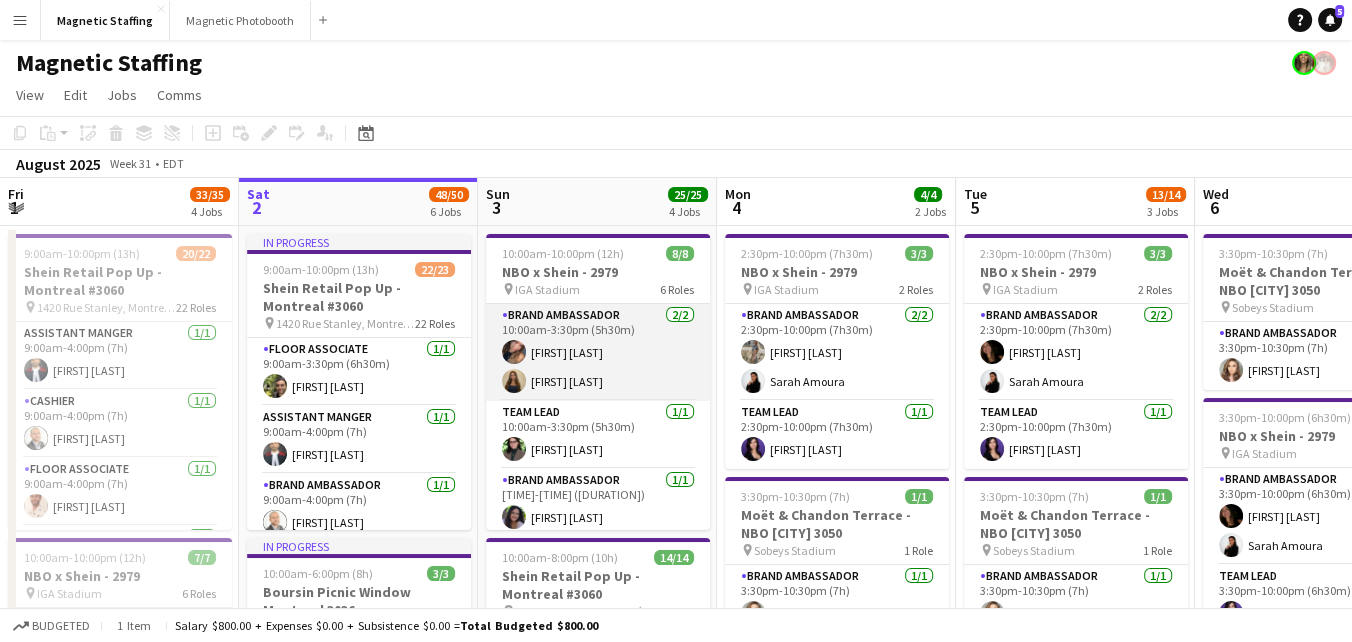 scroll, scrollTop: 240, scrollLeft: 0, axis: vertical 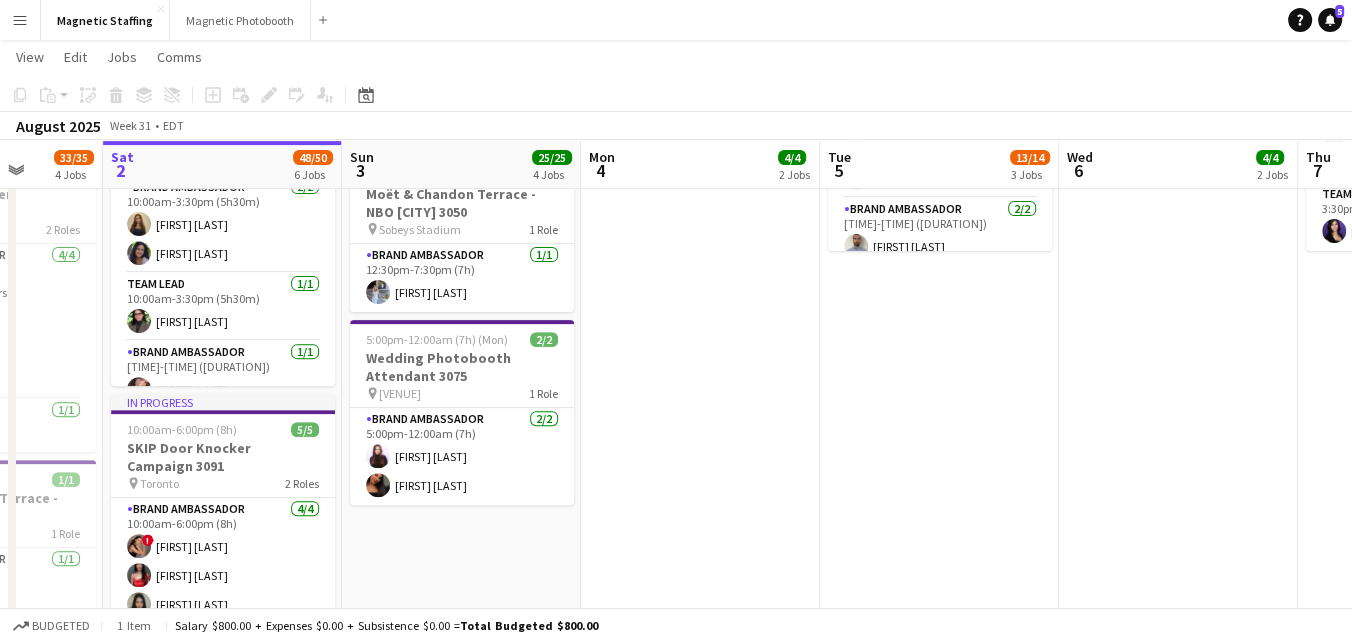drag, startPoint x: 488, startPoint y: 472, endPoint x: 417, endPoint y: 516, distance: 83.528435 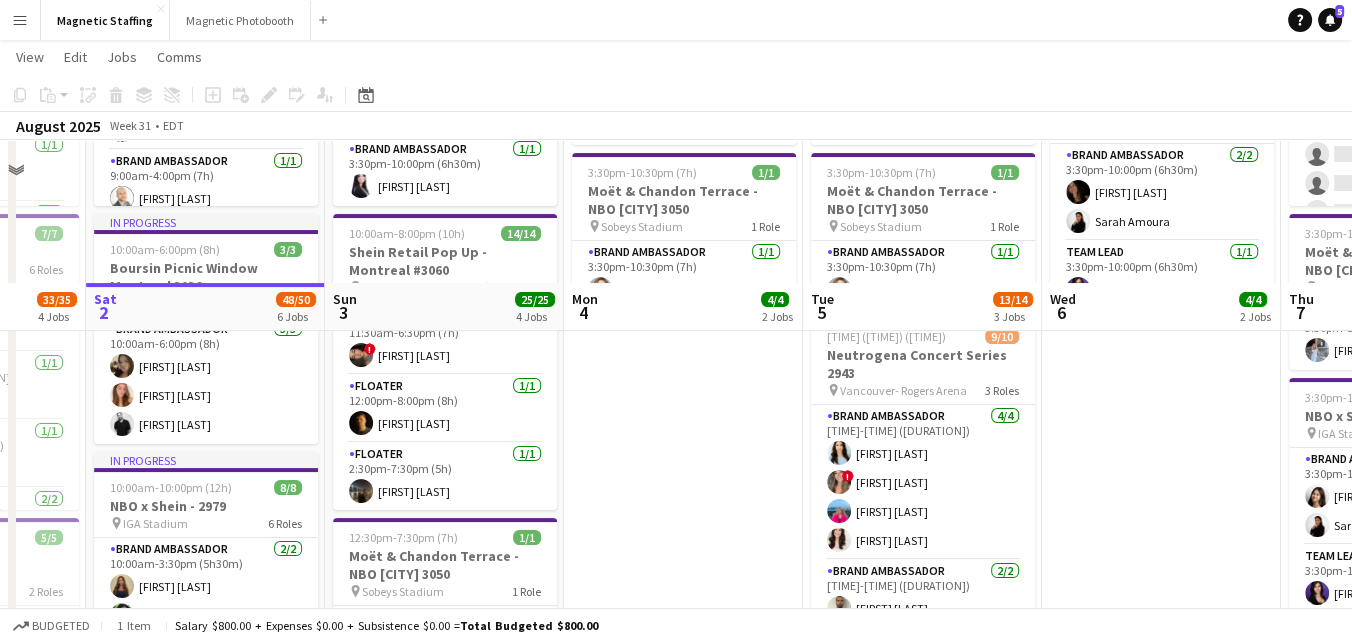 scroll, scrollTop: 166, scrollLeft: 0, axis: vertical 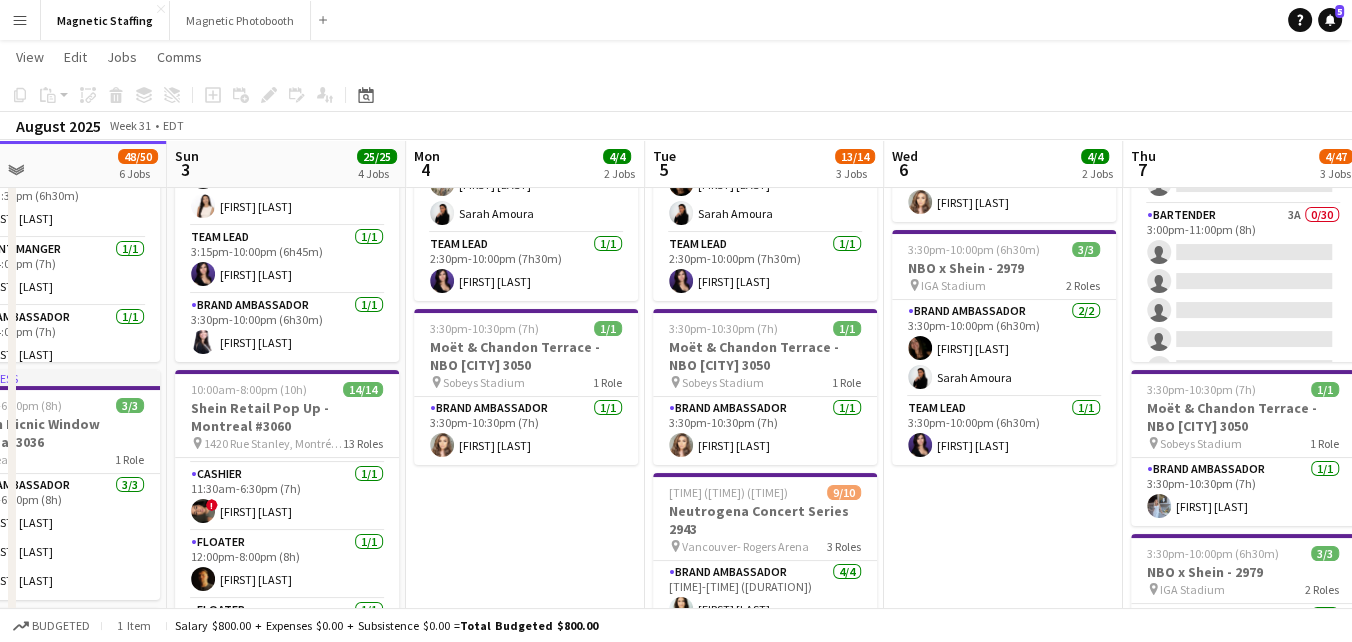 drag, startPoint x: 664, startPoint y: 537, endPoint x: 479, endPoint y: 533, distance: 185.04324 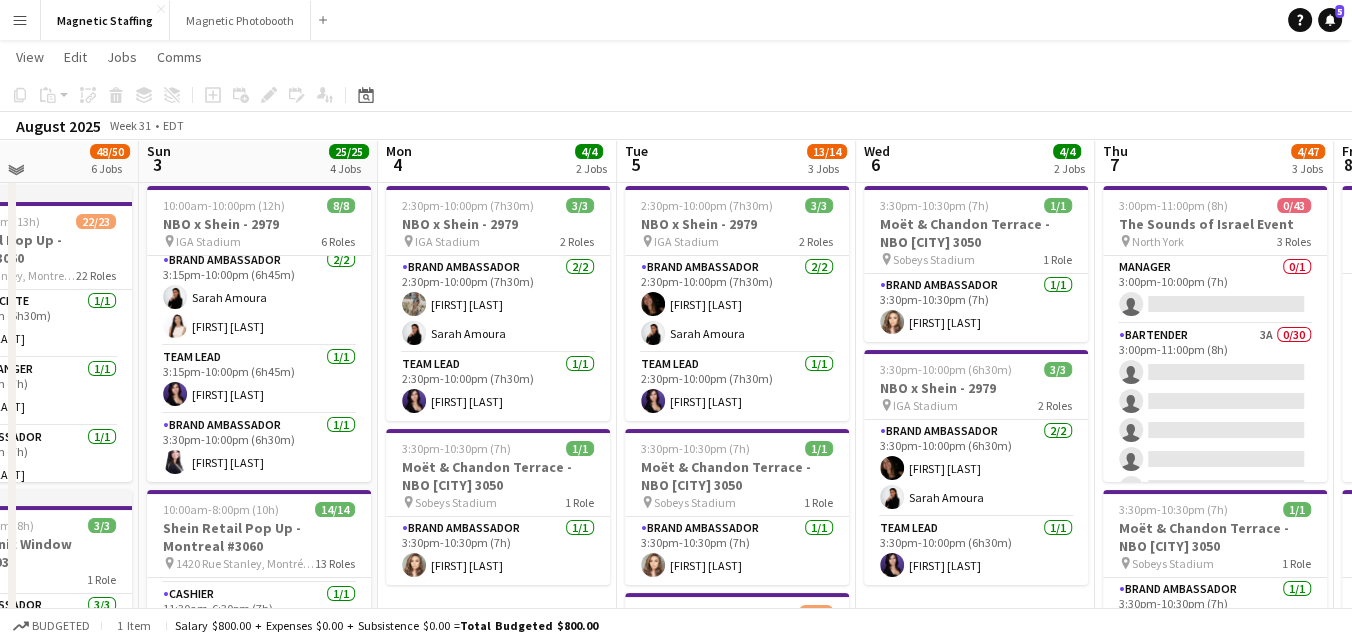 scroll, scrollTop: 48, scrollLeft: 0, axis: vertical 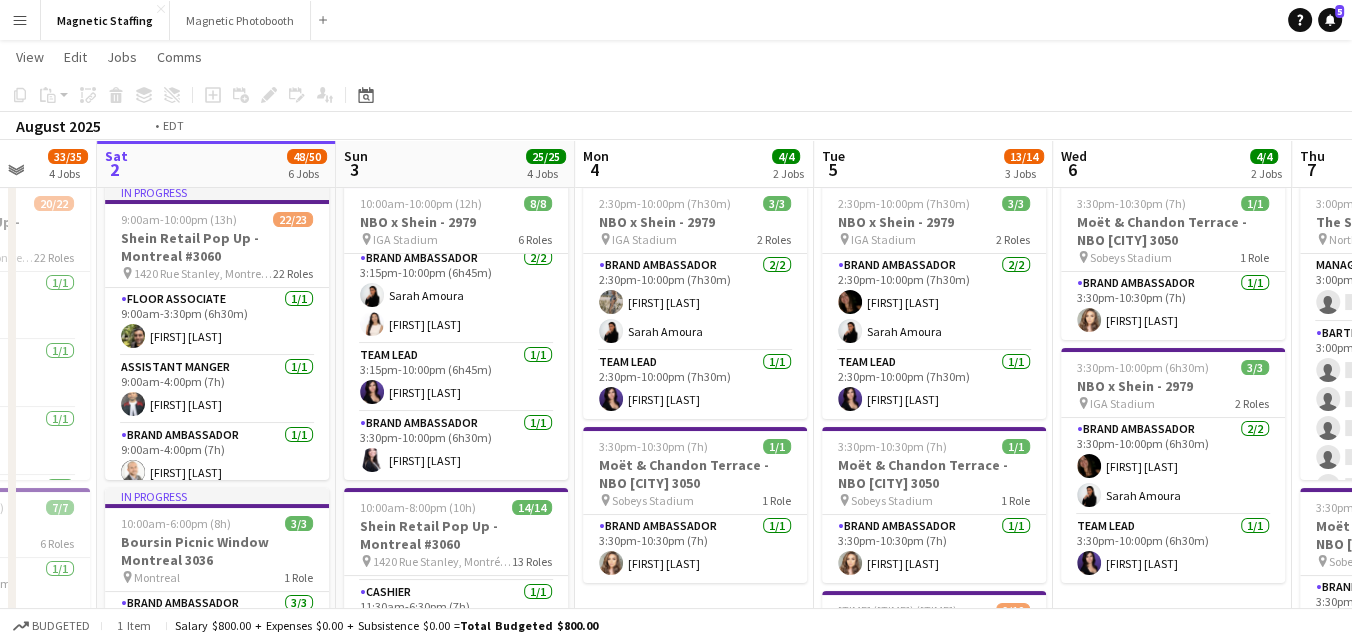 drag, startPoint x: 1243, startPoint y: 351, endPoint x: 841, endPoint y: 397, distance: 404.6233 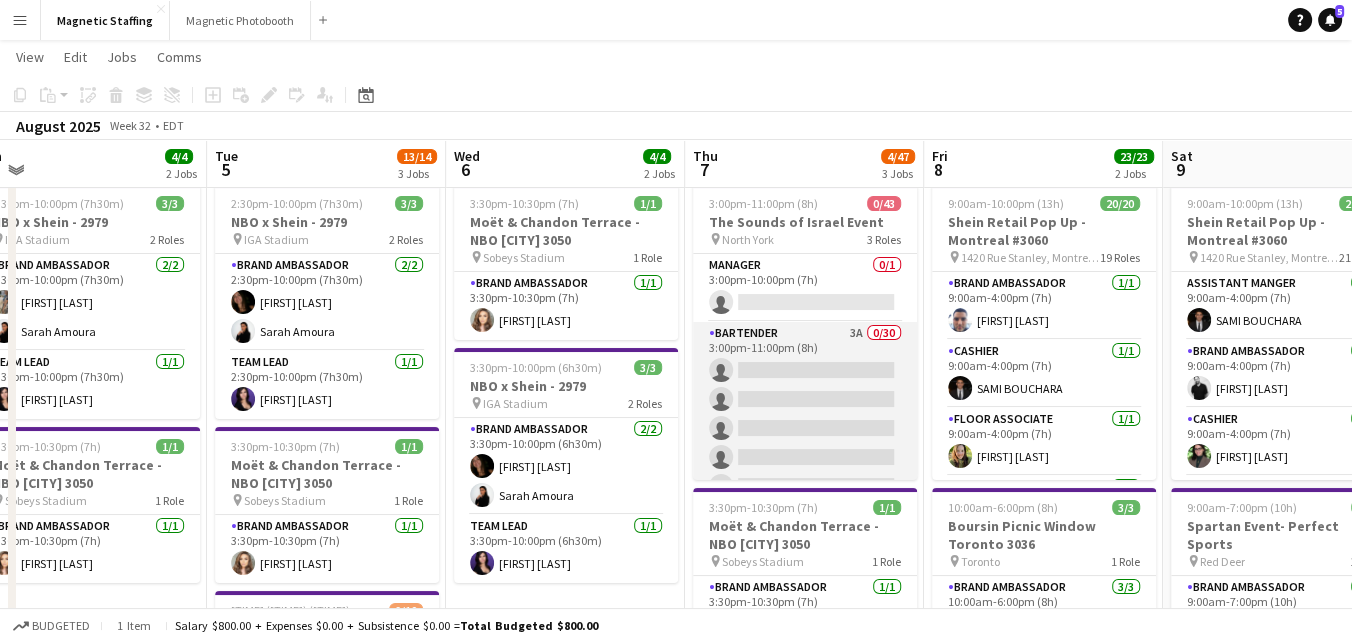 click on "Bartender   3A   0/30   [TIME]-[TIME] ([DURATION])
single-neutral-actions
single-neutral-actions
single-neutral-actions
single-neutral-actions
single-neutral-actions
single-neutral-actions
single-neutral-actions
single-neutral-actions
single-neutral-actions
single-neutral-actions
single-neutral-actions
single-neutral-actions
single-neutral-actions
single-neutral-actions
single-neutral-actions
single-neutral-actions" at bounding box center (805, 776) 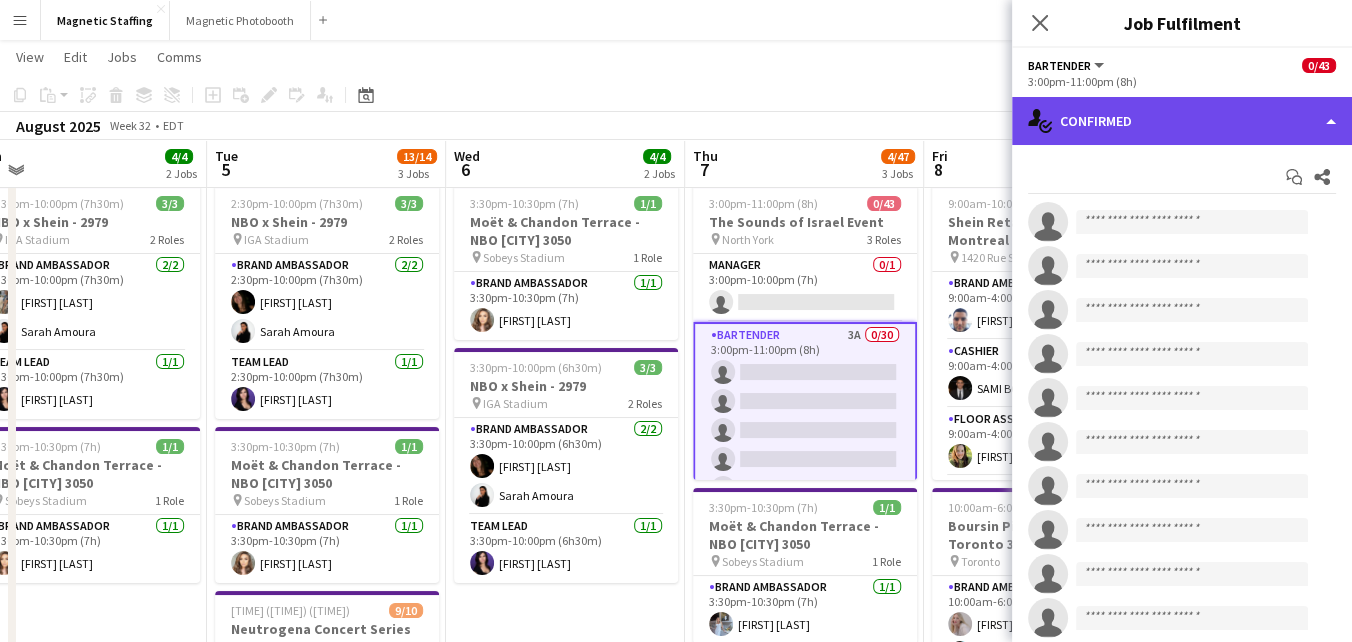 click on "single-neutral-actions-check-2
Confirmed" 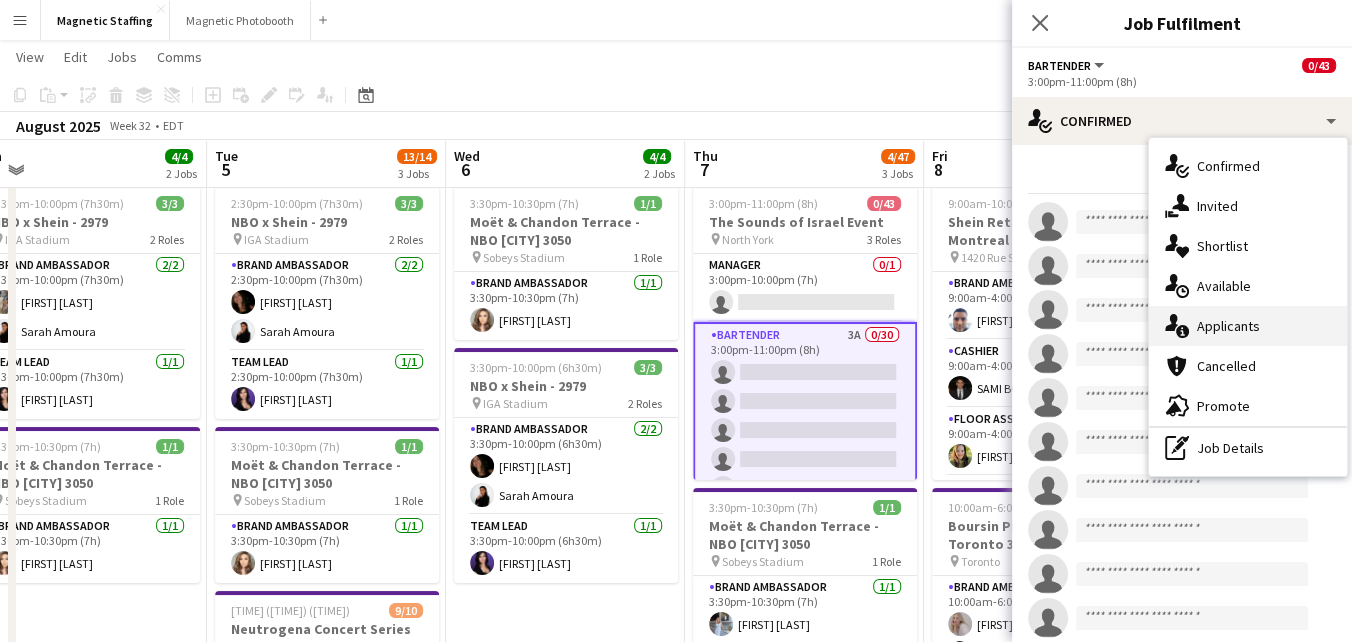 click on "single-neutral-actions-information" 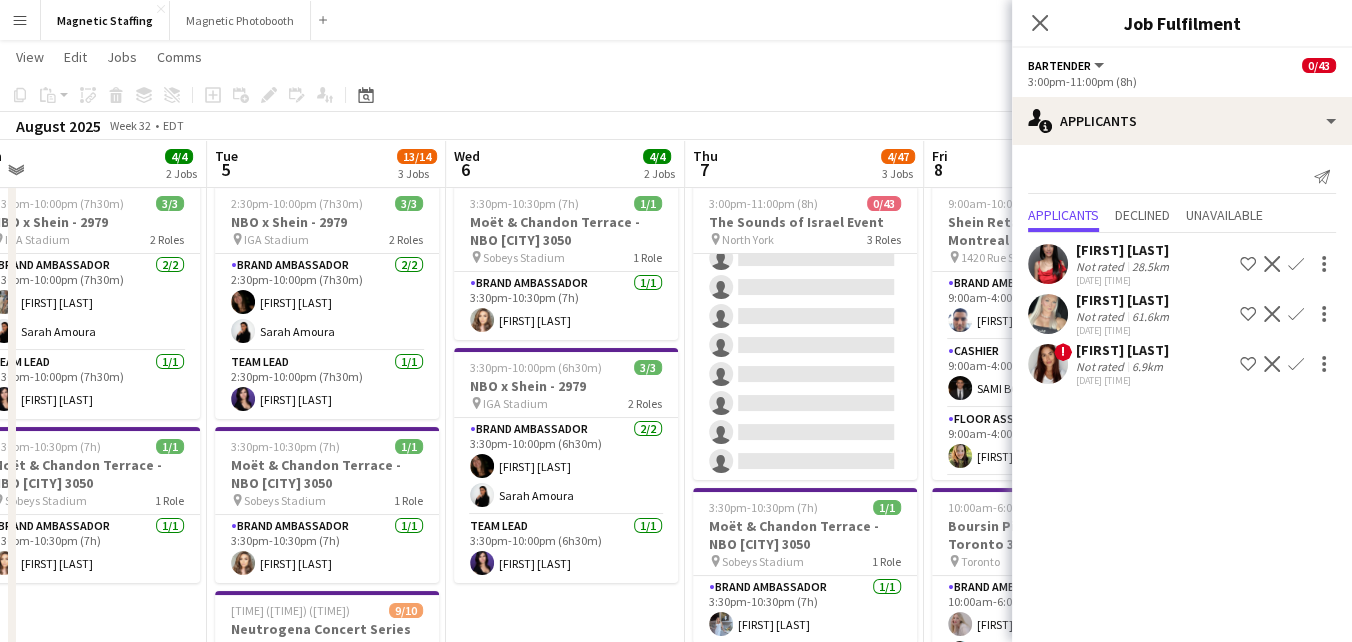 click on "Support Staff   6A   0/12   [TIME]-[TIME] ([DURATION])
single-neutral-actions
single-neutral-actions
single-neutral-actions
single-neutral-actions
single-neutral-actions
single-neutral-actions
single-neutral-actions
single-neutral-actions
single-neutral-actions
single-neutral-actions
single-neutral-actions
single-neutral-actions
single-neutral-actions" at bounding box center [805, 287] 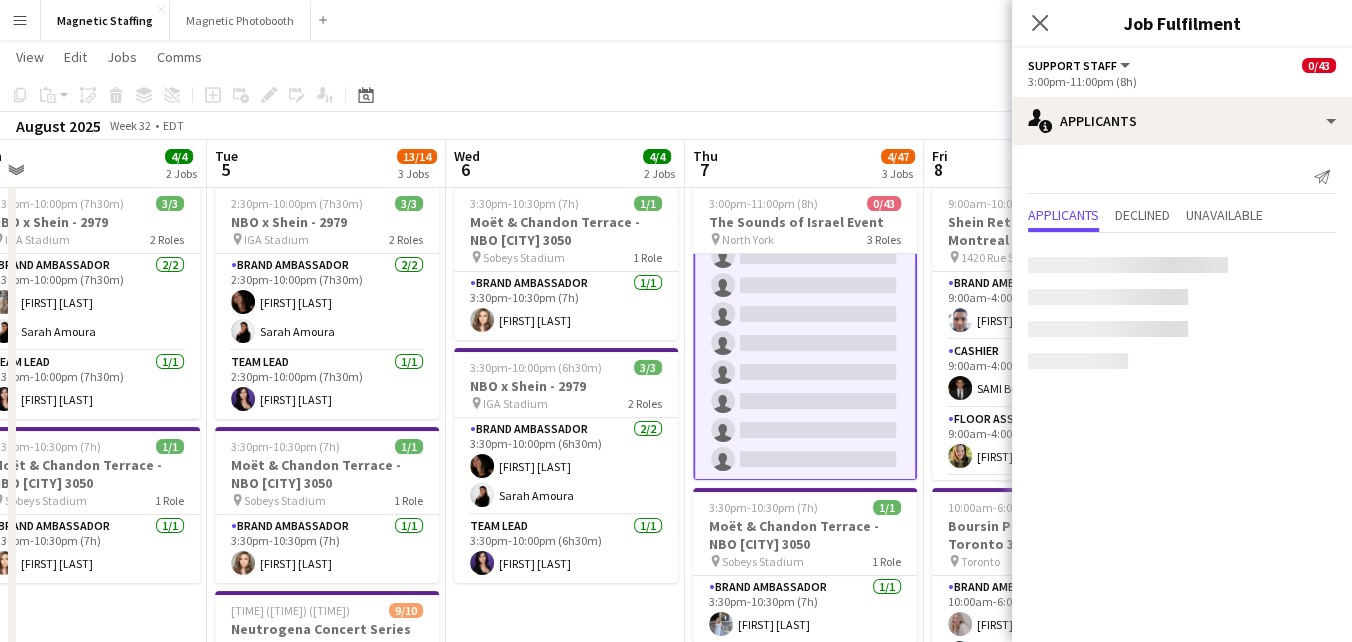 scroll, scrollTop: 1139, scrollLeft: 0, axis: vertical 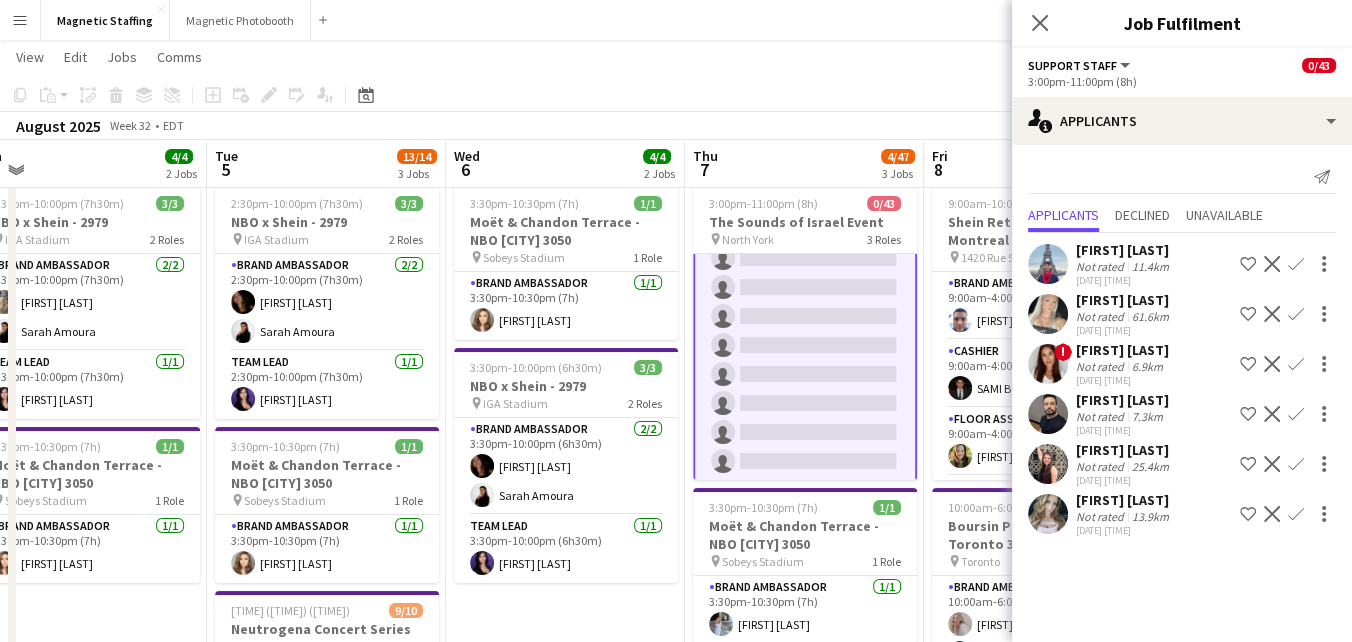 click at bounding box center [1048, 514] 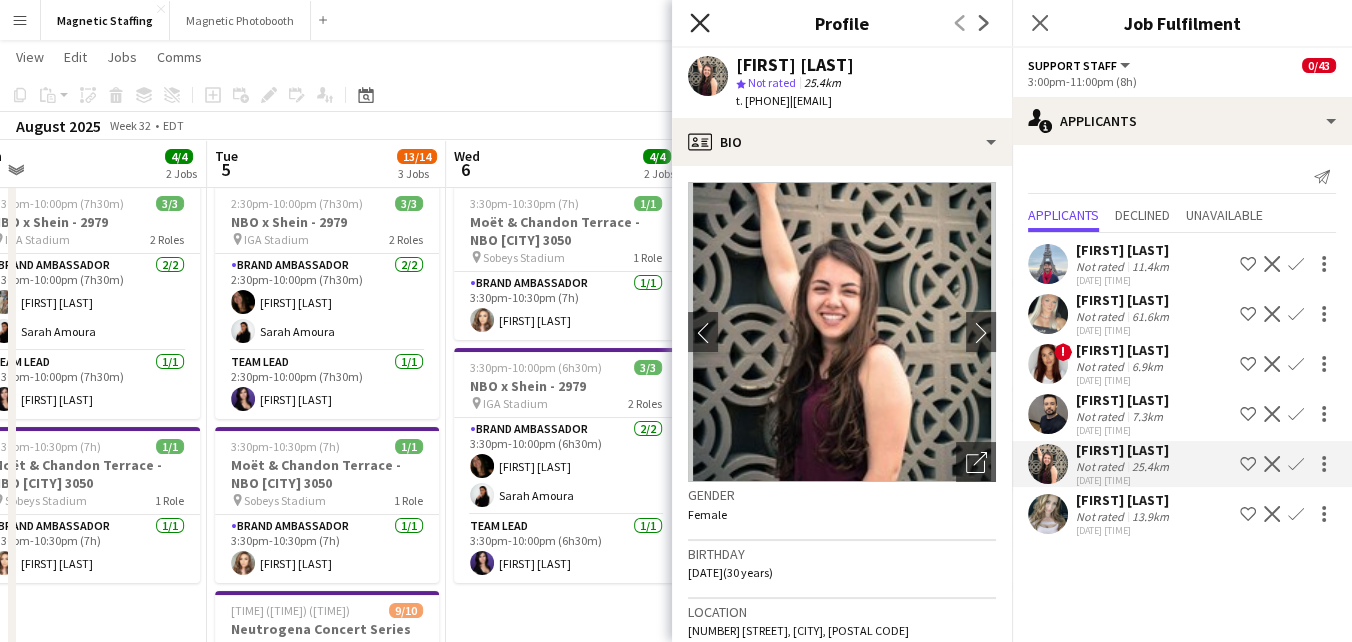 click 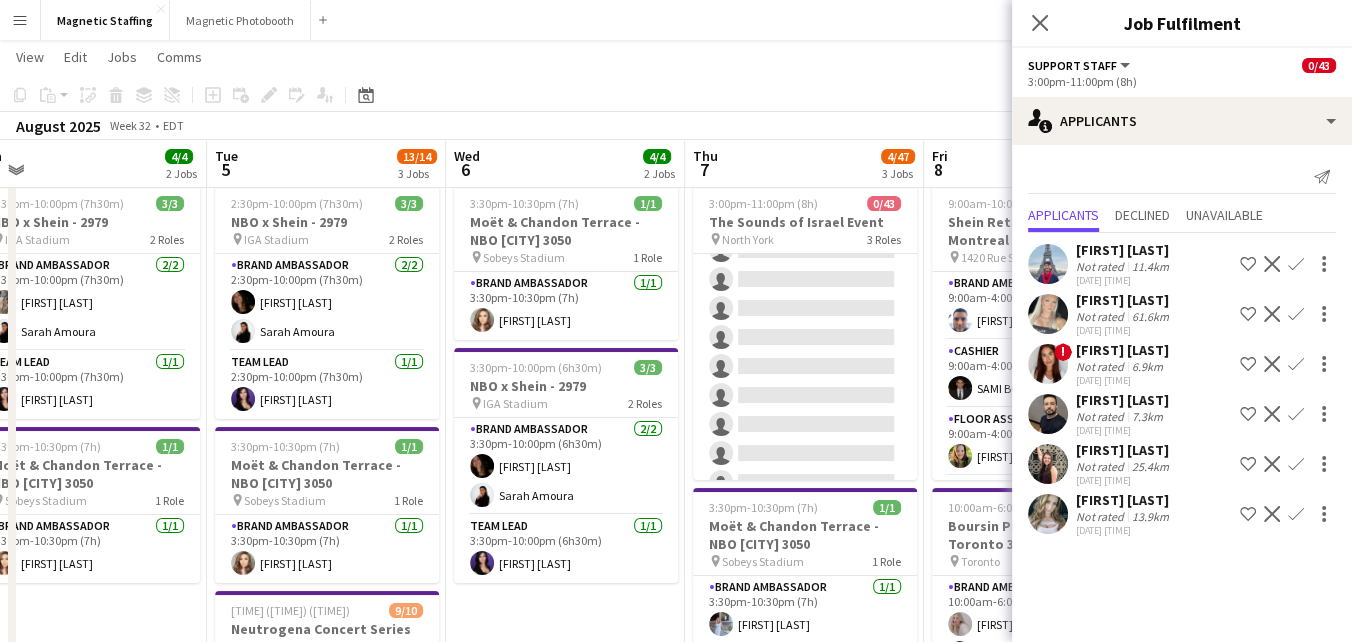 scroll, scrollTop: 0, scrollLeft: 0, axis: both 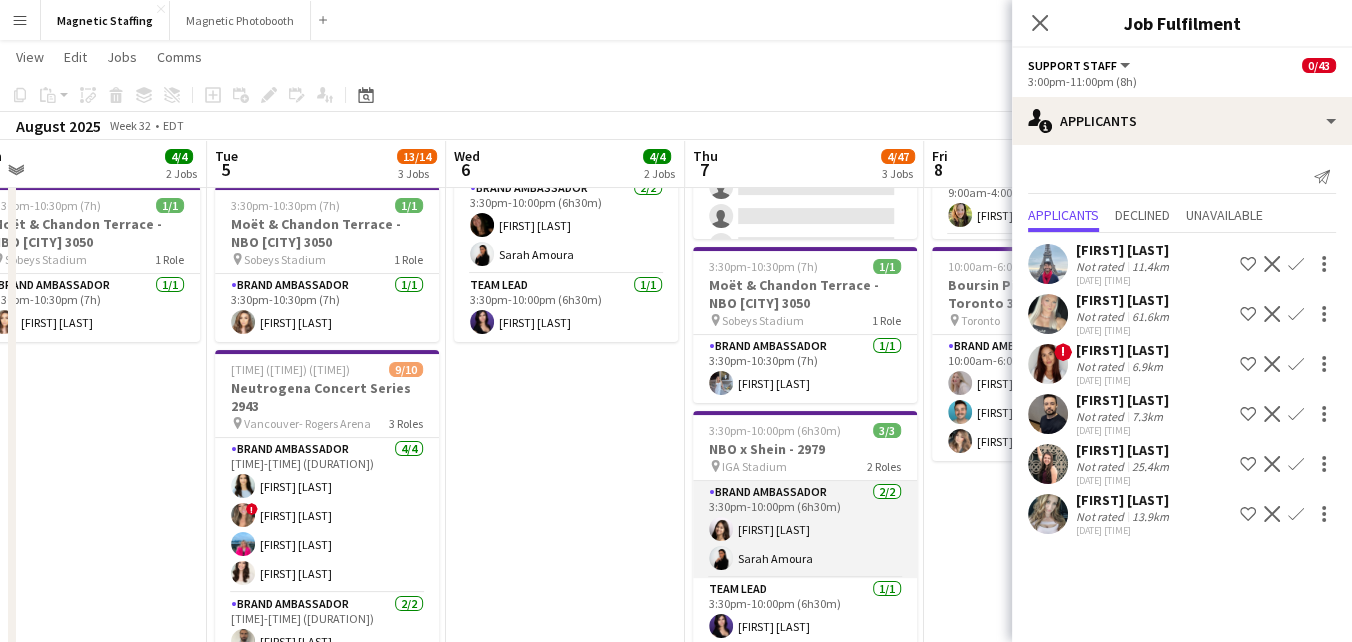 click on "Brand Ambassador   2/2   [TIME]-[TIME] ([DURATION])
[FIRST] [LAST] [FIRST] [LAST]" at bounding box center [805, 529] 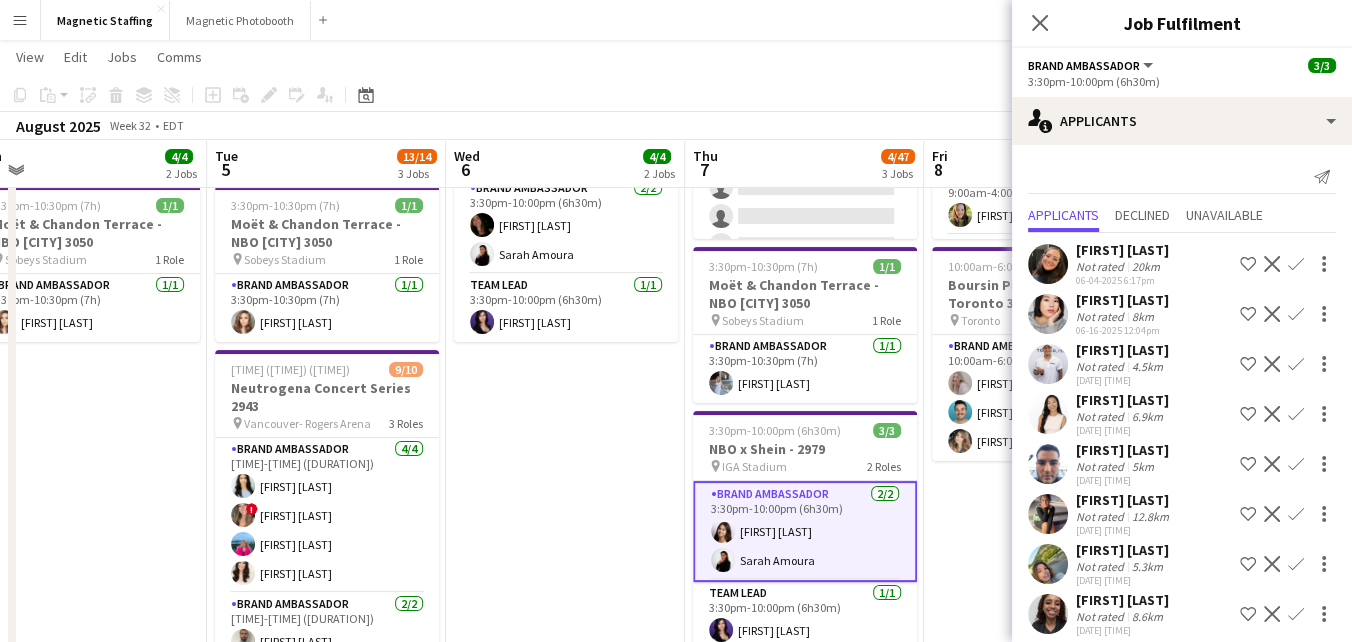 scroll, scrollTop: 64, scrollLeft: 0, axis: vertical 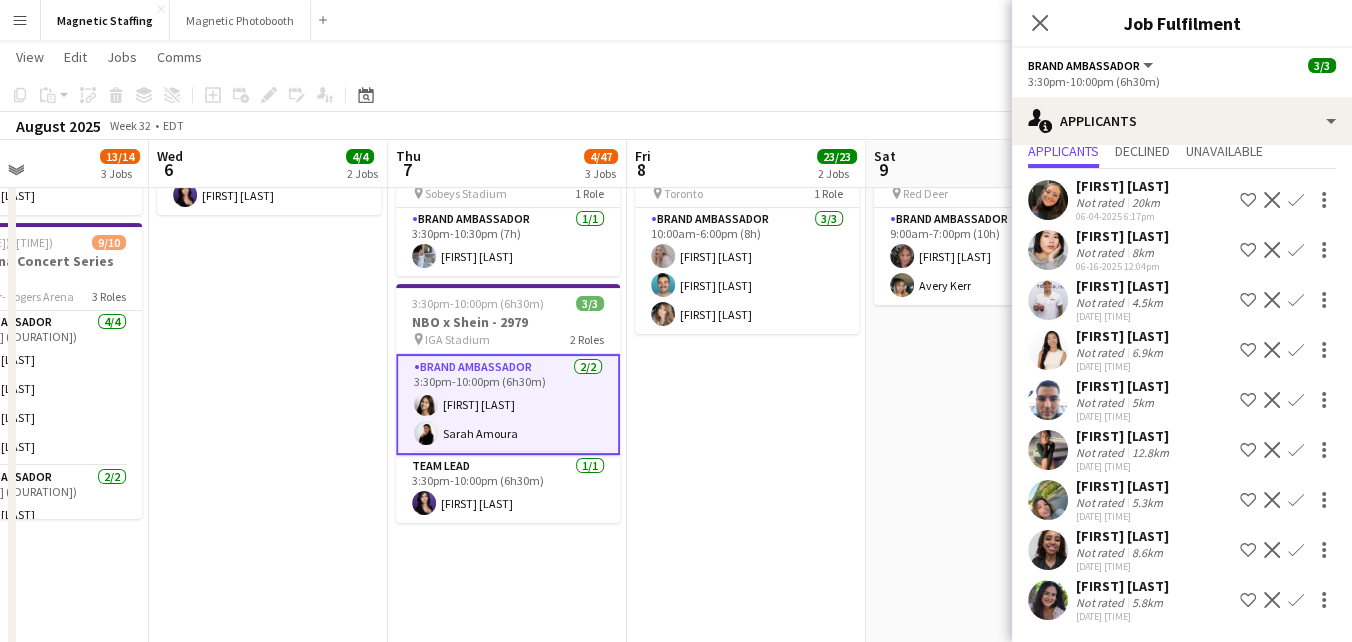 drag, startPoint x: 799, startPoint y: 529, endPoint x: 493, endPoint y: 535, distance: 306.0588 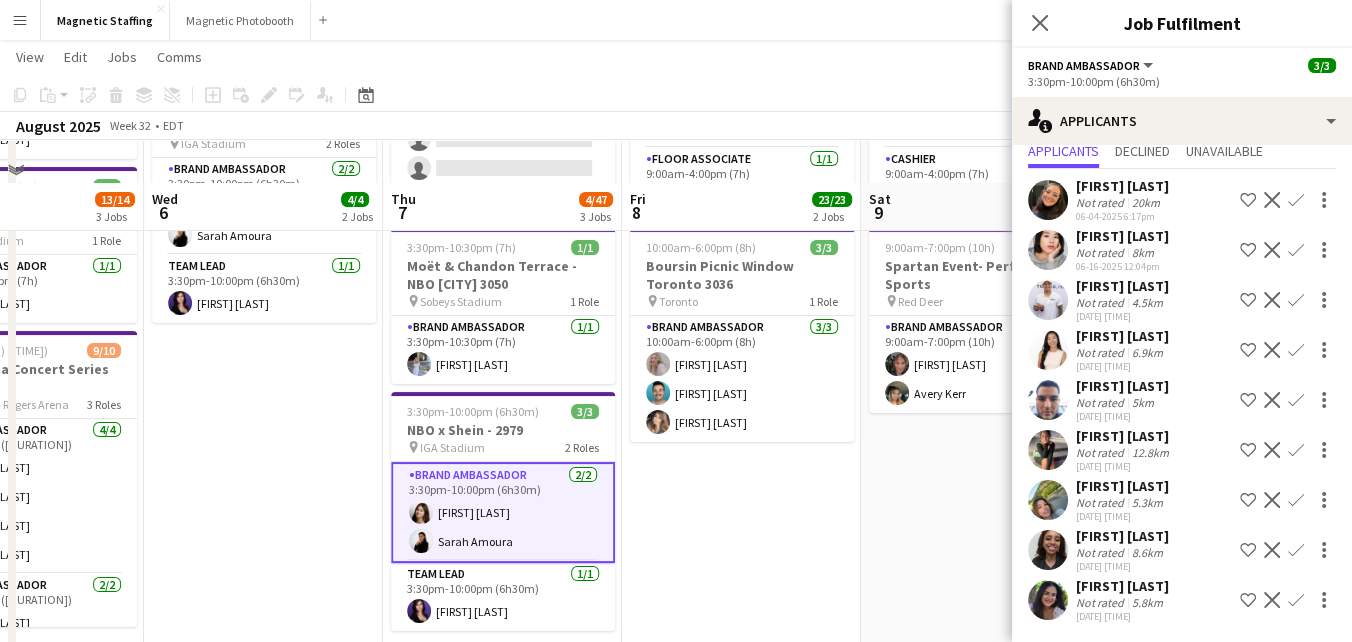 scroll, scrollTop: 210, scrollLeft: 0, axis: vertical 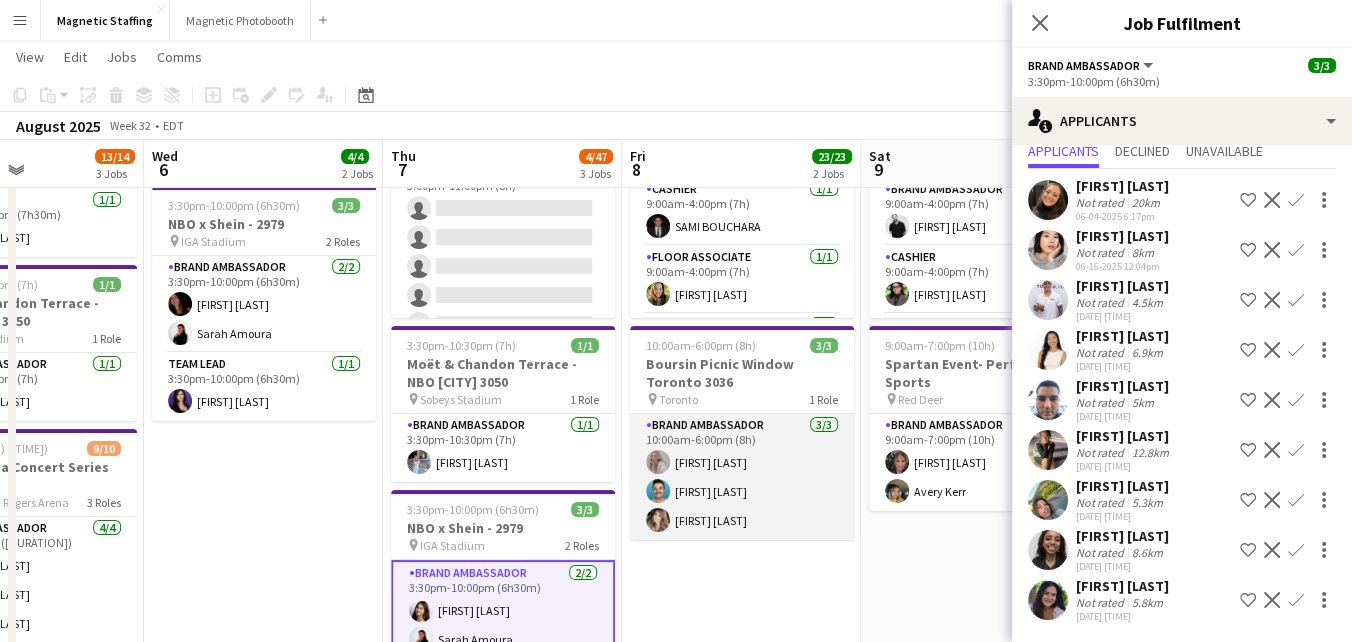 click on "Brand Ambassador   3/3   [TIME]-[TIME] ([DURATION])
[FIRST] [LAST] [FIRST] [LAST] [FIRST] [LAST]" at bounding box center [742, 477] 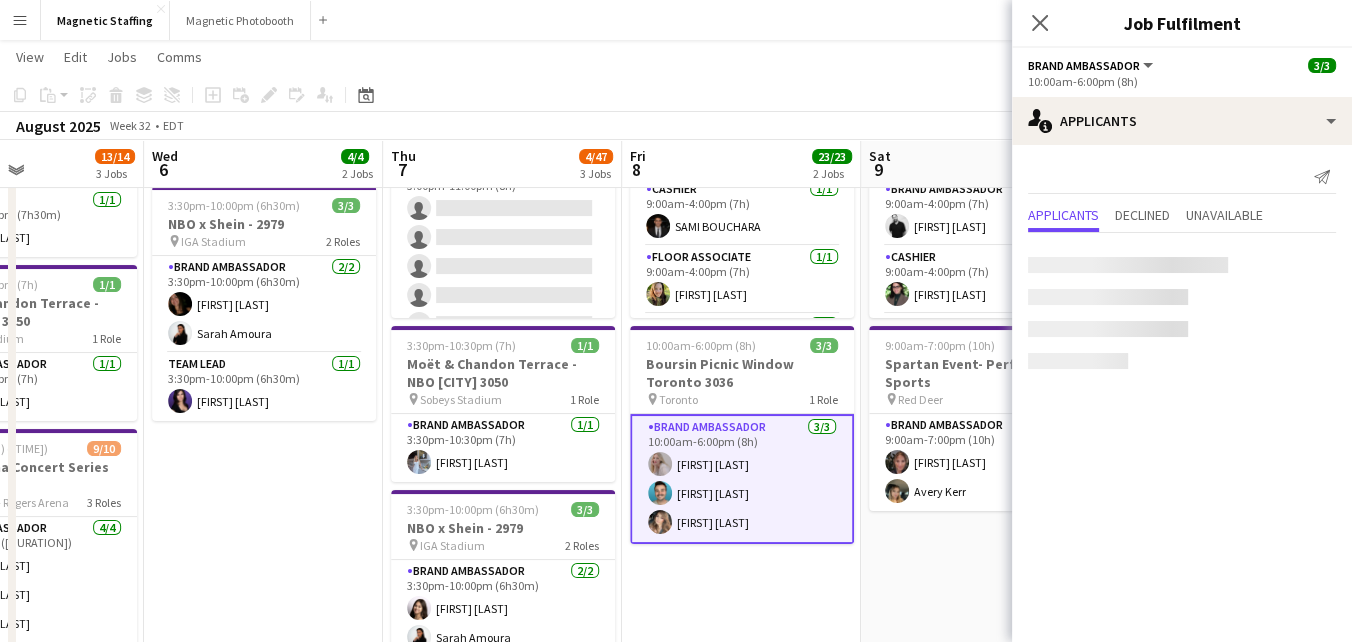 scroll, scrollTop: 0, scrollLeft: 0, axis: both 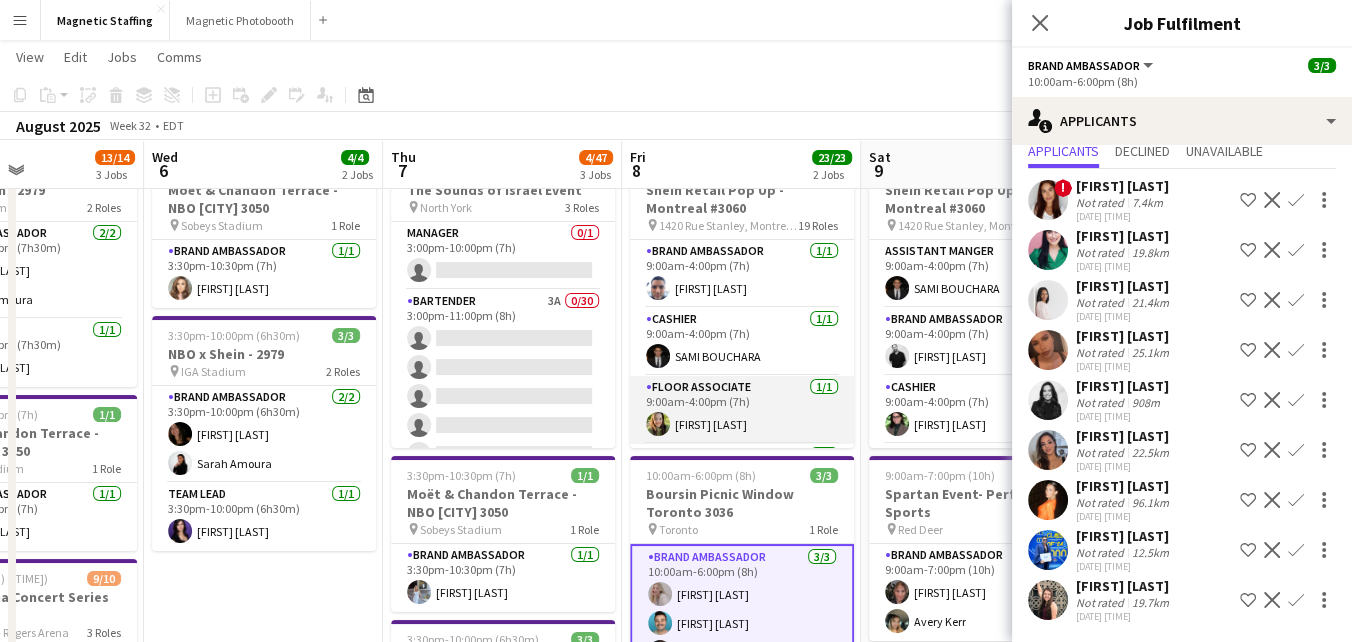 click on "Floor Associate   1/1   [TIME]-[TIME] ([DURATION])
[FIRST] [LAST]" at bounding box center [742, 410] 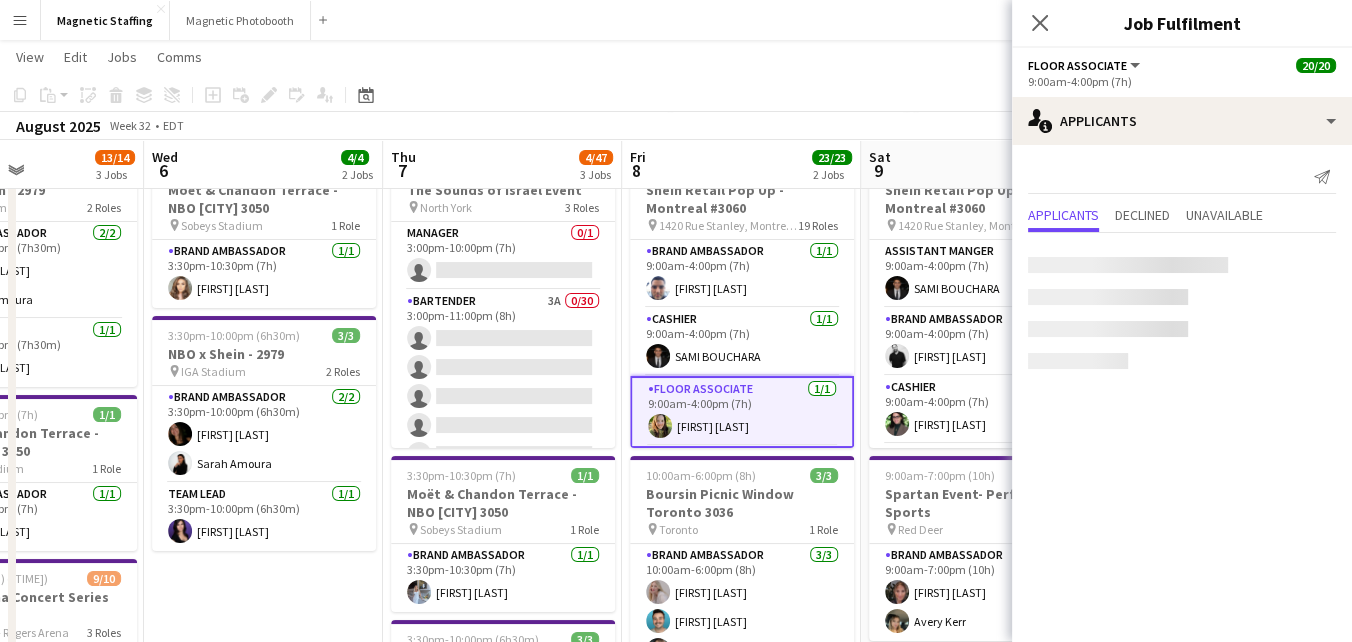 scroll, scrollTop: 0, scrollLeft: 0, axis: both 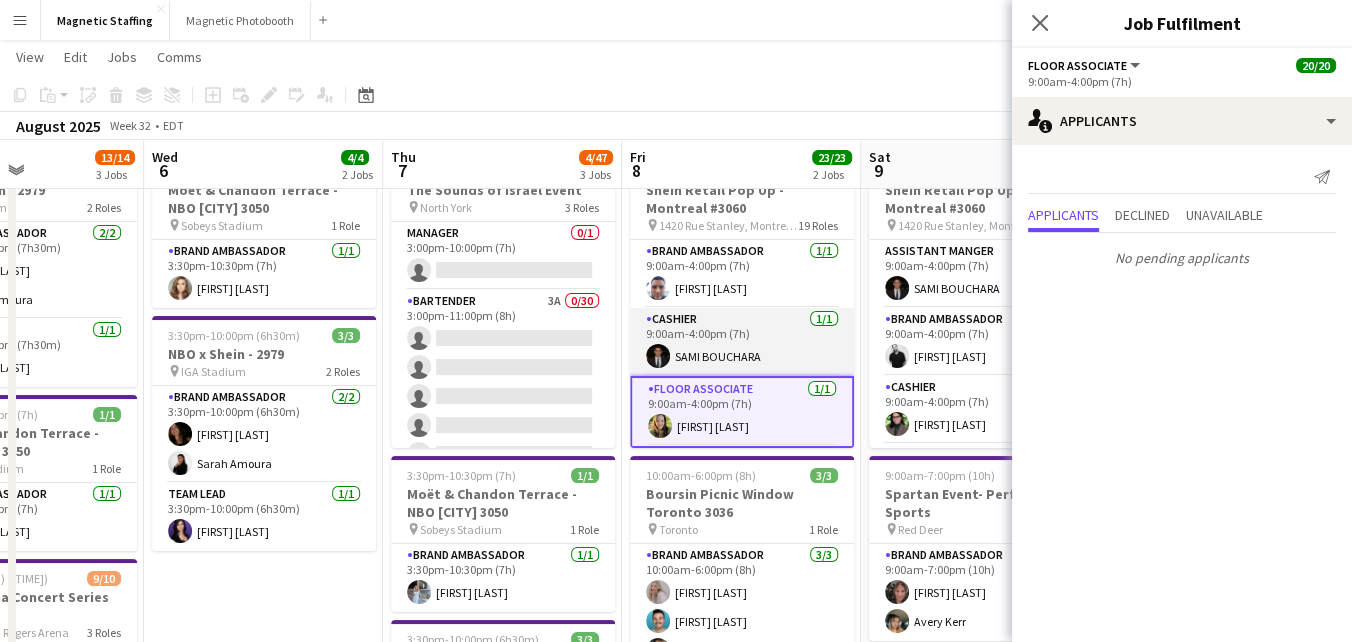 click on "Cashier   1/1   [TIME]-[TIME] ([DURATION])
[FIRST] [LAST]" at bounding box center [742, 342] 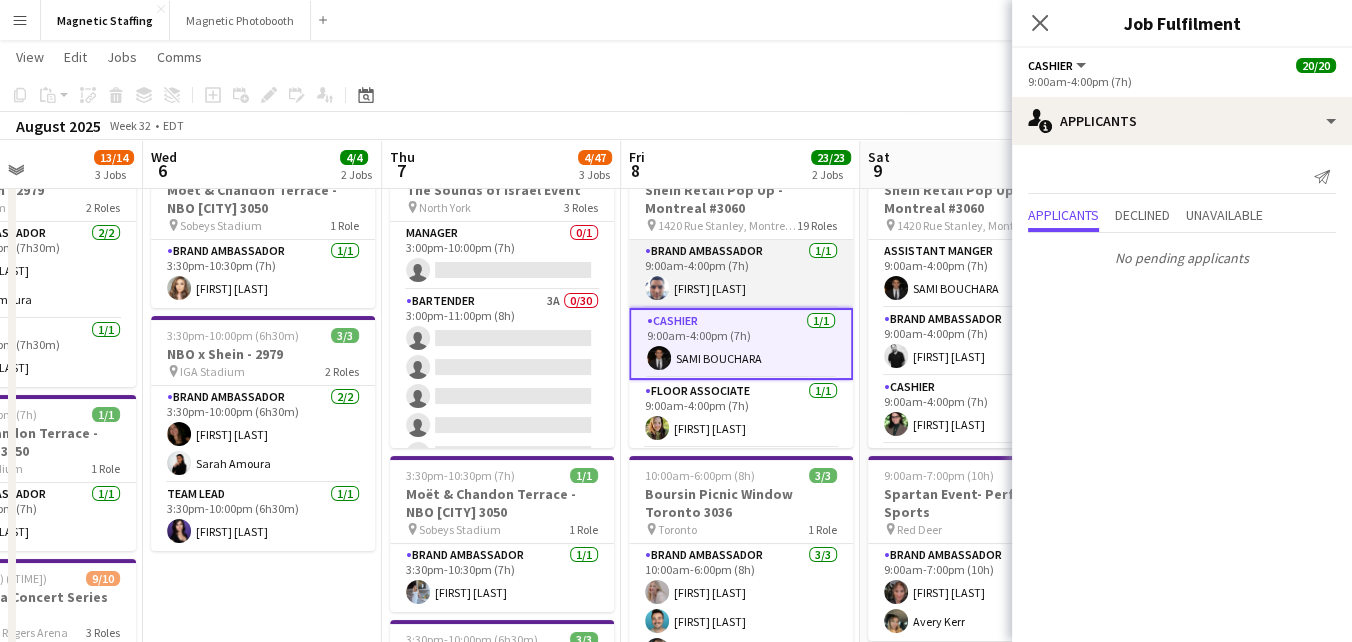 click on "Brand Ambassador   1/1   [TIME]-[TIME] ([DURATION])
[FIRST] [LAST]" at bounding box center [741, 274] 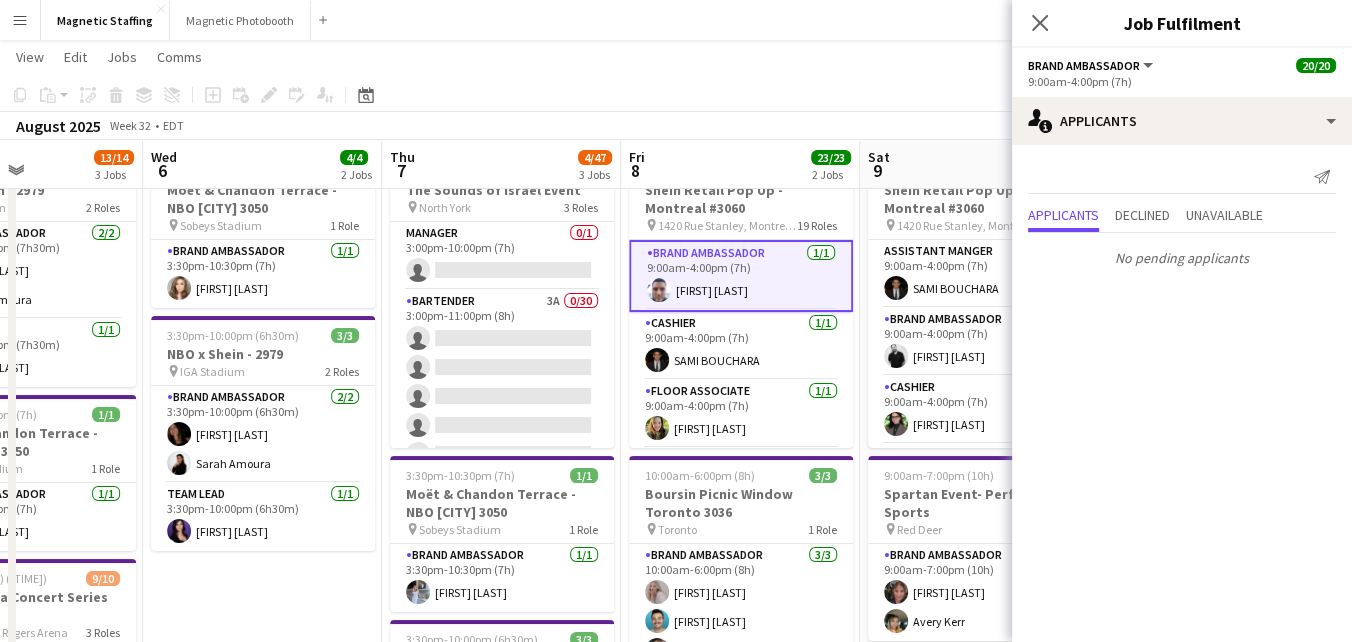 scroll, scrollTop: 0, scrollLeft: 0, axis: both 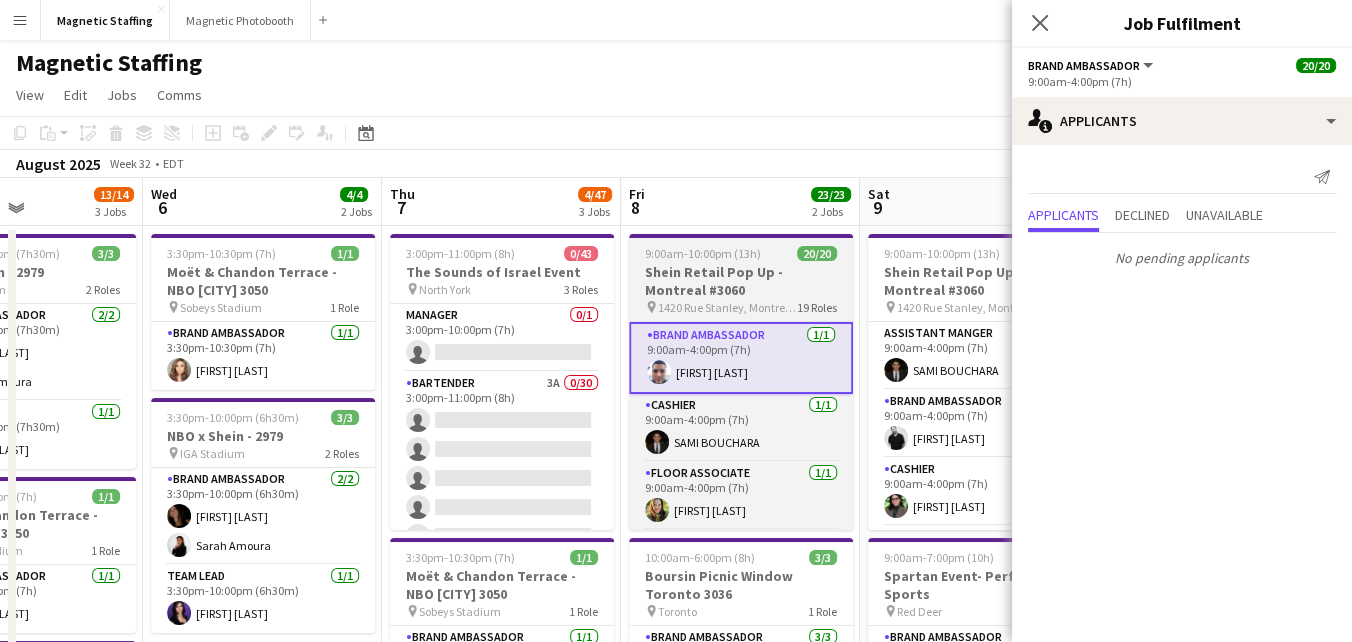click on "1420 Rue Stanley, Montreal, QC" at bounding box center (727, 307) 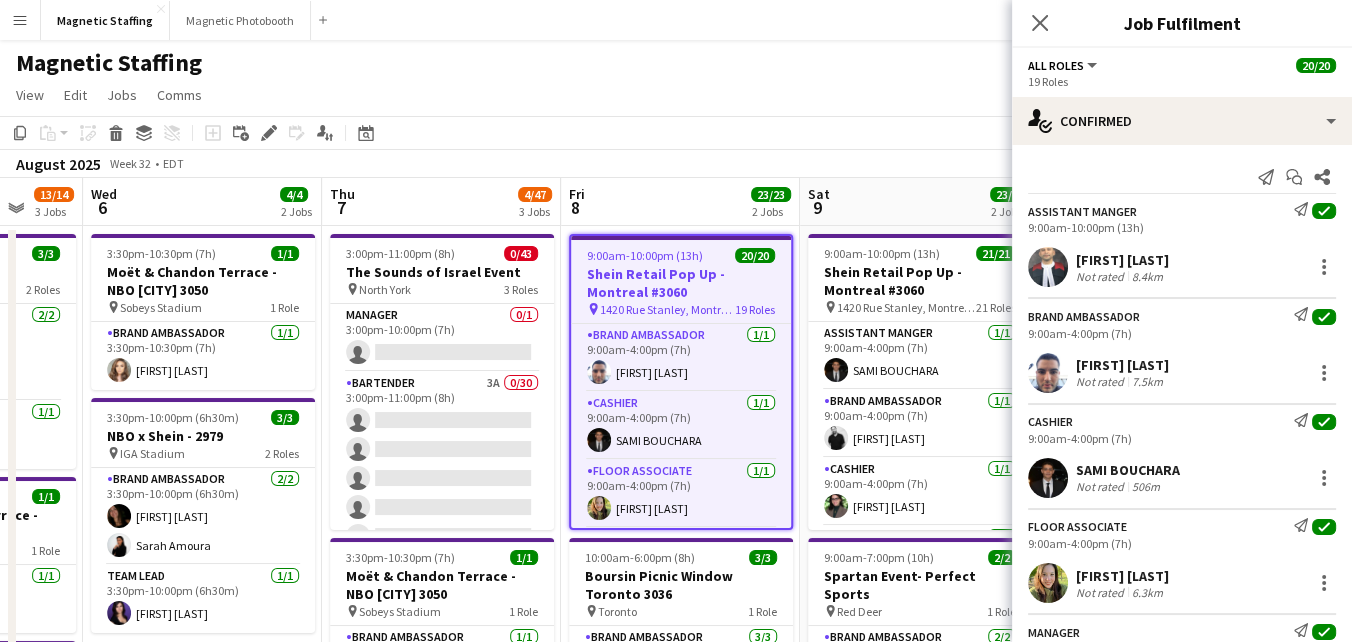 drag, startPoint x: 778, startPoint y: 313, endPoint x: 464, endPoint y: 320, distance: 314.078 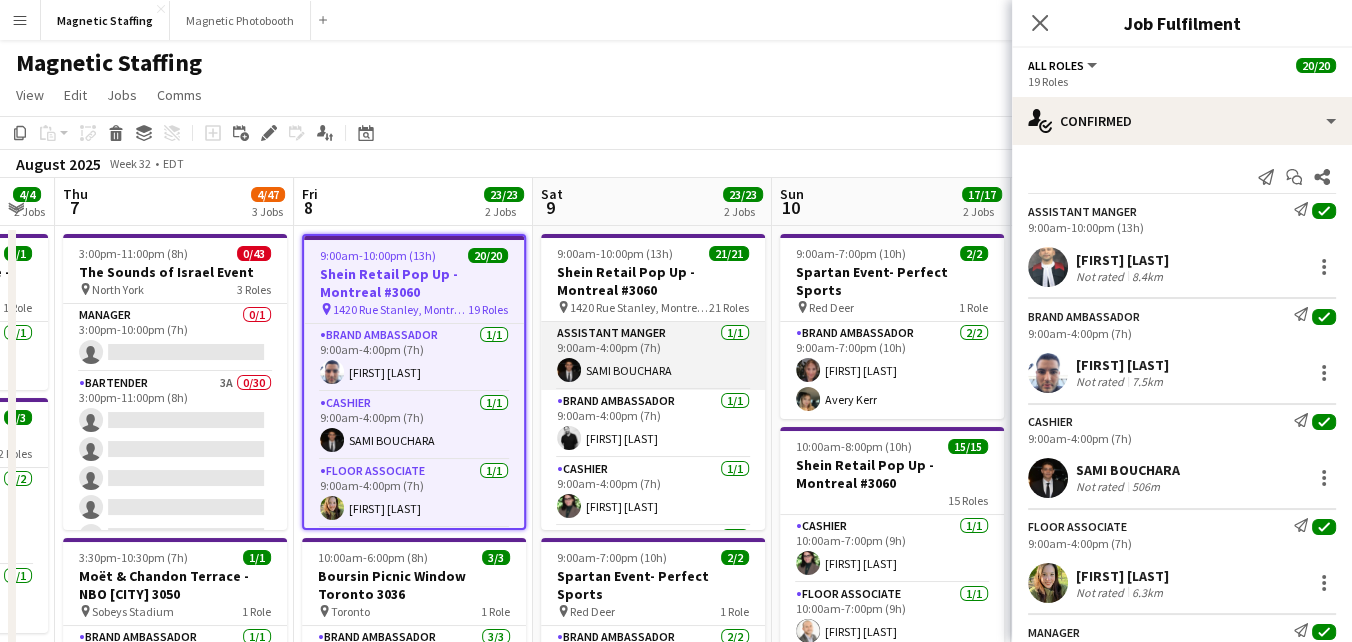 click on "Assistant Manger    1/1   [TIME] ([TIME])
[FIRST] [LAST]" at bounding box center (653, 356) 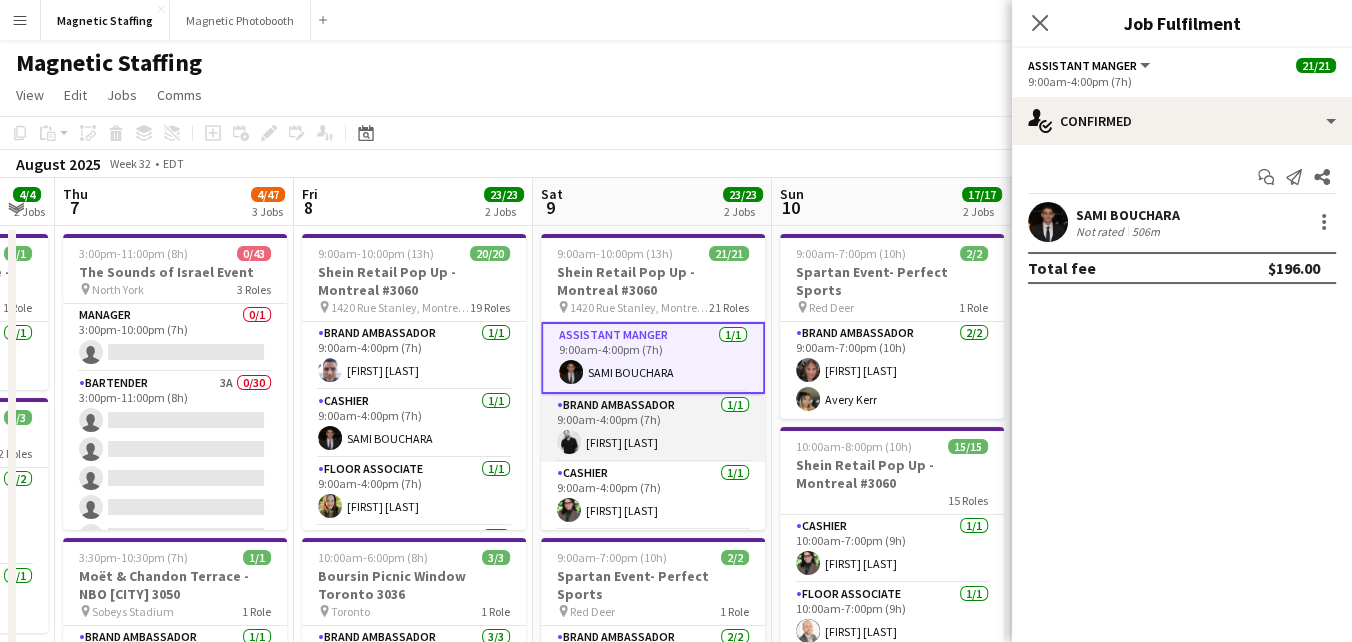 click on "Brand Ambassador   1/1   [TIME] ([TIME])
[FIRST] [LAST]" at bounding box center [653, 428] 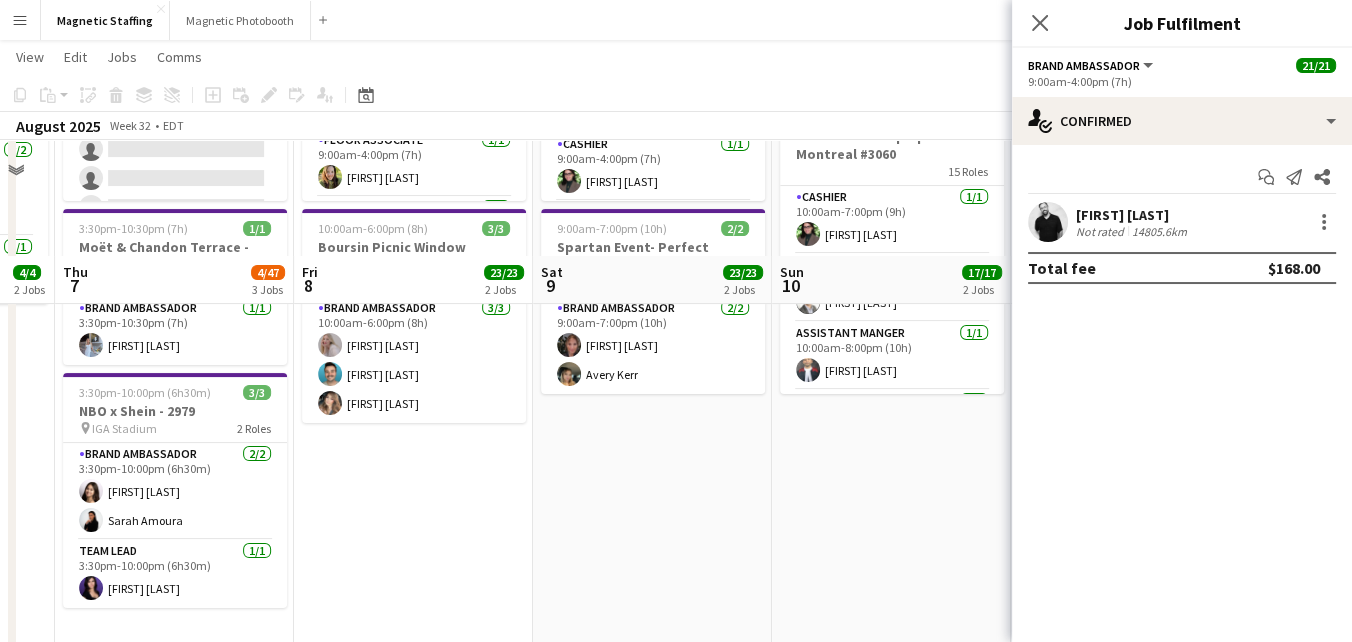 scroll, scrollTop: 242, scrollLeft: 0, axis: vertical 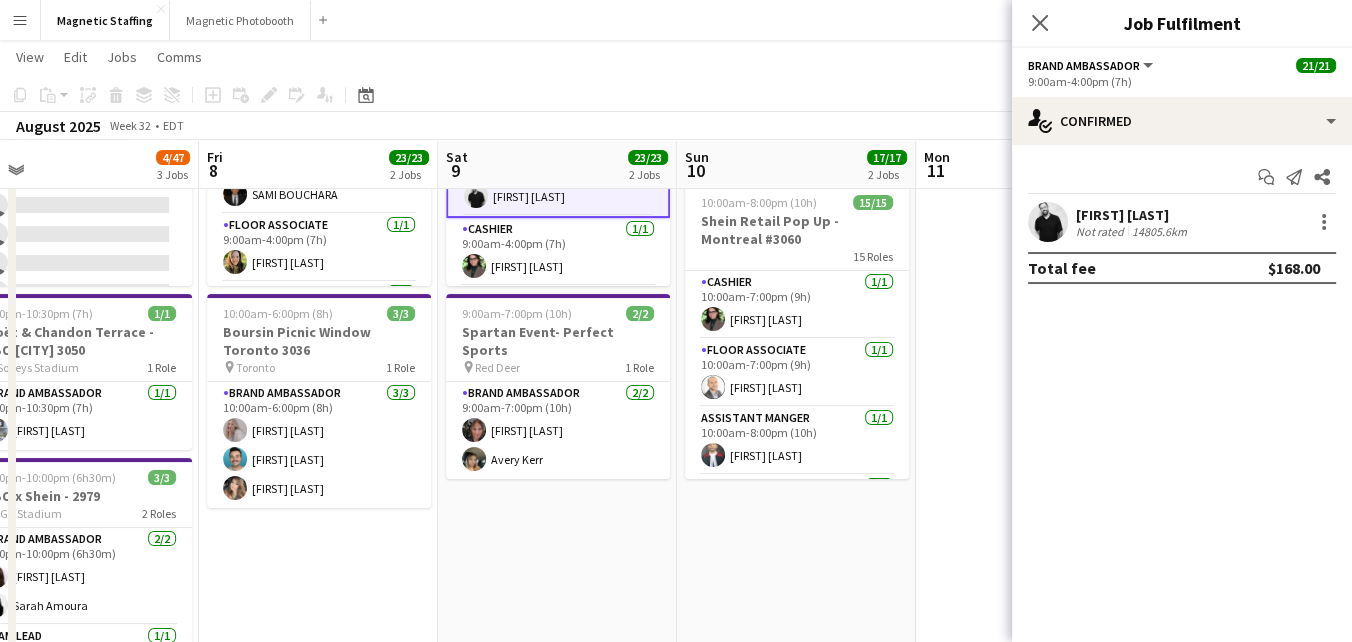 drag, startPoint x: 857, startPoint y: 389, endPoint x: 249, endPoint y: 479, distance: 614.62506 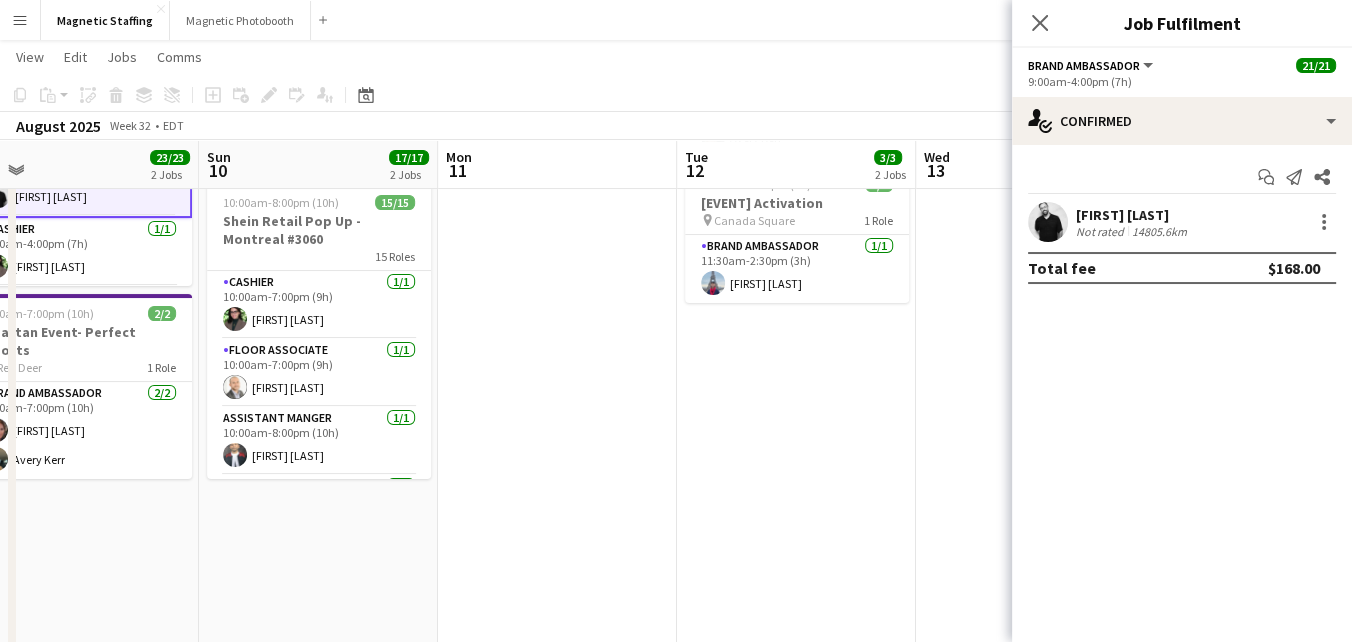 scroll, scrollTop: 0, scrollLeft: 790, axis: horizontal 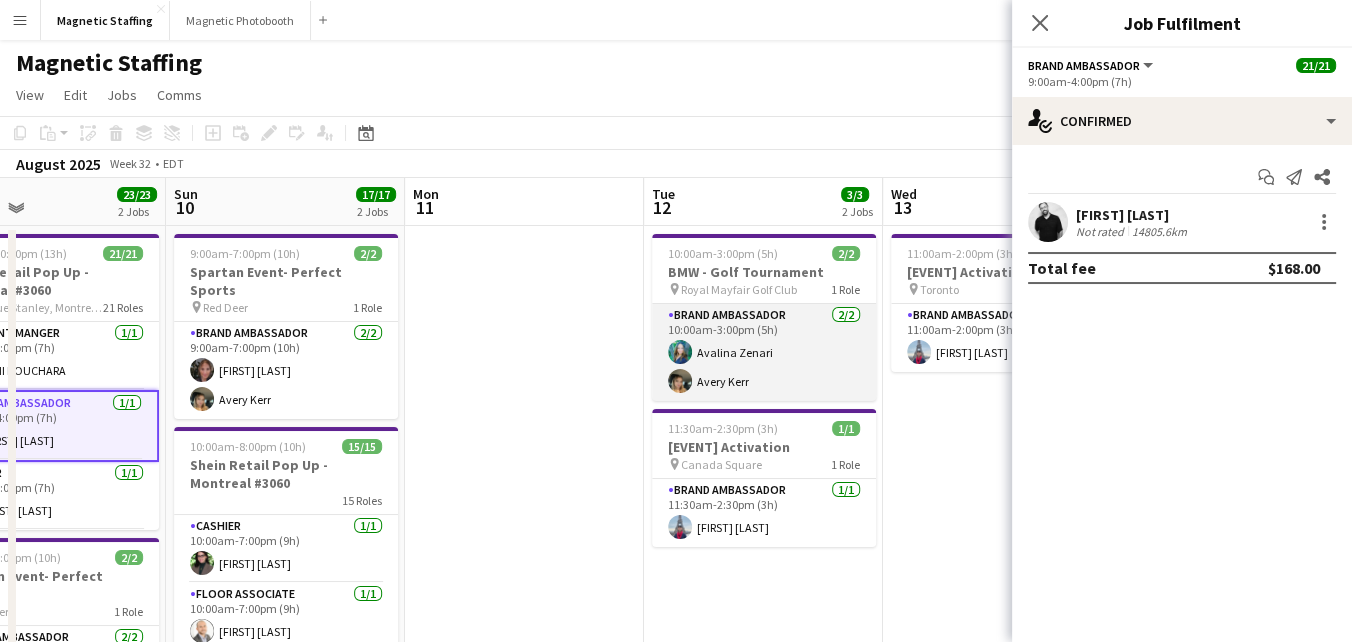 click on "Brand Ambassador   2/2   [TIME]-[TIME] ([DURATION])
[FIRST] [LAST] [FIRST] [LAST]" at bounding box center [764, 352] 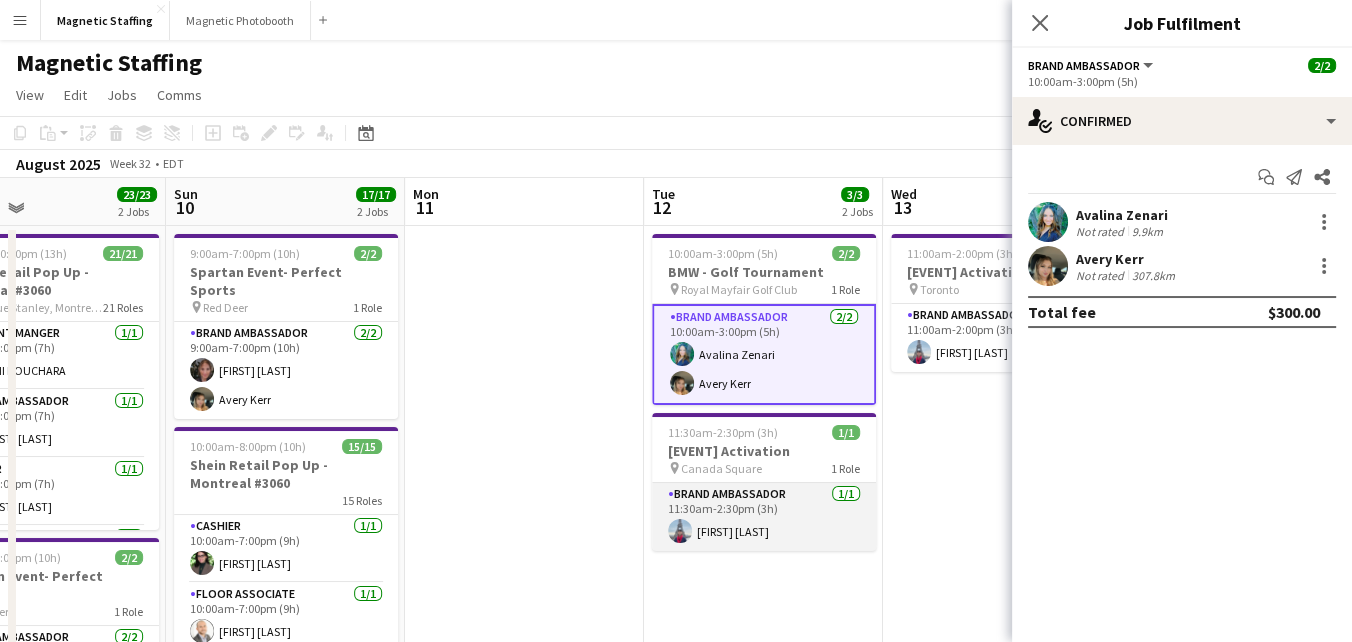 click on "Brand Ambassador   1/1   [TIME]-[TIME] ([DURATION])
[FIRST] [LAST]" at bounding box center (764, 517) 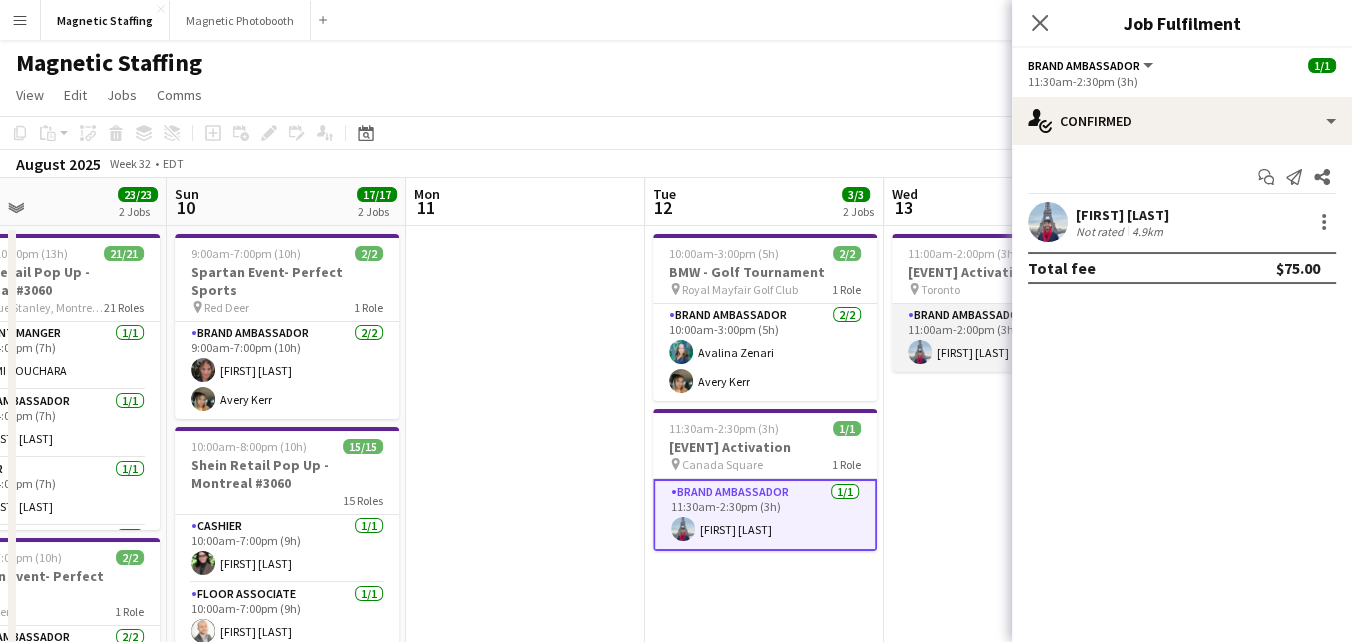 click on "Brand Ambassador   1/1   [TIME]-[TIME] ([DURATION])
[FIRST] [LAST]" at bounding box center (1004, 338) 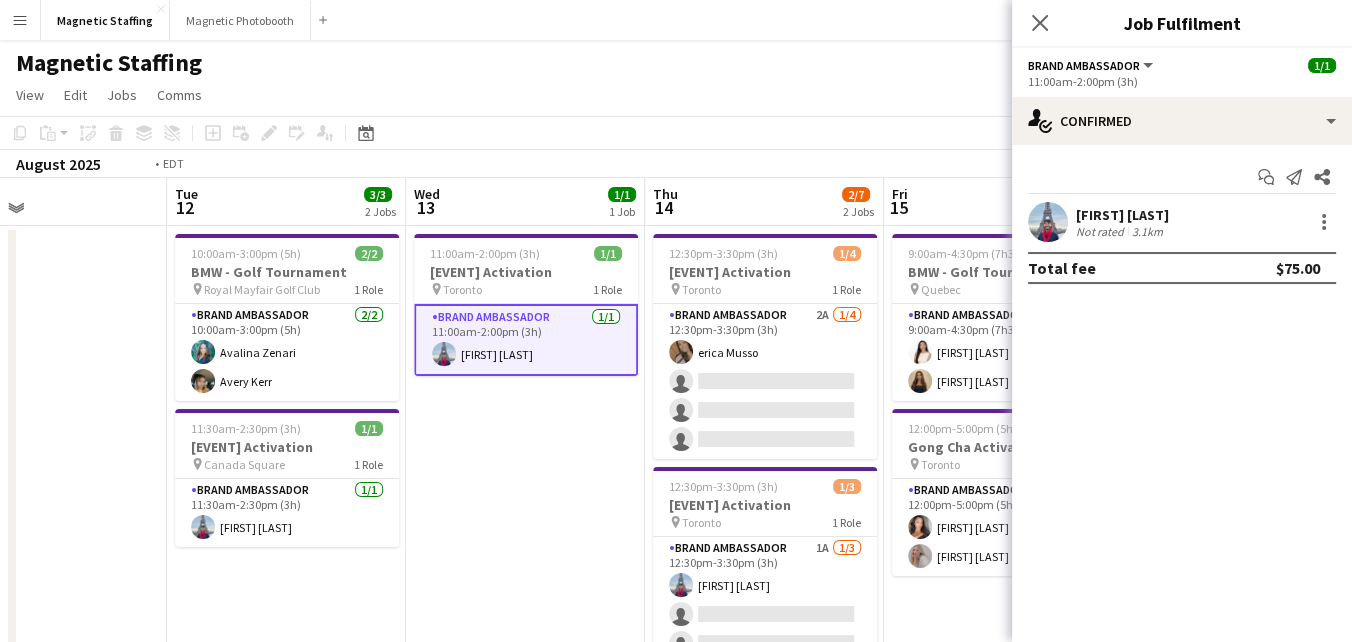 scroll, scrollTop: 0, scrollLeft: 784, axis: horizontal 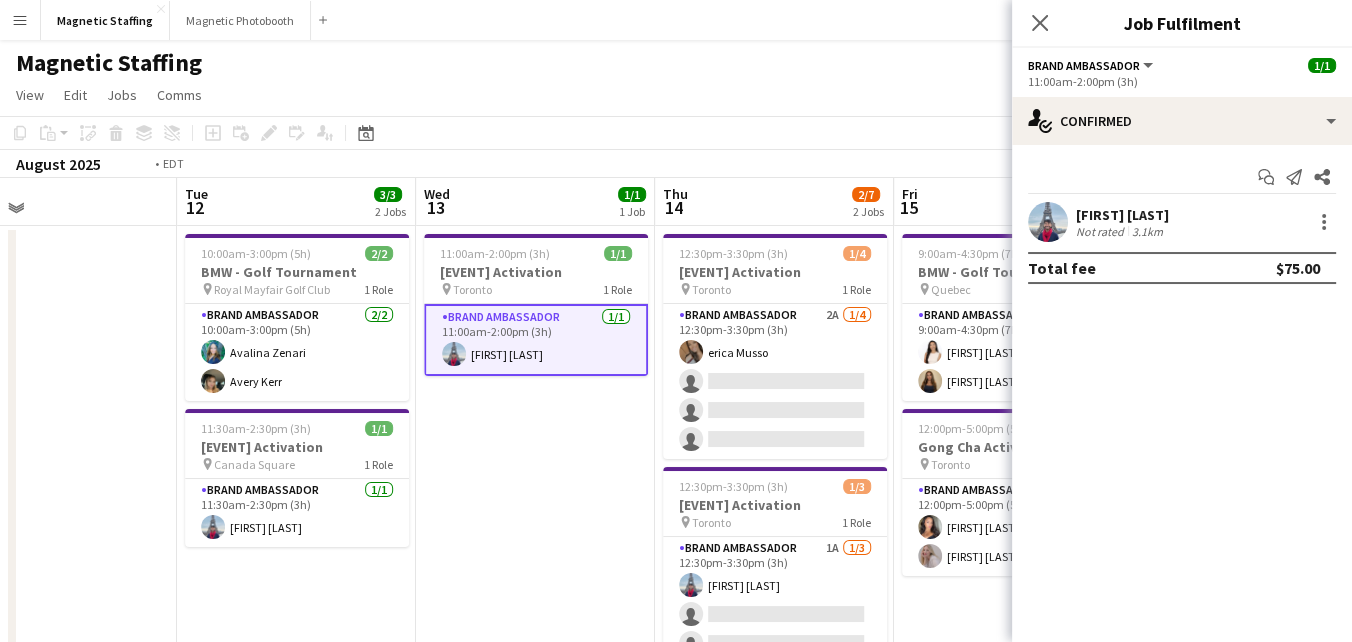 drag, startPoint x: 653, startPoint y: 344, endPoint x: 497, endPoint y: 380, distance: 160.09998 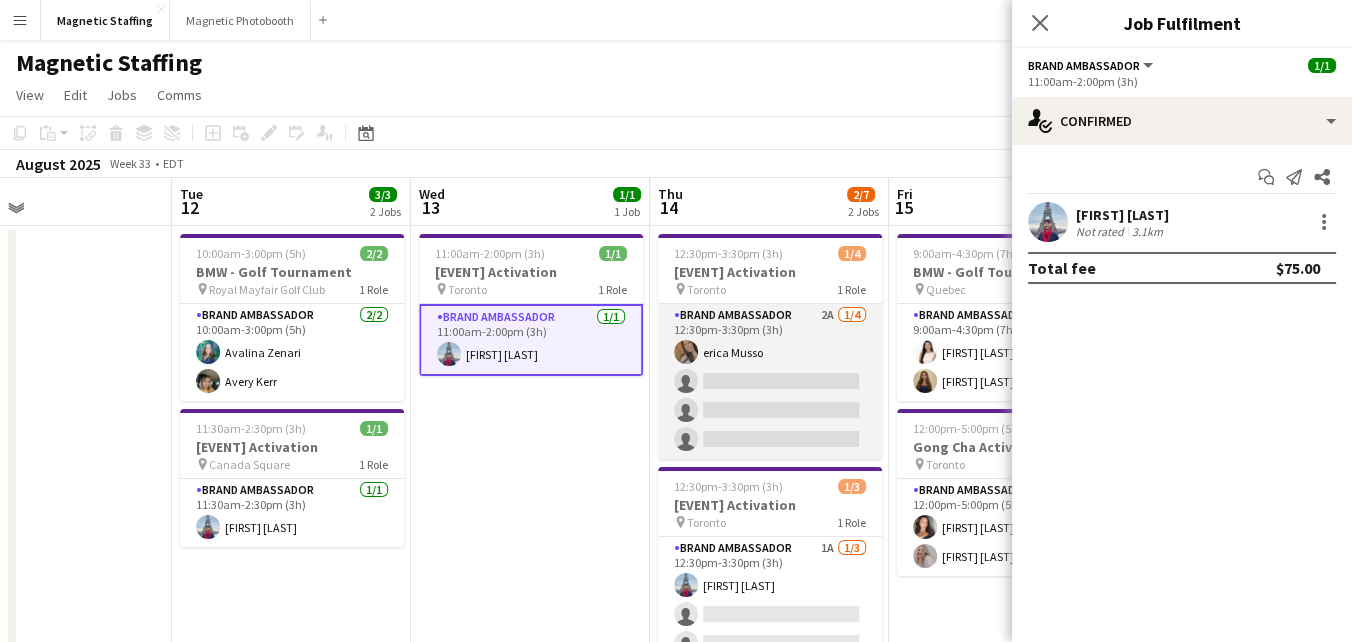 click on "Brand Ambassador   2A   1/4   [TIME] ([TIME])
[FIRST] [LAST]
single-neutral-actions
single-neutral-actions
single-neutral-actions
single-neutral-actions" at bounding box center (770, 381) 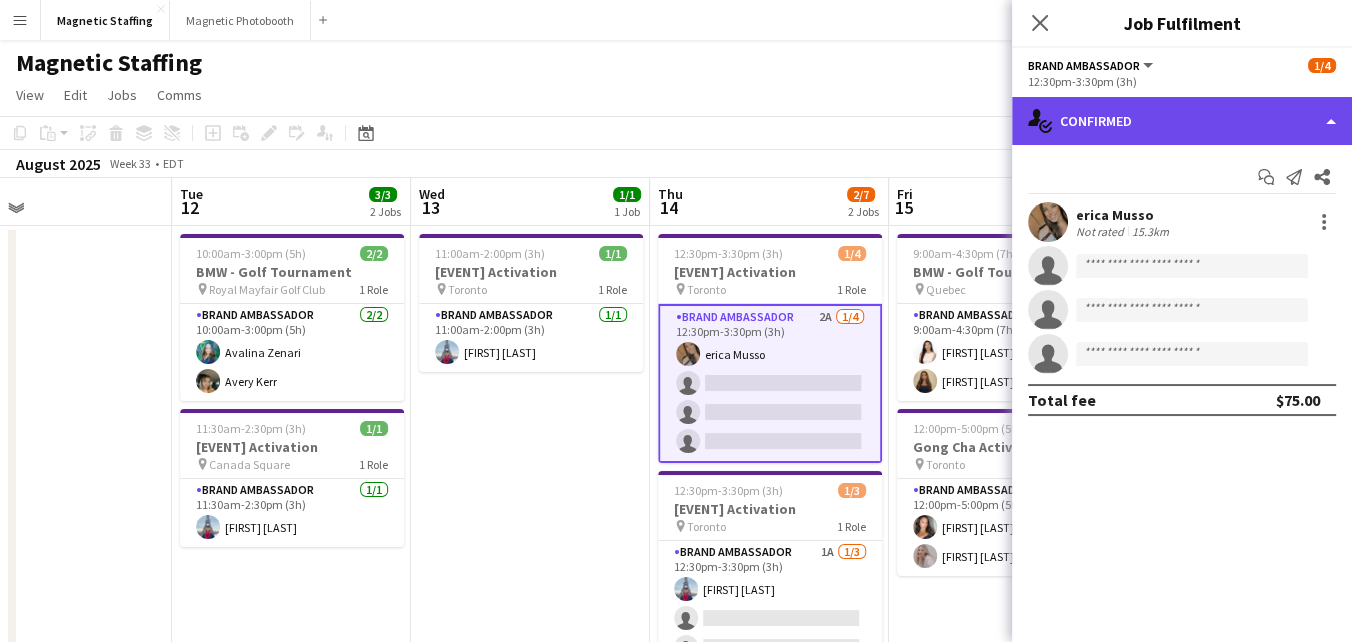click on "single-neutral-actions-check-2
Confirmed" 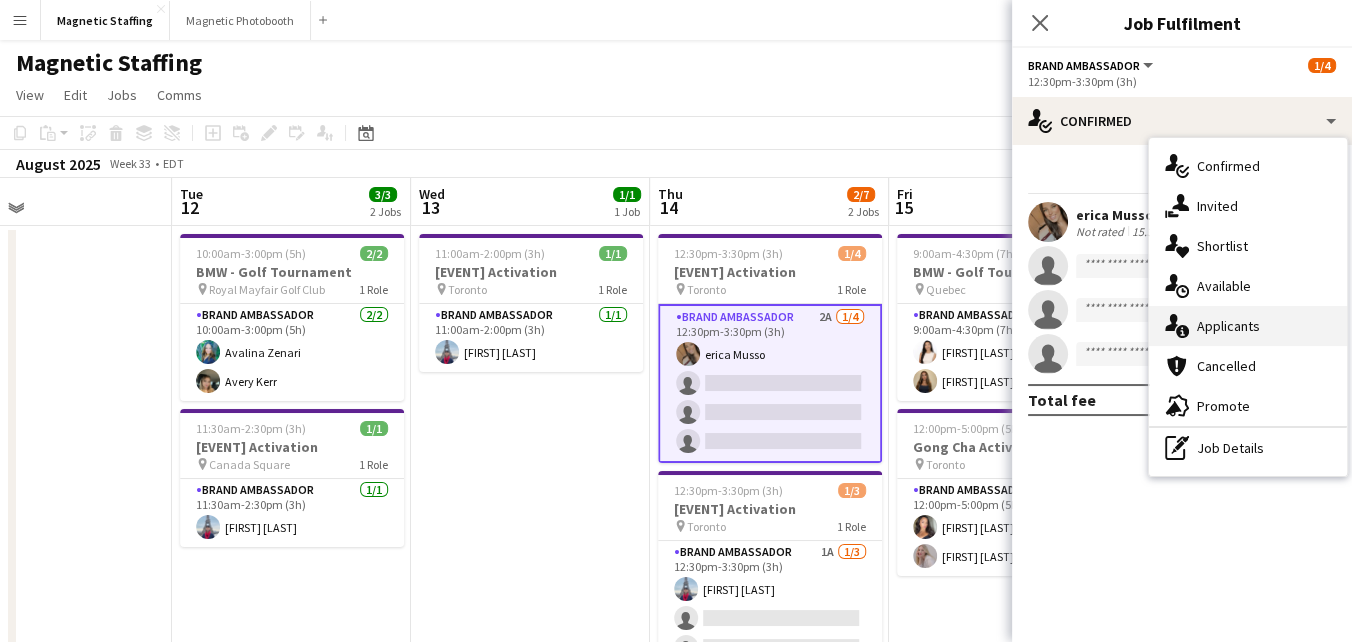 click on "single-neutral-actions-information
Applicants" at bounding box center [1248, 326] 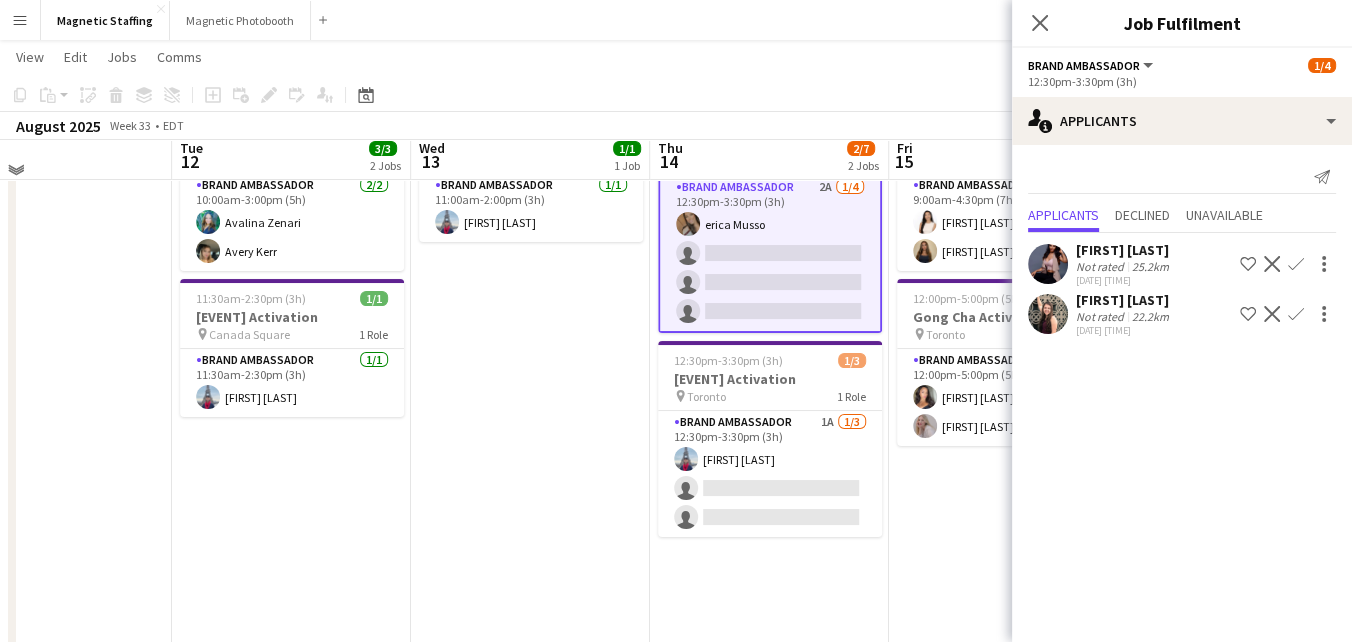 scroll 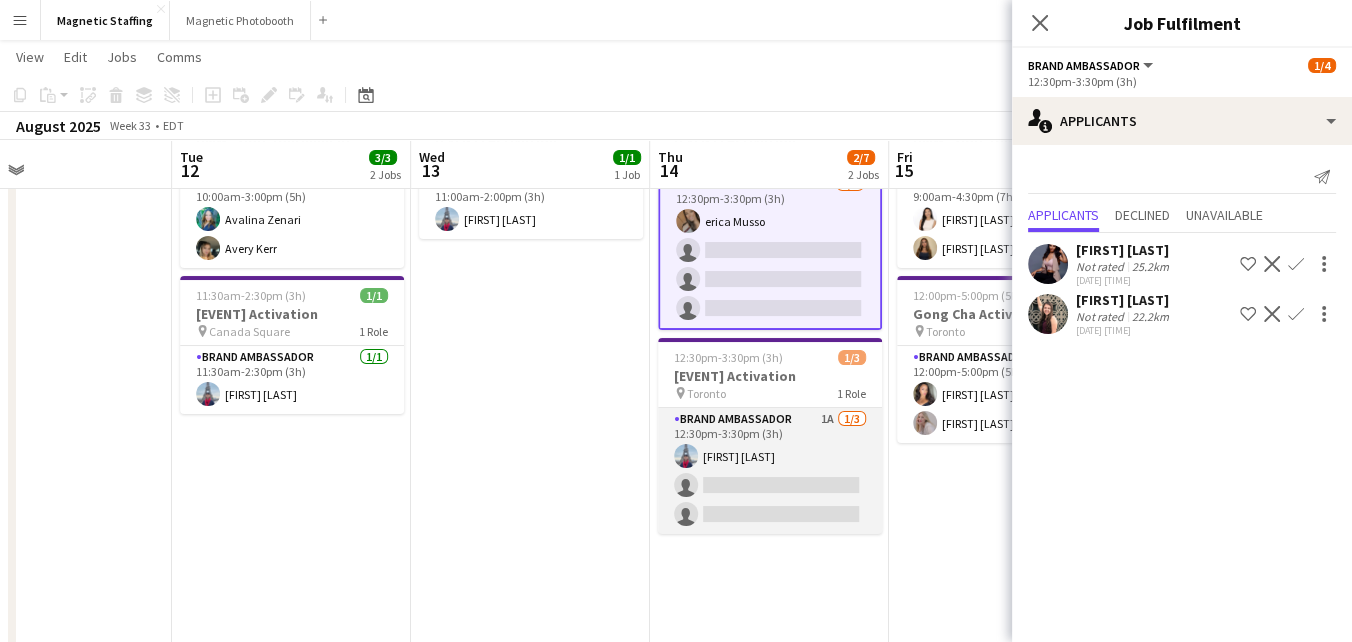click on "Brand Ambassador   1A   1/3   [TIME] ([TIME])
[FIRST] [LAST]
single-neutral-actions
single-neutral-actions" at bounding box center [770, 471] 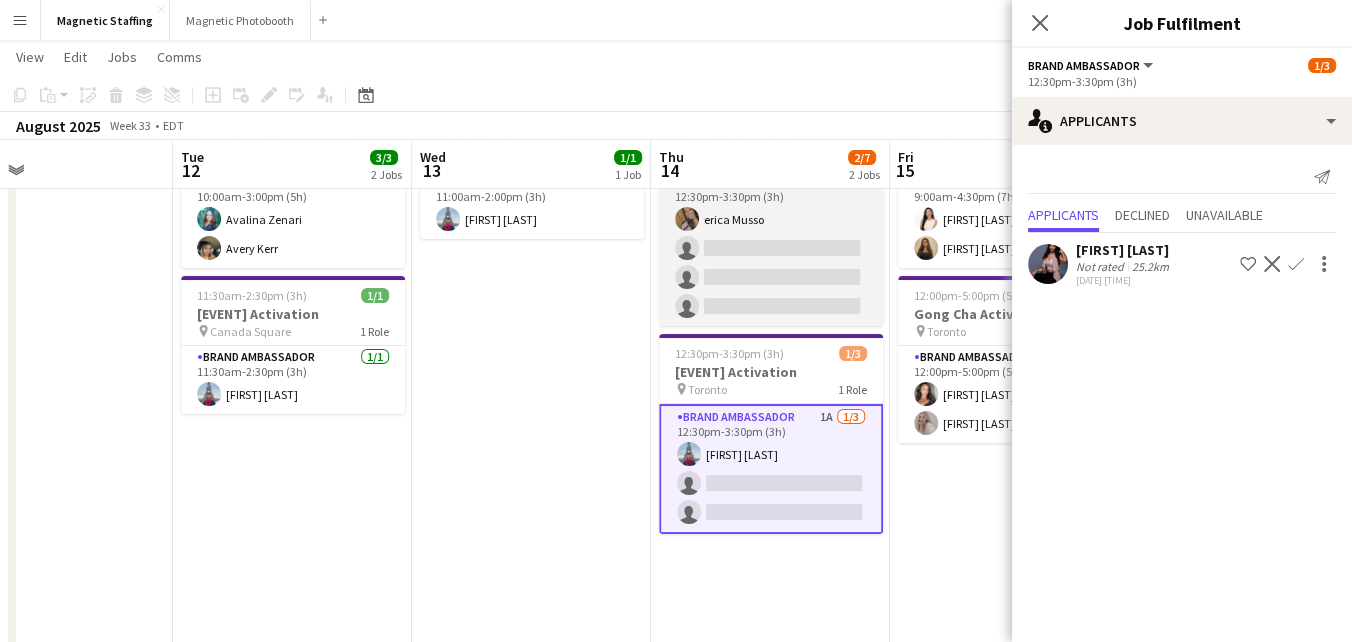 click on "Brand Ambassador   2A   1/4   [TIME] ([TIME])
[FIRST] [LAST]
single-neutral-actions
single-neutral-actions
single-neutral-actions
single-neutral-actions" at bounding box center [771, 248] 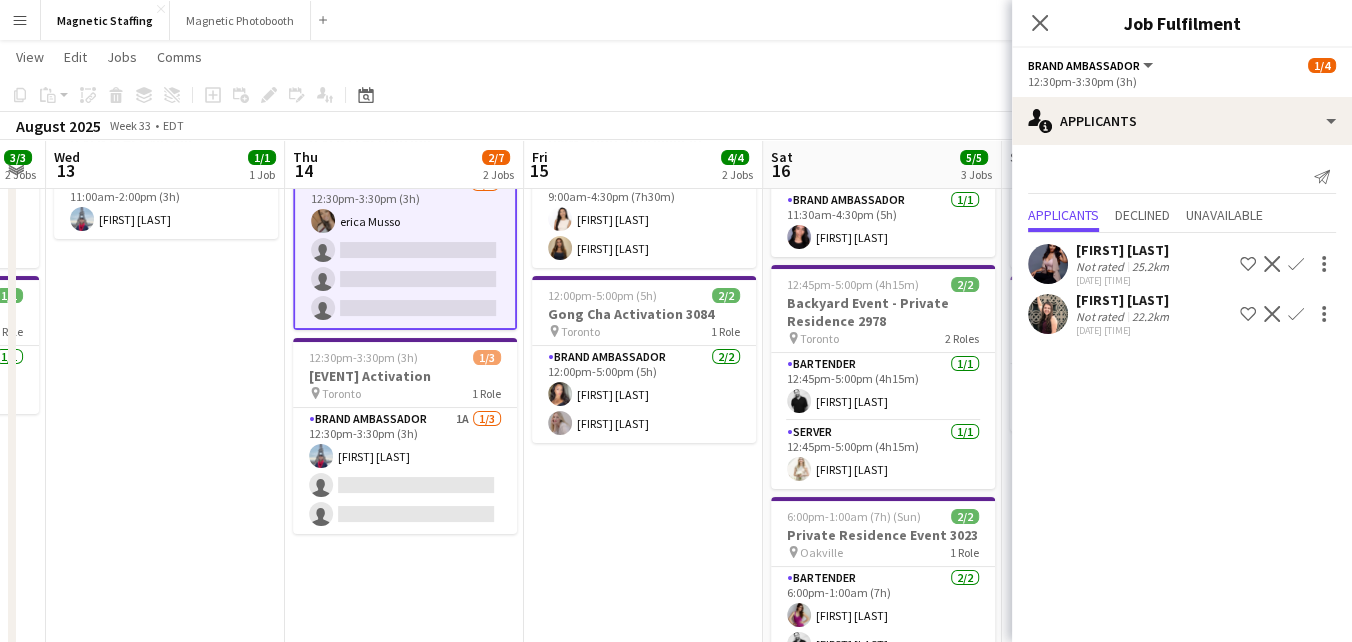 drag, startPoint x: 826, startPoint y: 304, endPoint x: 450, endPoint y: 378, distance: 383.21274 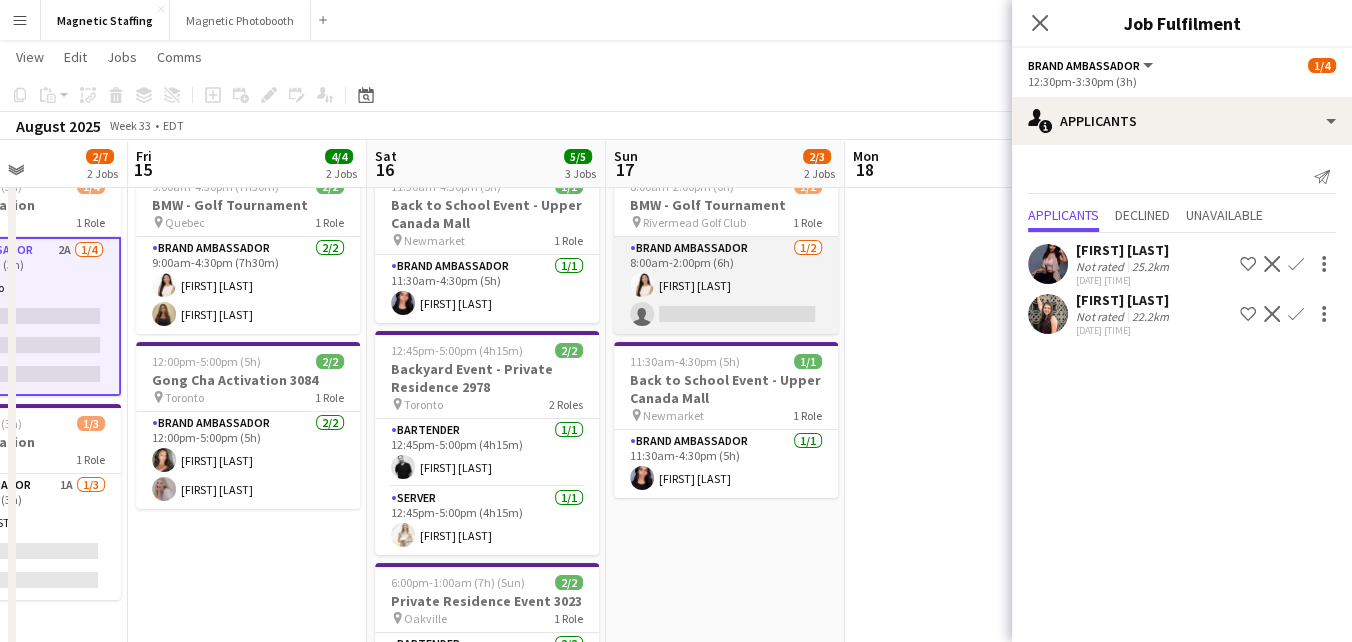 click on "Brand Ambassador   1/2   [TIME] ([TIME])
[FIRST] [LAST]
single-neutral-actions" at bounding box center [726, 285] 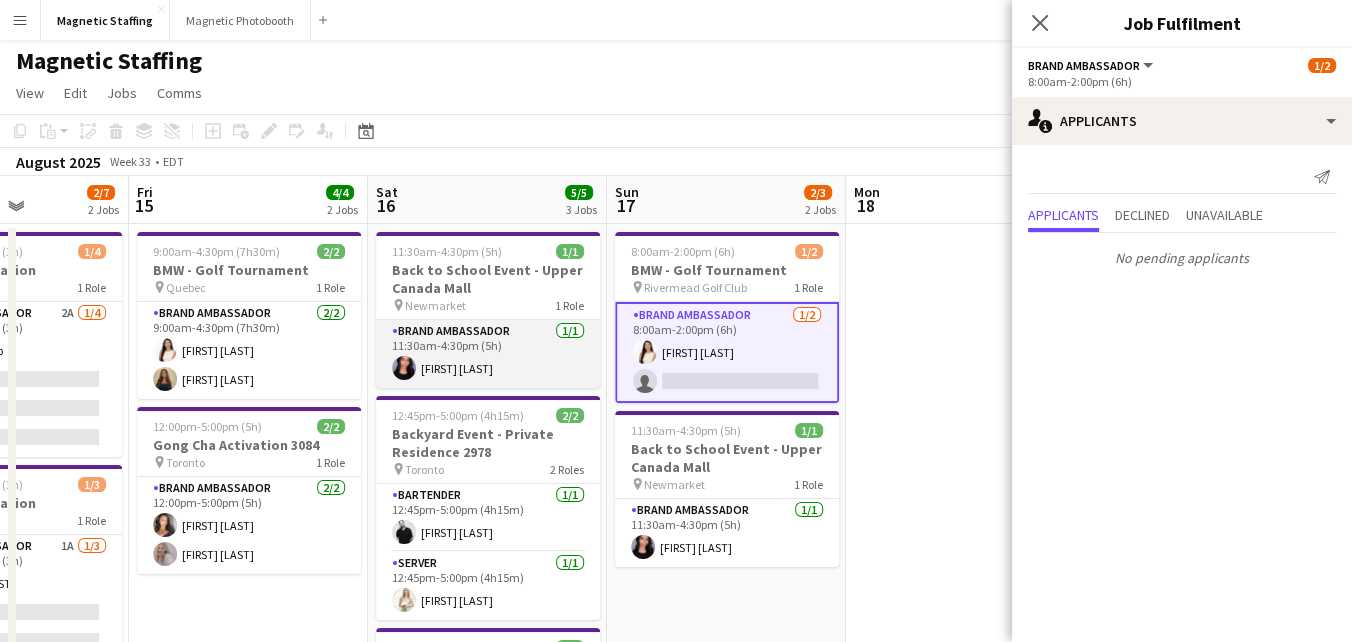 click on "Brand Ambassador   1/1   [TIME]-[TIME] ([DURATION])
[FIRST] [LAST]" at bounding box center (488, 354) 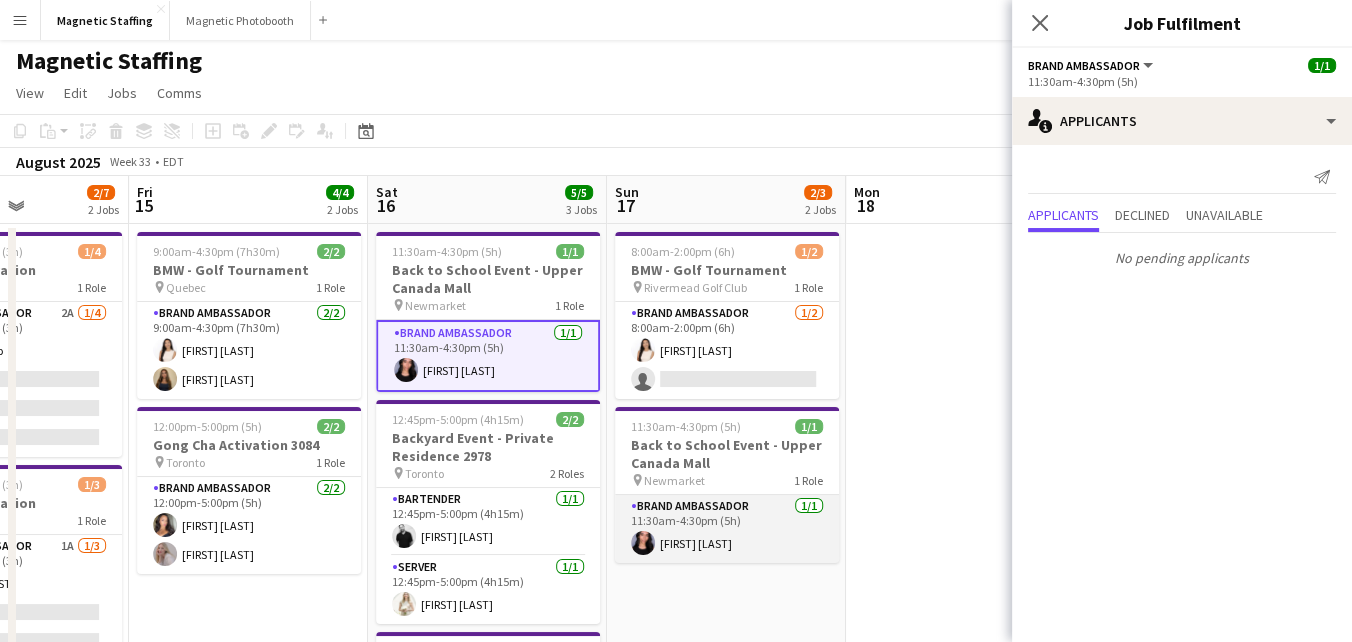 click on "Brand Ambassador   1/1   [TIME]-[TIME] ([DURATION])
[FIRST] [LAST]" at bounding box center [727, 529] 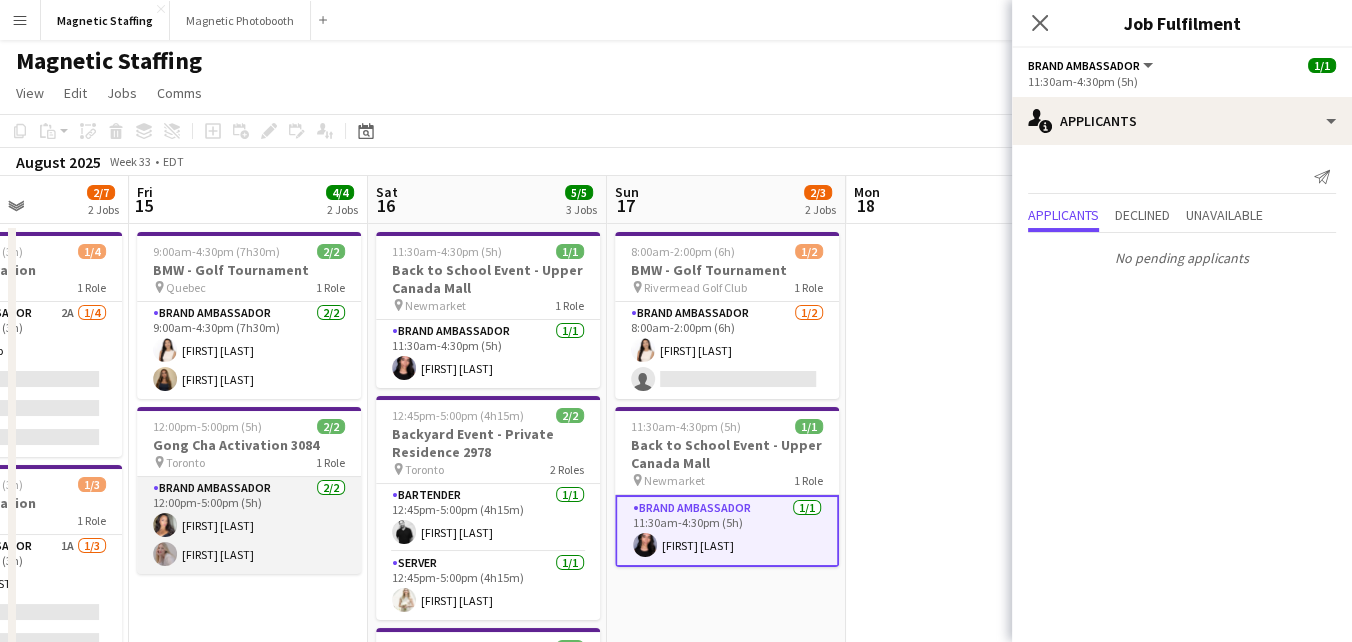 click on "Brand Ambassador   2/2   [TIME] ([TIME])
[FIRST] [LAST] [FIRST] [LAST]" at bounding box center [249, 525] 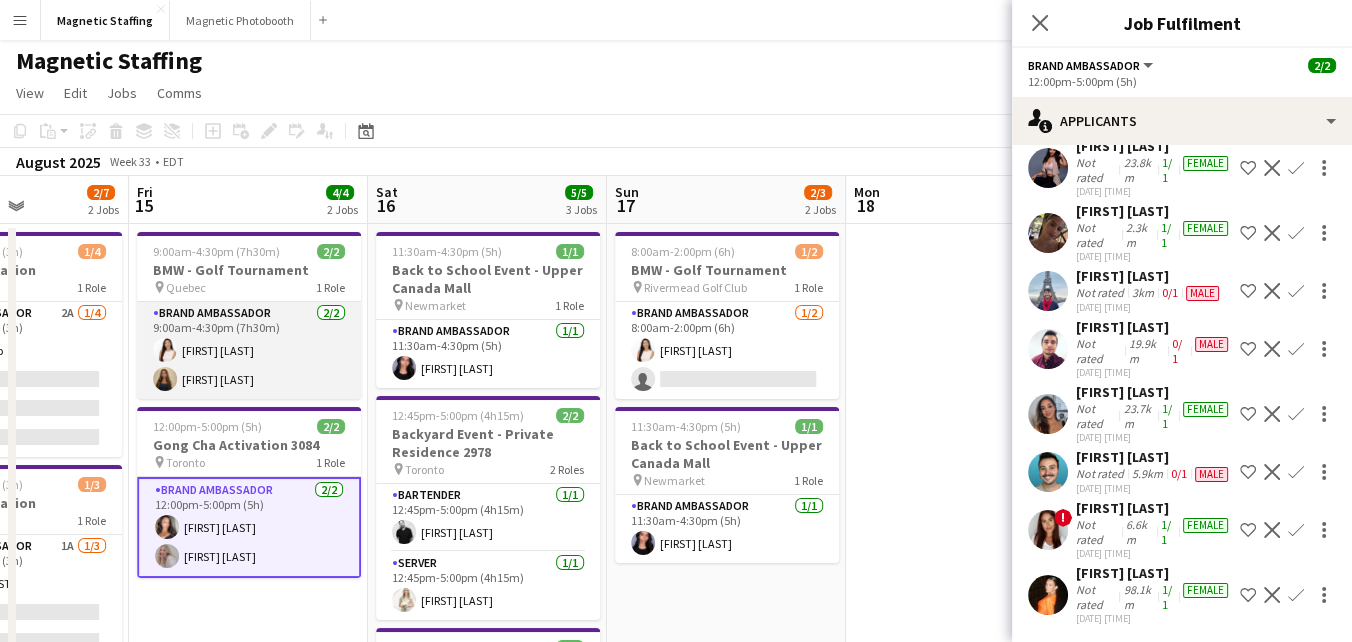 click on "Brand Ambassador   2/2   [TIME]-[TIME] ([DURATION])
[FIRST] [LAST] [FIRST] [LAST]" at bounding box center [249, 350] 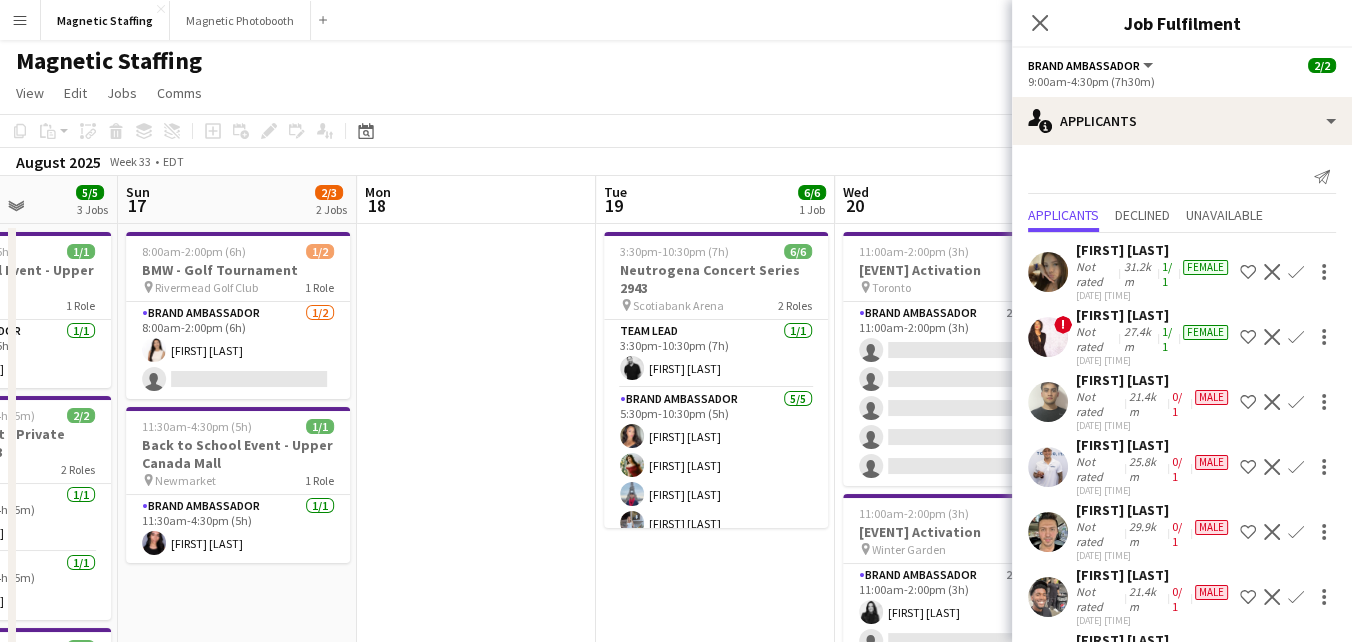 drag, startPoint x: 945, startPoint y: 353, endPoint x: 247, endPoint y: 449, distance: 704.5708 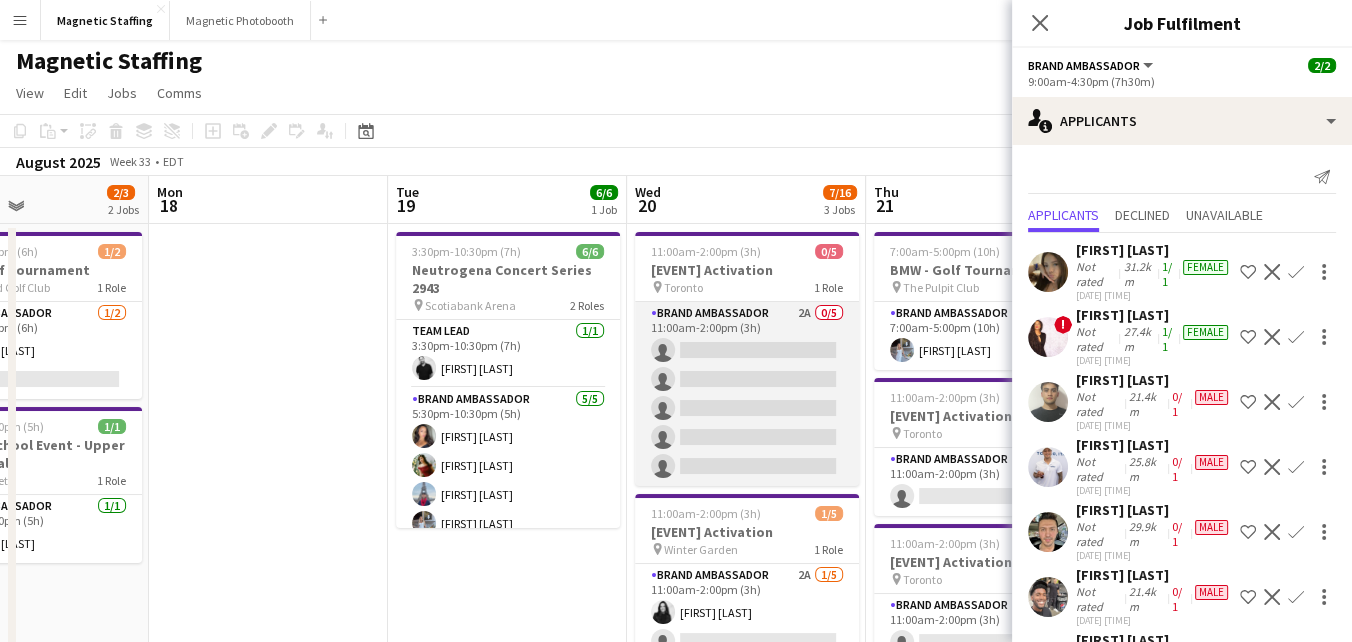 click on "Brand Ambassador   2A   0/5   [TIME]-[TIME] ([DURATION])
single-neutral-actions
single-neutral-actions
single-neutral-actions
single-neutral-actions
single-neutral-actions" at bounding box center [747, 394] 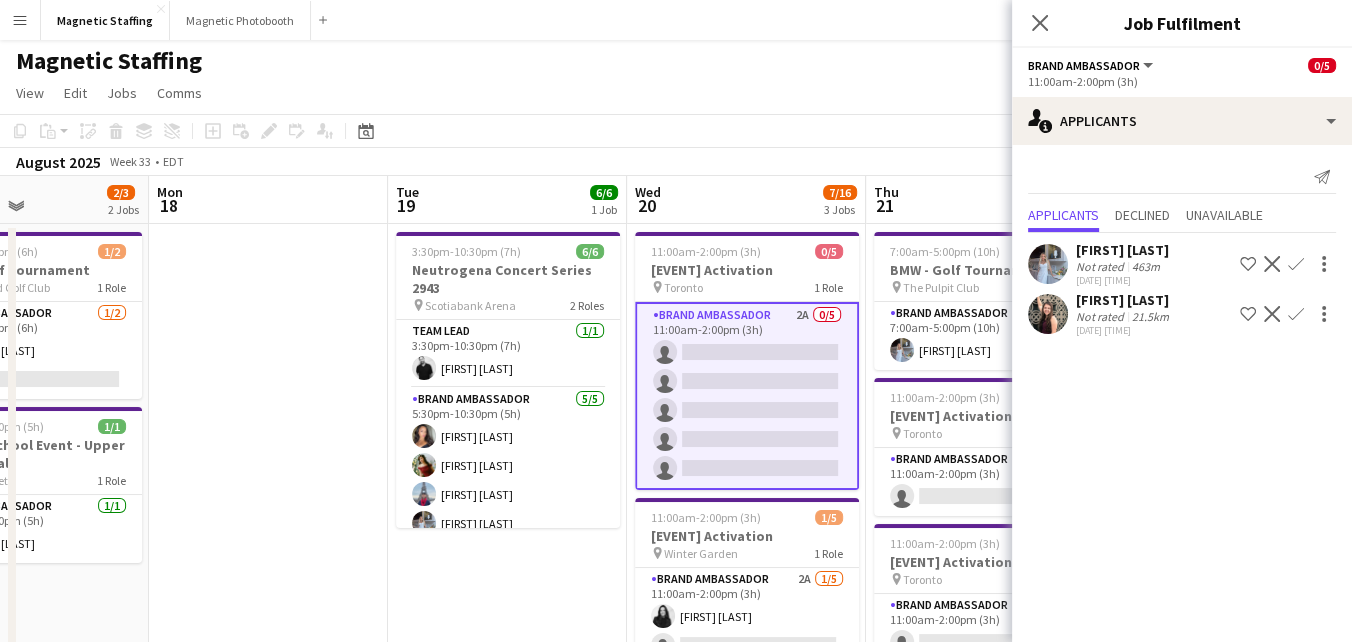 click on "Confirm" at bounding box center (1296, 314) 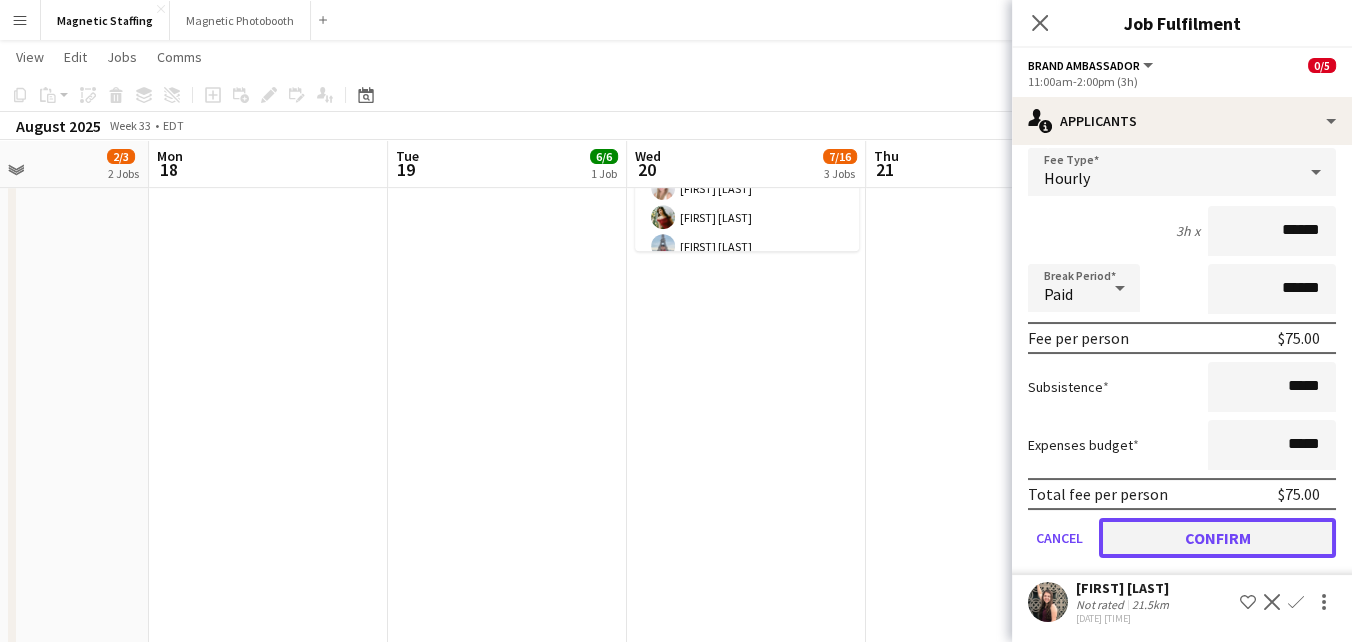 click on "Confirm" 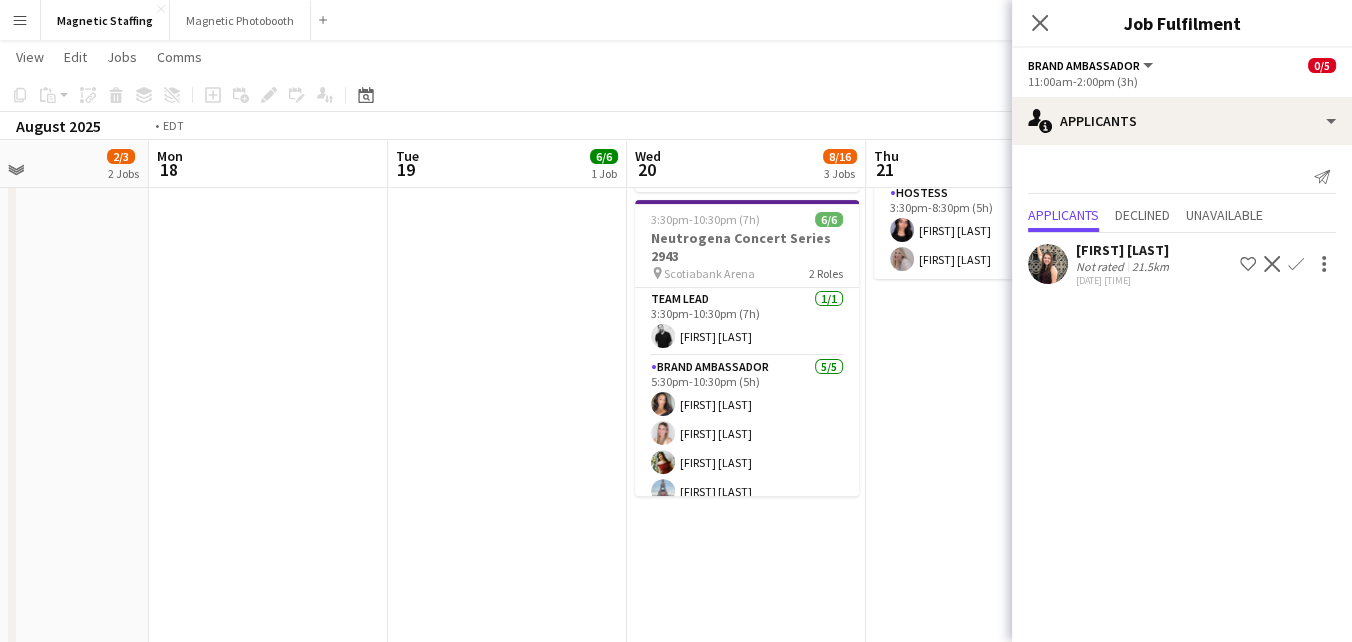 drag, startPoint x: 796, startPoint y: 472, endPoint x: 604, endPoint y: 482, distance: 192.26024 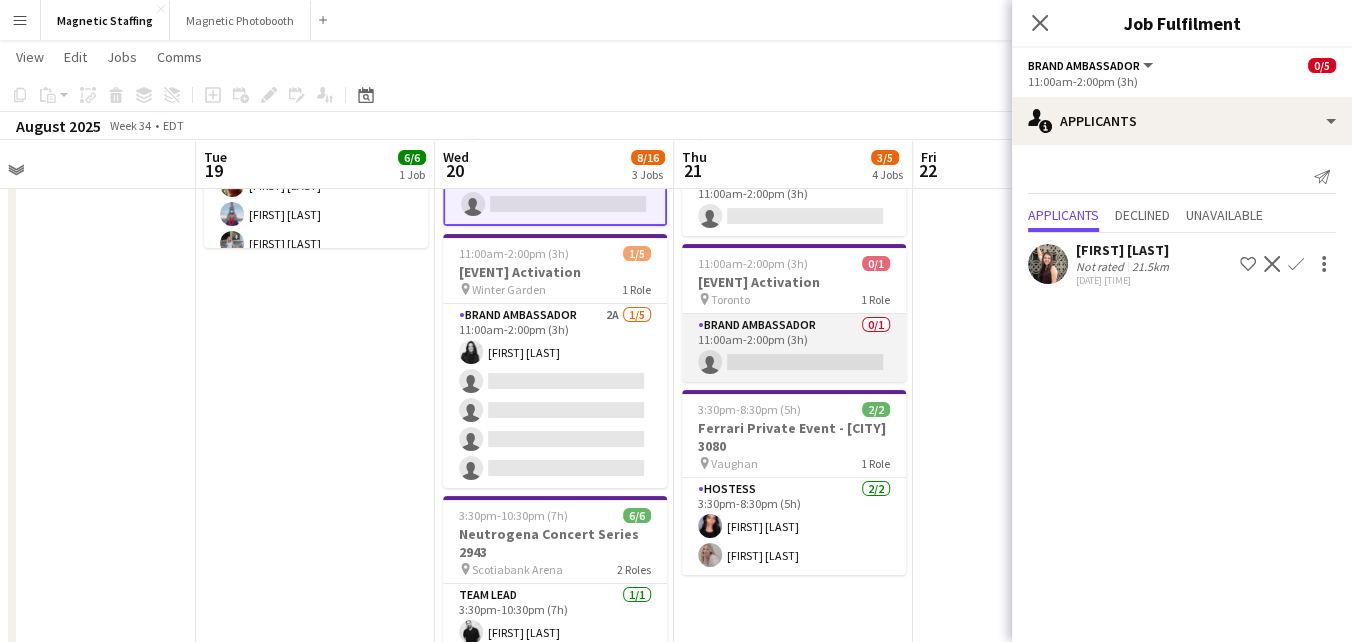 click on "Brand Ambassador   0/1   [TIME] ([TIME])
single-neutral-actions" at bounding box center (794, 348) 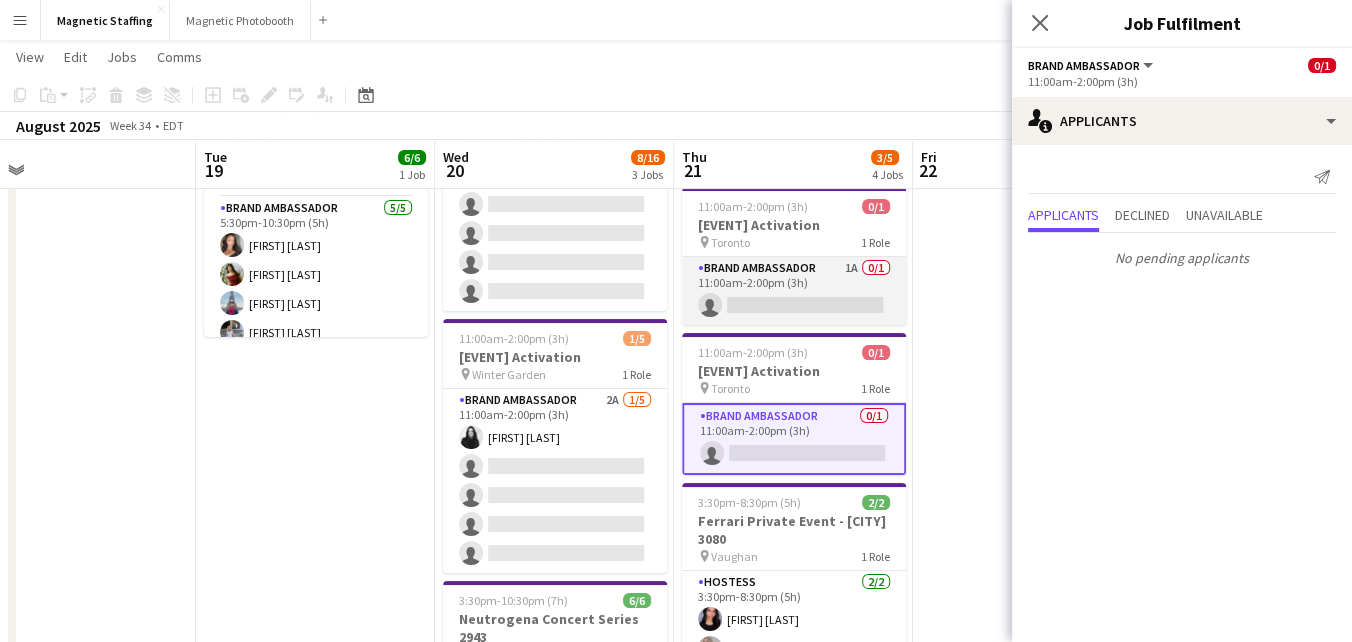 click on "Brand Ambassador   1A   0/1   [TIME]-[TIME] ([DURATION])
single-neutral-actions" at bounding box center [794, 291] 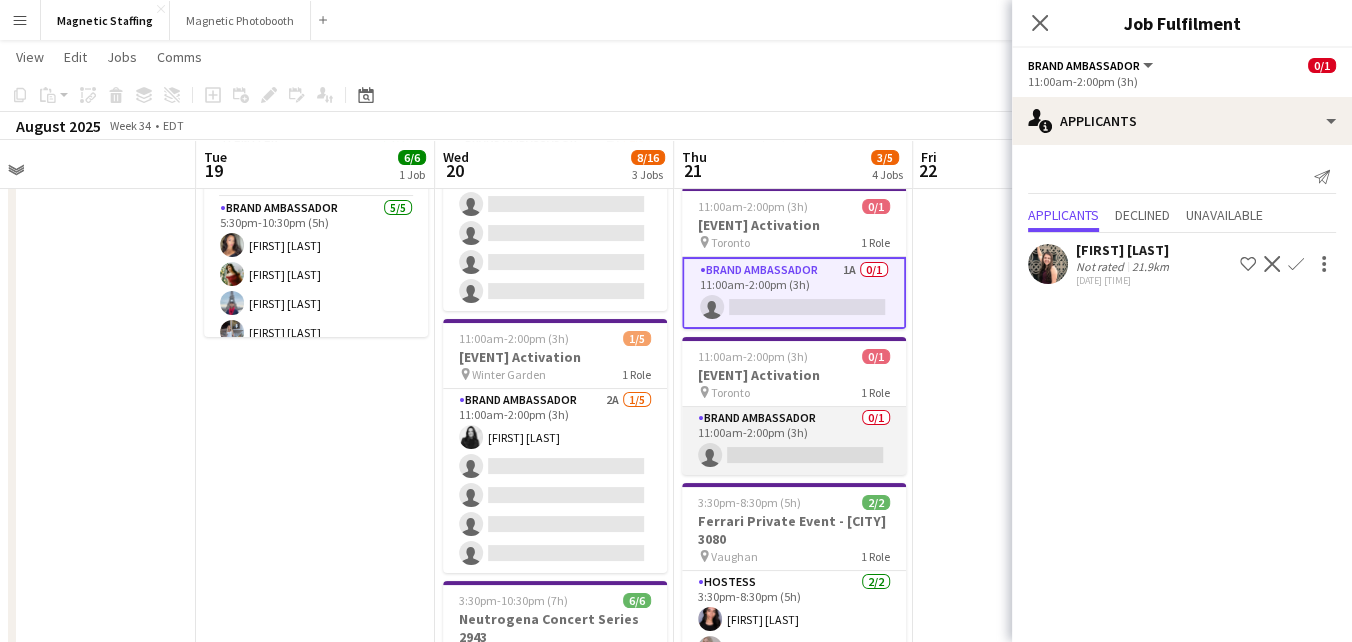 click on "Brand Ambassador   0/1   [TIME] ([TIME])
single-neutral-actions" at bounding box center [794, 441] 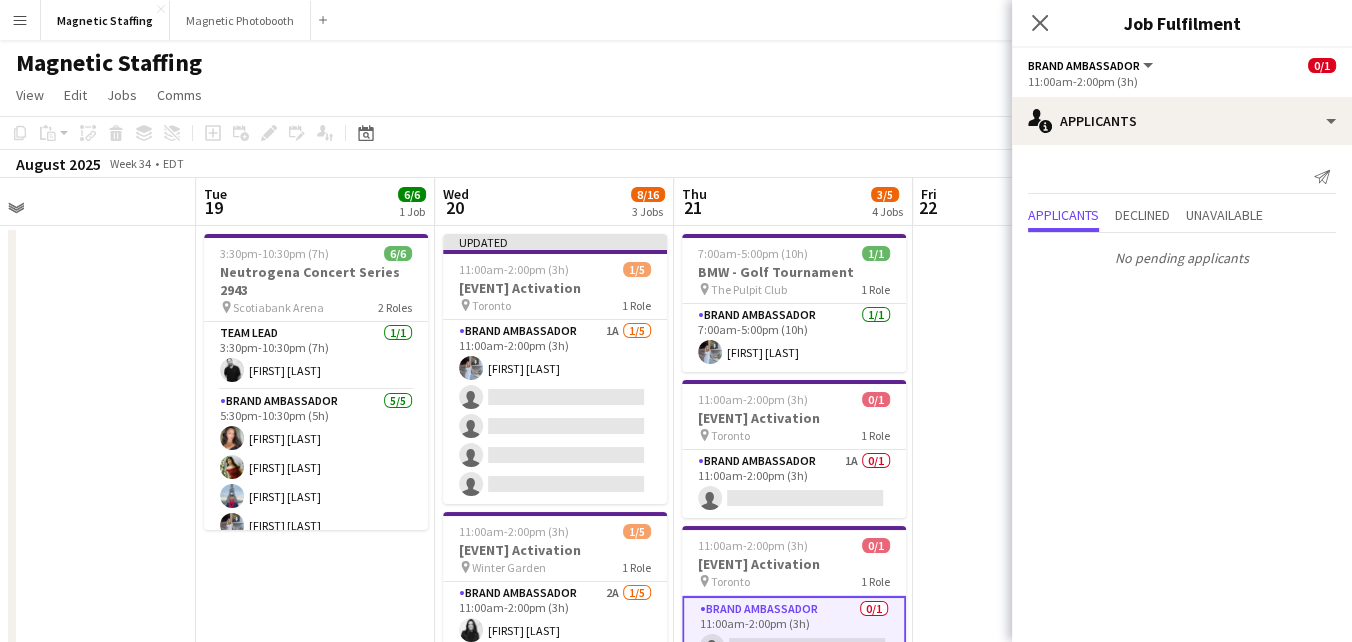 click at bounding box center (1032, 1056) 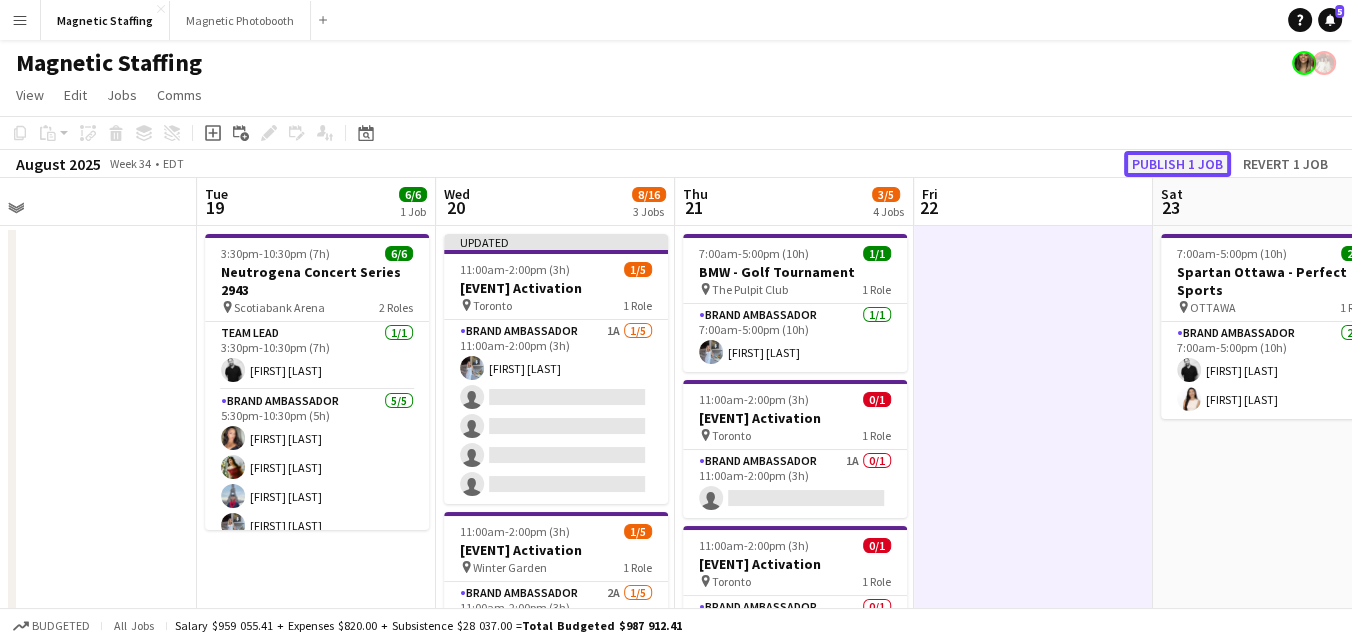 click on "Publish 1 job" 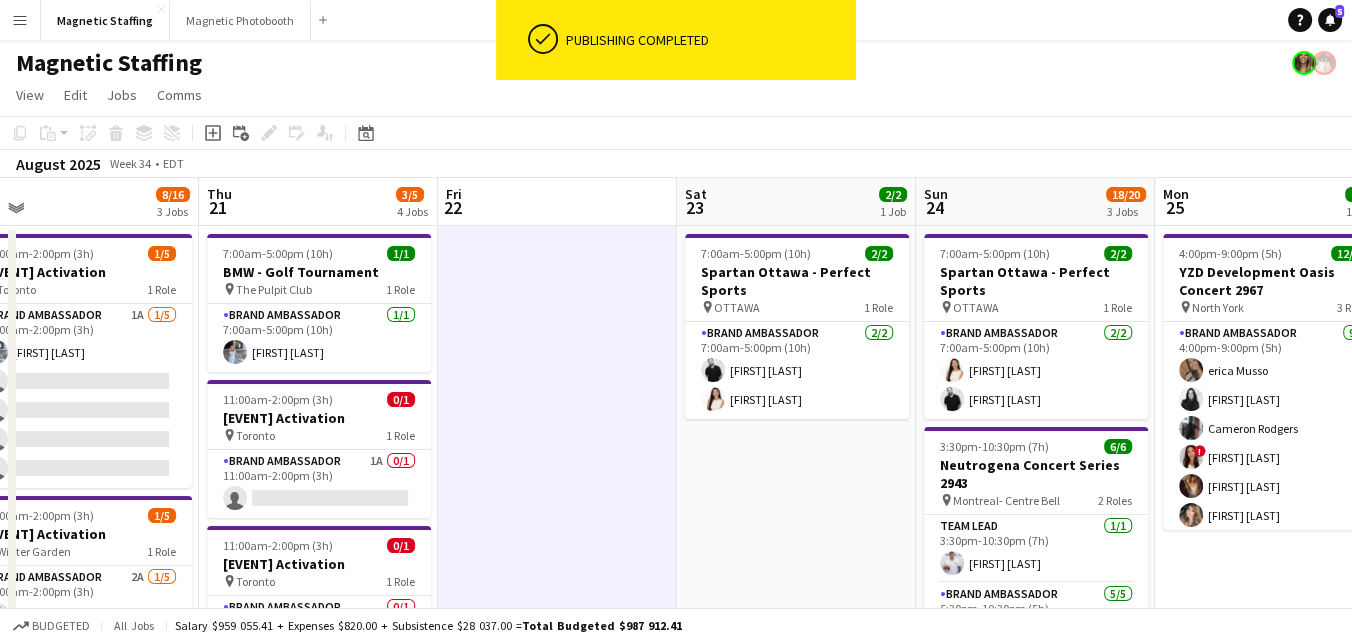 drag, startPoint x: 1002, startPoint y: 370, endPoint x: 443, endPoint y: 623, distance: 613.5878 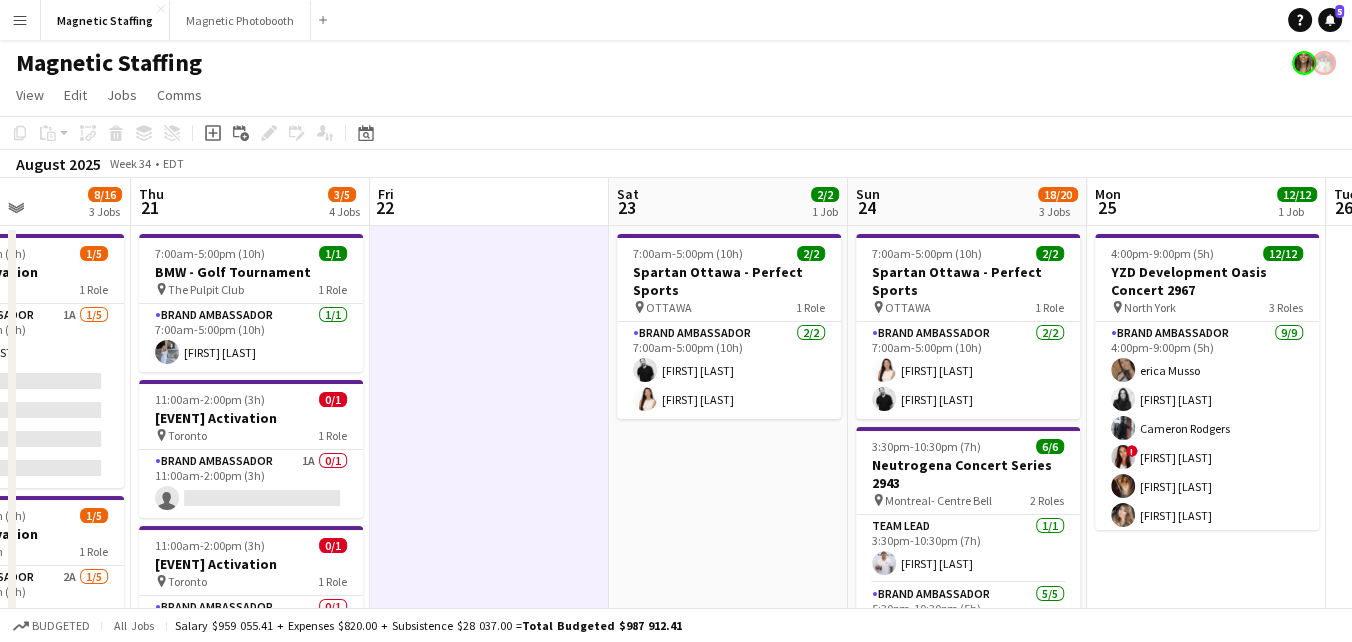 drag, startPoint x: 917, startPoint y: 511, endPoint x: 289, endPoint y: 653, distance: 643.854 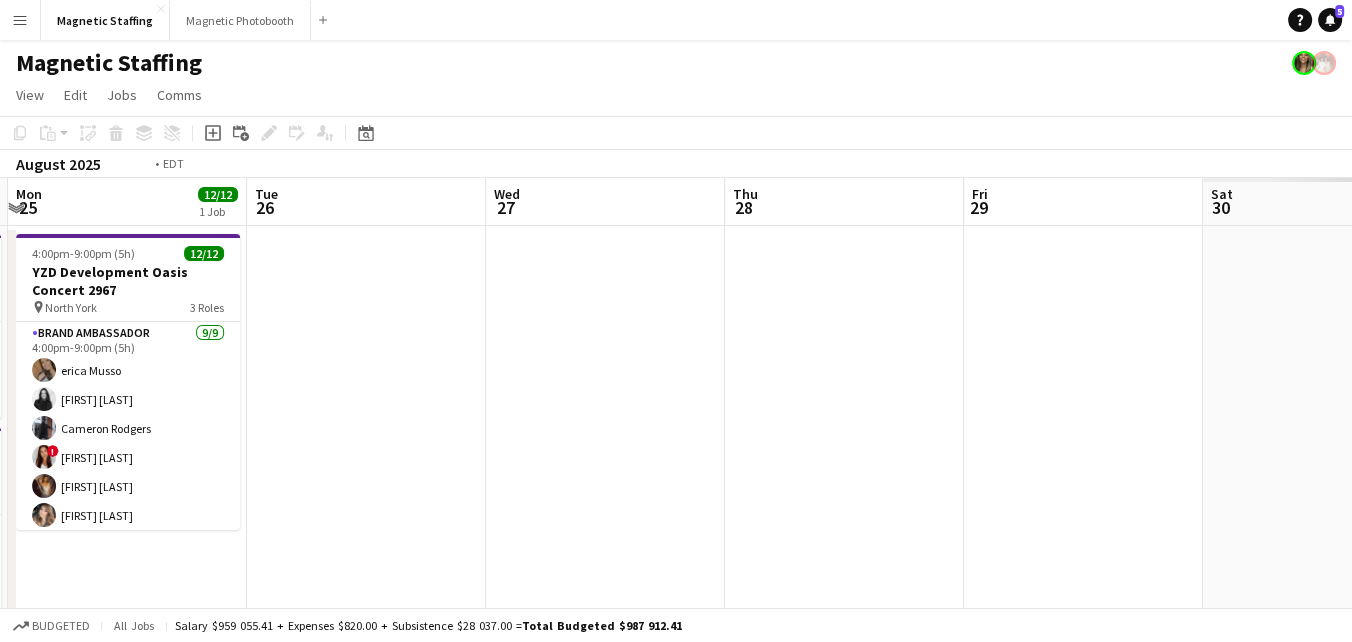 drag, startPoint x: 727, startPoint y: 508, endPoint x: 183, endPoint y: 596, distance: 551.07166 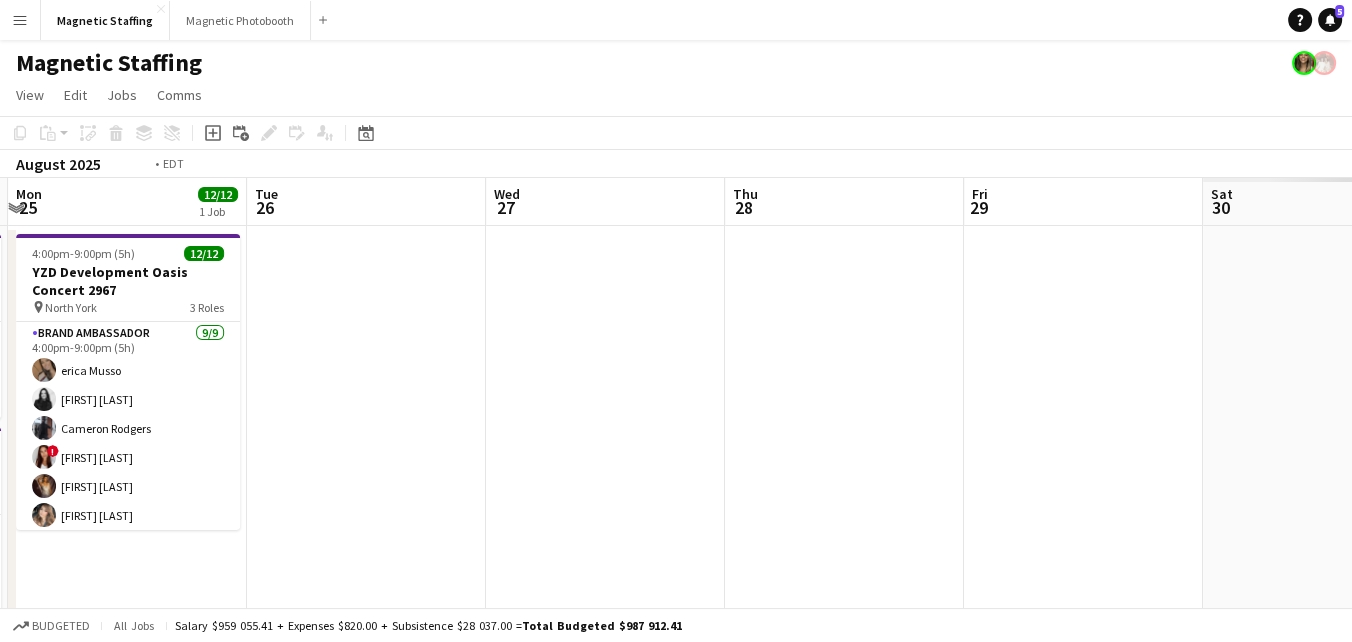 click on "Fri   [NUMBER]   Sat   [NUMBER]   2/2   1 Job   Sun   [NUMBER]   [NUMBER]/[NUMBER]   3 Jobs   Mon   [NUMBER]   [NUMBER]/[NUMBER]   1 Job   Tue   [NUMBER]   Wed   [NUMBER]   Thu   [NUMBER]   Fri   [NUMBER]   Sat   [NUMBER]   Sun   [NUMBER]   Mon   1      [TIME]-[TIME] ([DURATION])    2/2   Spartan Ottawa - Perfect Sports
pin
OTTAWA   1 Role   Brand Ambassador   2/2   [TIME]-[TIME] ([DURATION])
[FIRST] [LAST] [FIRST] [LAST]     [TIME]-[TIME] ([DURATION])    2/2   Spartan Ottawa - Perfect Sports
pin
OTTAWA   1 Role   Brand Ambassador   2/2   [TIME]-[TIME] ([DURATION])
[FIRST] [LAST] [FIRST] [LAST]     [TIME]-[TIME] ([DURATION])    6/6   Neutrogena Concert Series 2943
pin
Montreal- Centre Bell   2 Roles   Team Lead   1/1   [TIME]-[TIME] ([DURATION])
[FIRST] [LAST]  Brand Ambassador   5/5   [TIME]-[TIME] ([DURATION])
[FIRST] [LAST] [FIRST] [LAST] [FIRST] [LAST] [FIRST] [LAST] [FIRST] [LAST]     [TIME]-[TIME] ([DURATION])    10/12   YZD Development Oasis Concert  2967
pin
North York   3 Roles" at bounding box center [676, 1078] 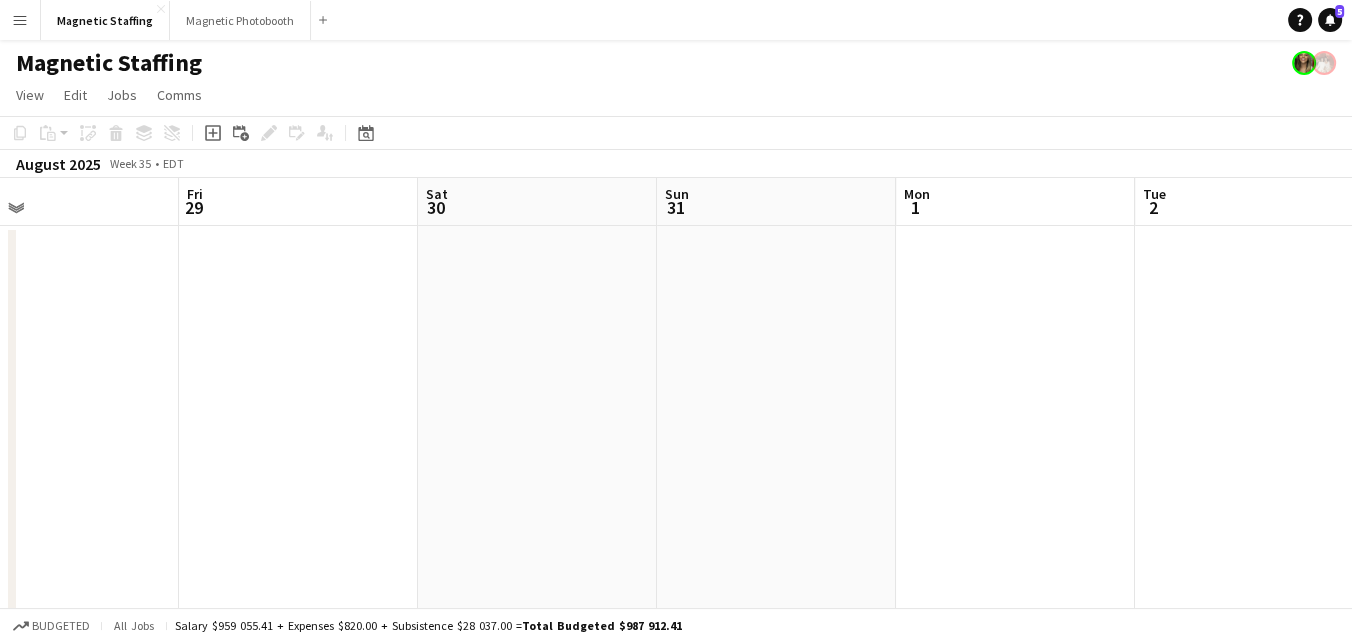 drag, startPoint x: 861, startPoint y: 392, endPoint x: 8, endPoint y: 561, distance: 869.5804 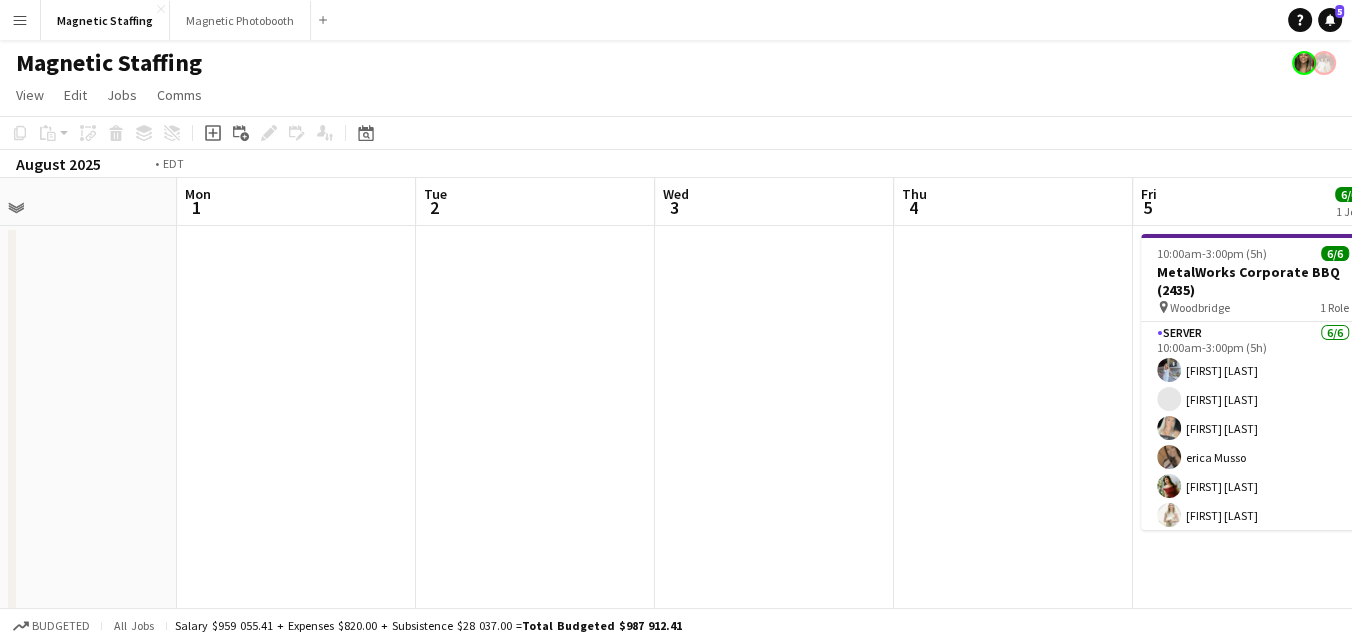 drag, startPoint x: 773, startPoint y: 308, endPoint x: 8, endPoint y: 500, distance: 788.7262 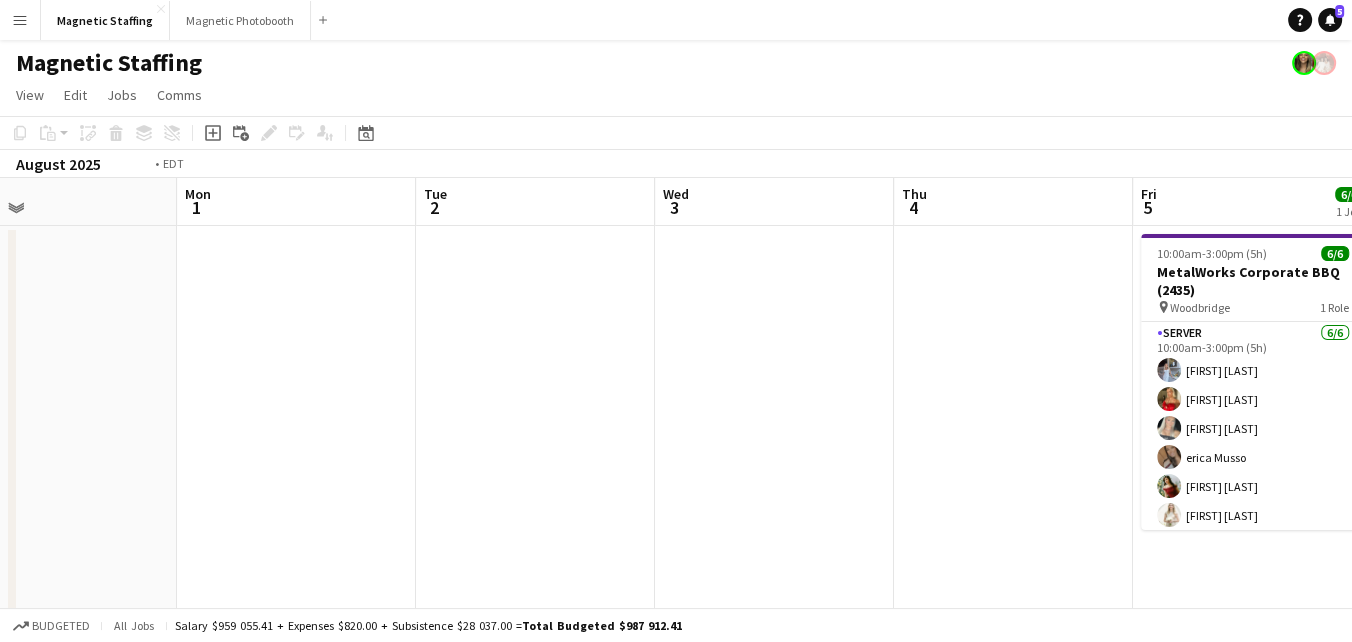 click on "chevron-right
New group   Thu   28   Fri   29   Sat   30   Sun   31   Mon   1   Tue   2   Wed   3   Thu   4   Fri   5   6/6   1 Job   Sat   6   Sun   7      [TIME] ([TIME])    6/6   MetalWorks Corporate BBQ (2435)
pin
[CITY]   1 Role   Server   6/6   [TIME] ([TIME])
[FIRST] [LAST] [FIRST] [LAST] [FIRST] [LAST] [FIRST] [LAST] [FIRST] [LAST] [FIRST] [LAST]" 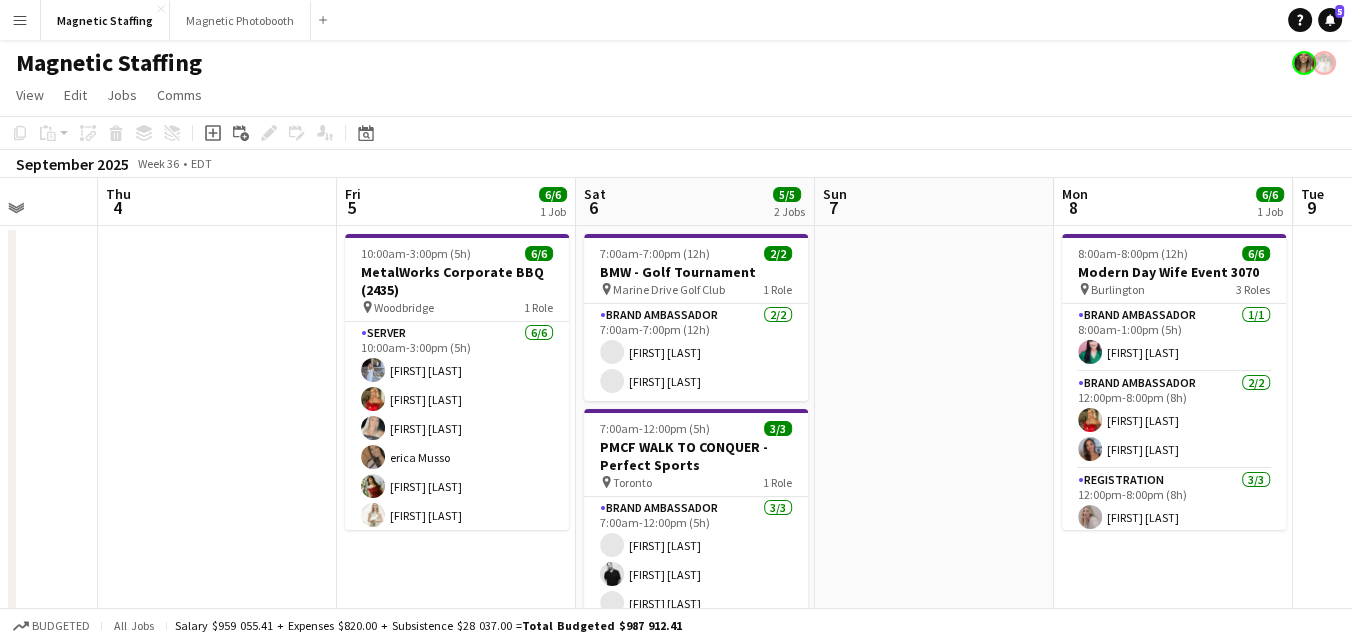 drag, startPoint x: 490, startPoint y: 445, endPoint x: 8, endPoint y: 446, distance: 482.00104 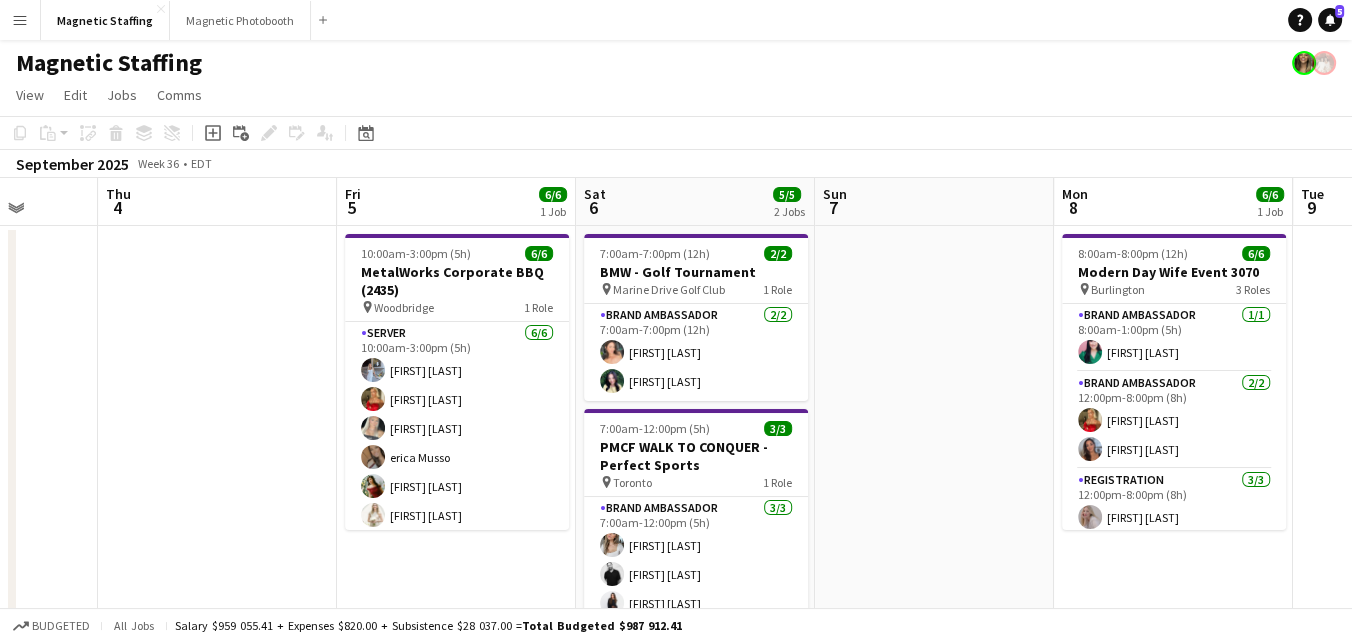 click on "chevron-right
New group   Mon   1   Tue   2   Wed   3   Thu   4   Fri   5   6/6   1 Job   Sat   6   5/5   2 Jobs   Sun   7   Mon   8   6/6   1 Job   Tue   9   Wed   10   Thu   11      [TIME] ([TIME])    6/6   MetalWorks Corporate BBQ (2435)
pin
[CITY]   1 Role   Server   6/6   [TIME] ([TIME])
[FIRST] [LAST] [FIRST] [LAST] [FIRST] [LAST] [FIRST] [LAST] [FIRST] [LAST] [FIRST] [LAST]     [TIME] ([TIME])    2/2   BMW - Golf Tournament
pin
[VENUE]   1 Role   Brand Ambassador   2/2   [TIME] ([TIME])
[FIRST] [LAST] [FIRST] [LAST]     [TIME] ([TIME])    3/3   PMCF WALK TO CONQUER - Perfect Sports
pin
[CITY]   1 Role   Brand Ambassador   3/3   [TIME] ([TIME])
[FIRST] [LAST] [FIRST] [LAST] [FIRST] [LAST]     [TIME] ([TIME])    6/6   Modern Day Wife Event 3070
pin
[CITY]   3 Roles   1/1  !" 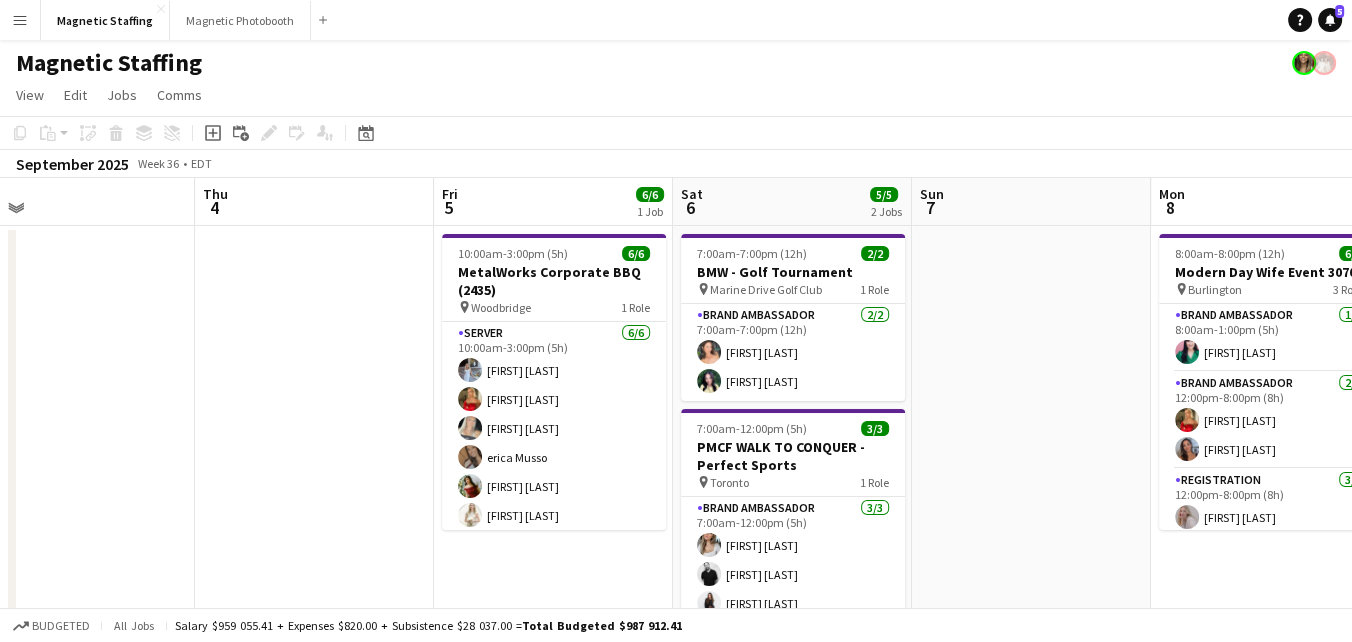 drag, startPoint x: 832, startPoint y: 381, endPoint x: 242, endPoint y: 450, distance: 594.02106 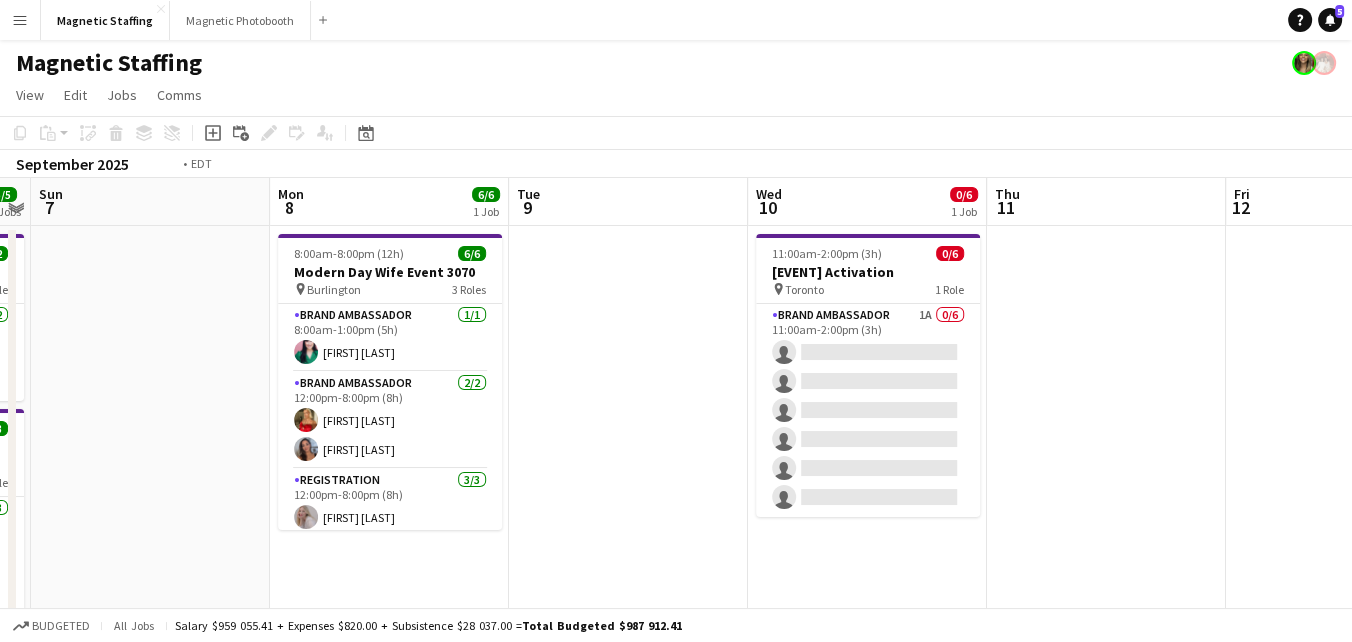 drag, startPoint x: 782, startPoint y: 445, endPoint x: 286, endPoint y: 484, distance: 497.5309 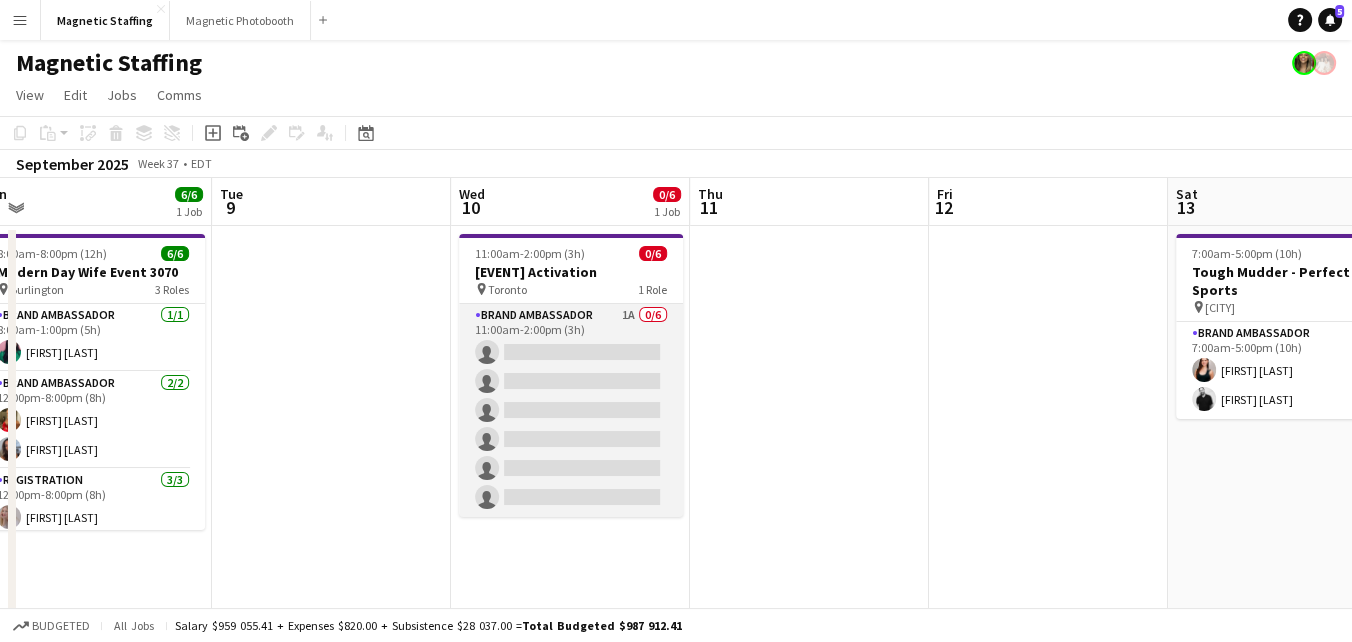 click on "Brand Ambassador   1A   0/6   [TIME] ([TIME])
single-neutral-actions
single-neutral-actions
single-neutral-actions
single-neutral-actions
single-neutral-actions
single-neutral-actions" at bounding box center (571, 410) 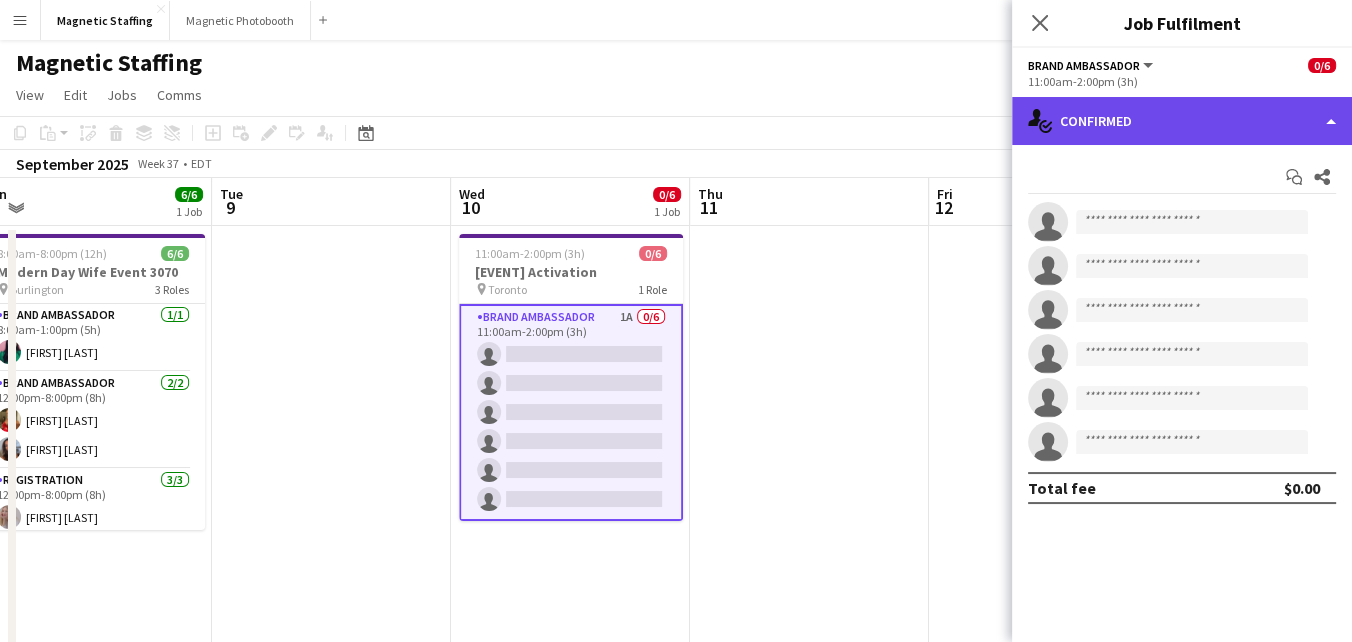 click on "single-neutral-actions-check-2
Confirmed" 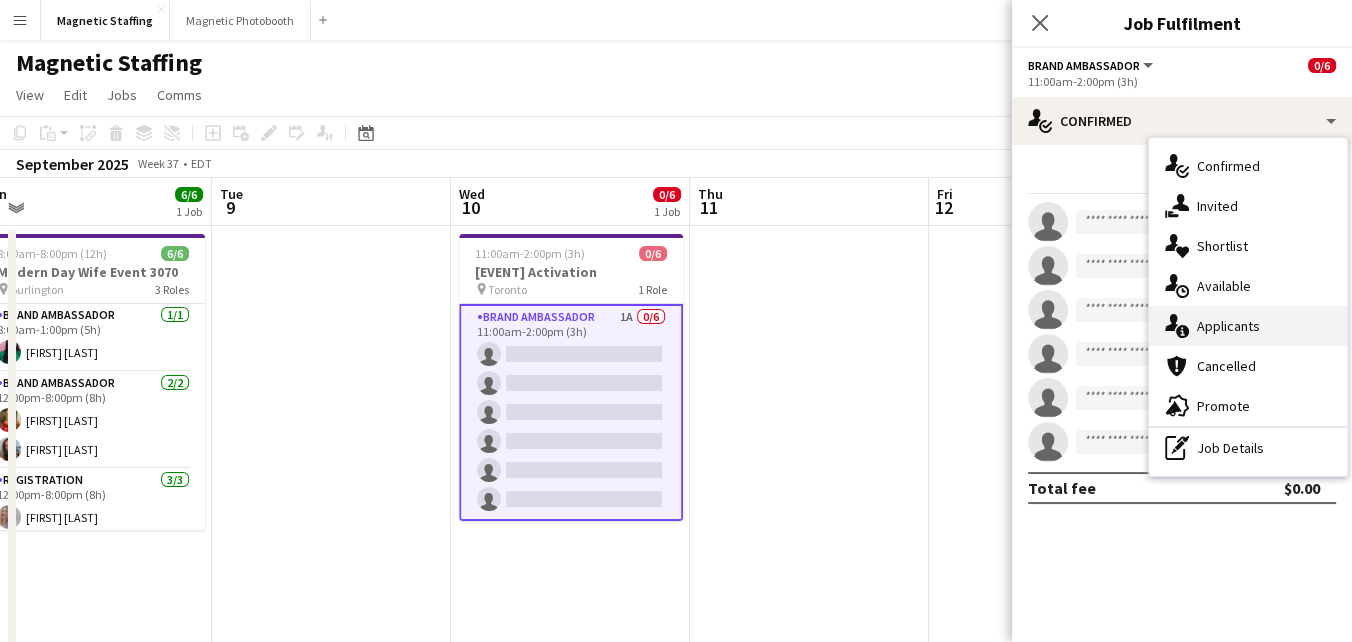 click on "single-neutral-actions-information
Applicants" at bounding box center [1248, 326] 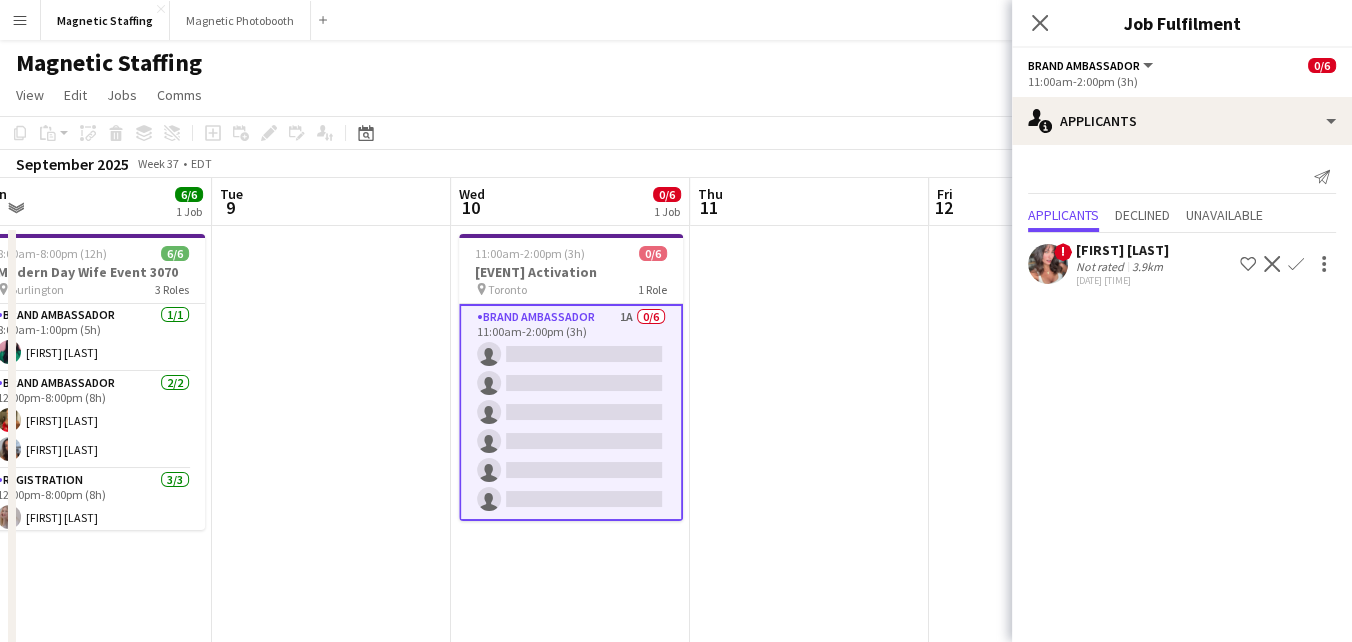 click on "Confirm" 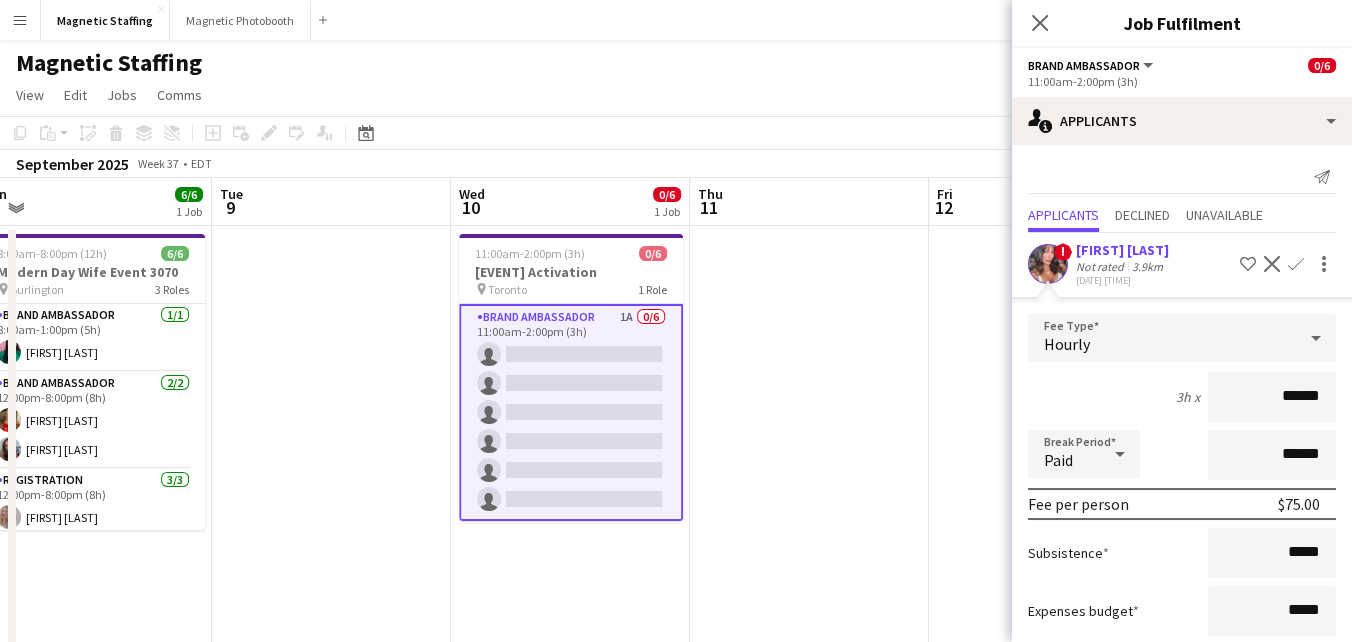 scroll, scrollTop: 116, scrollLeft: 0, axis: vertical 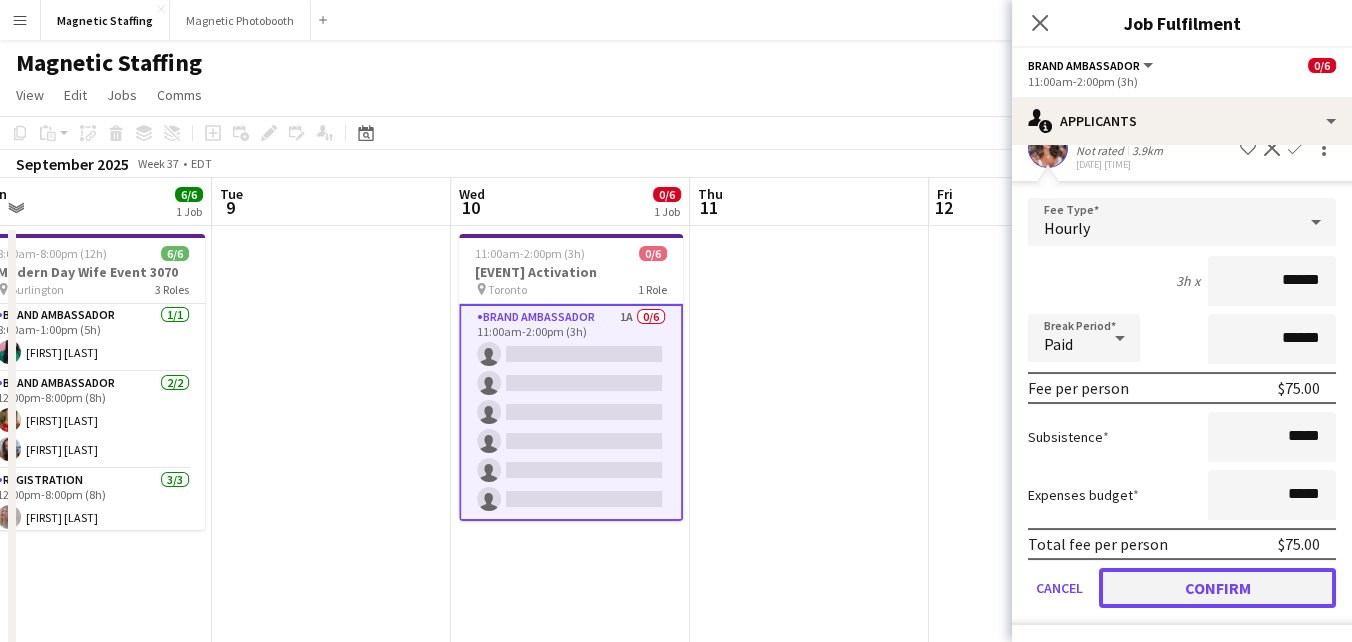 click on "Confirm" 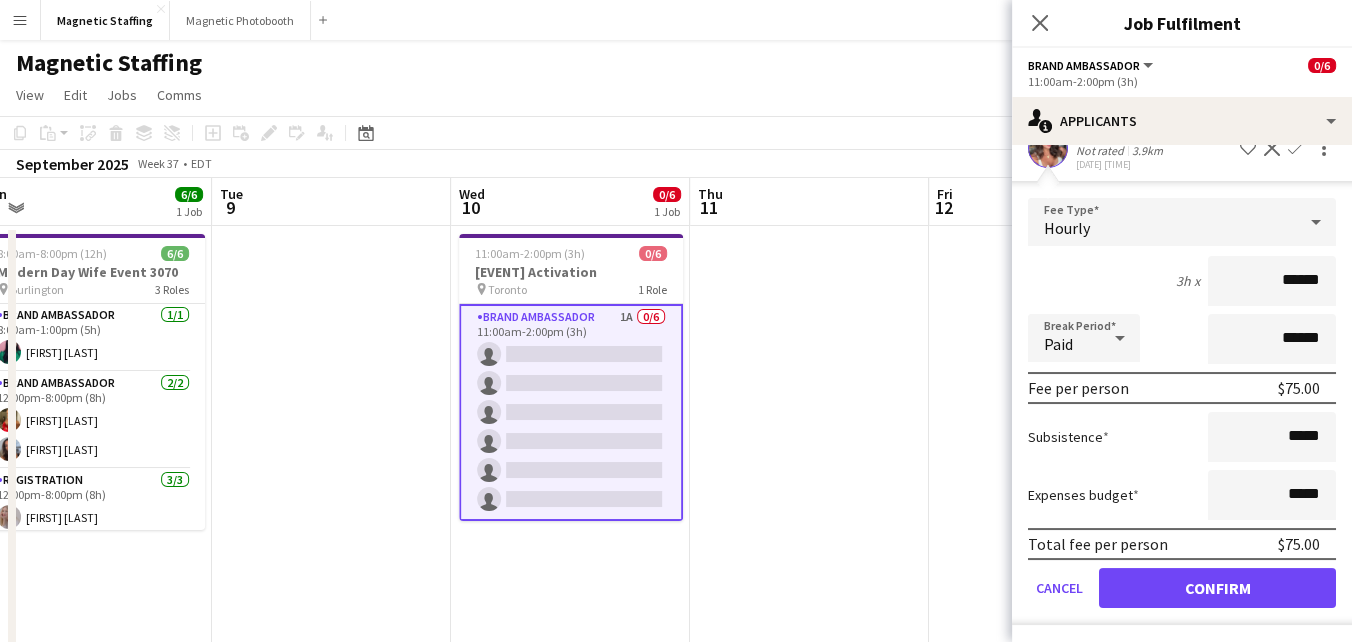 scroll, scrollTop: 0, scrollLeft: 0, axis: both 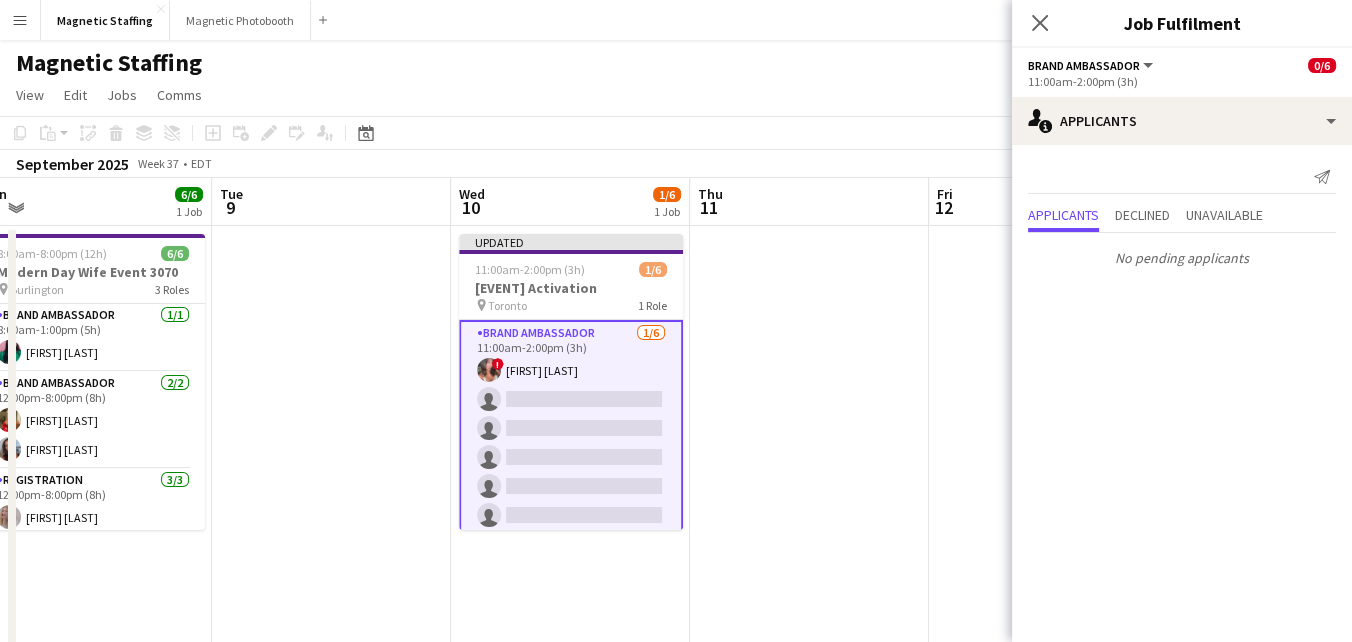 click at bounding box center (809, 1056) 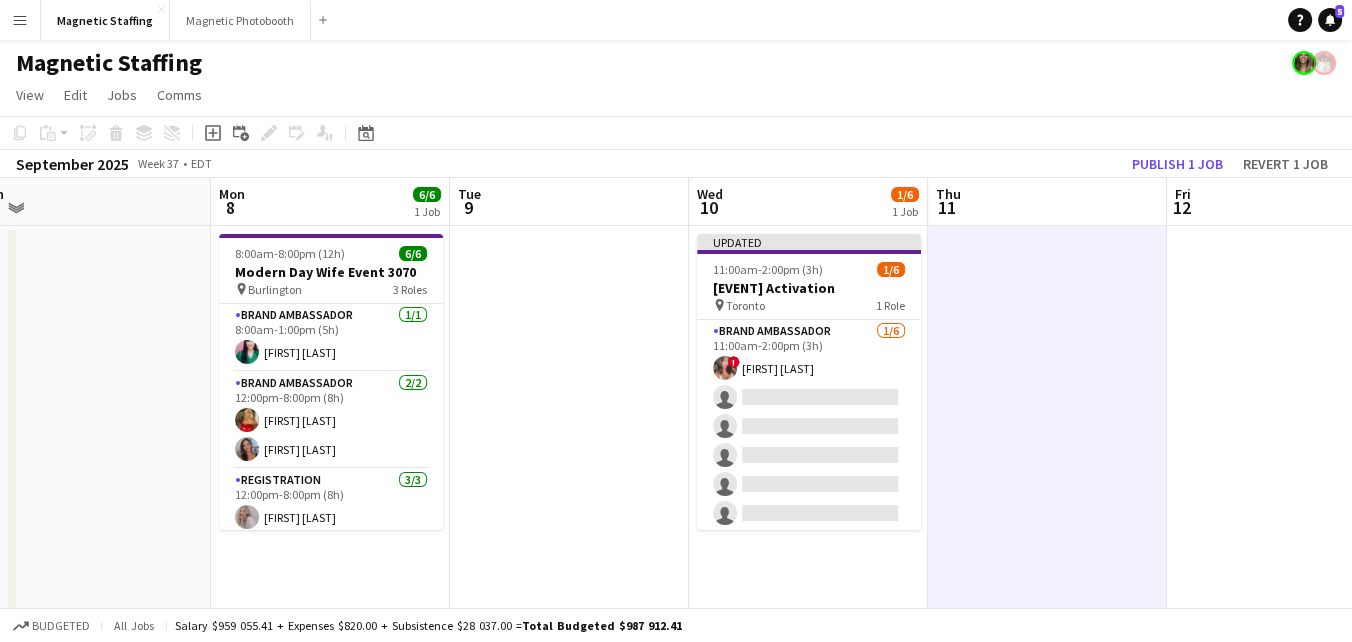 drag, startPoint x: 907, startPoint y: 489, endPoint x: 380, endPoint y: 512, distance: 527.50165 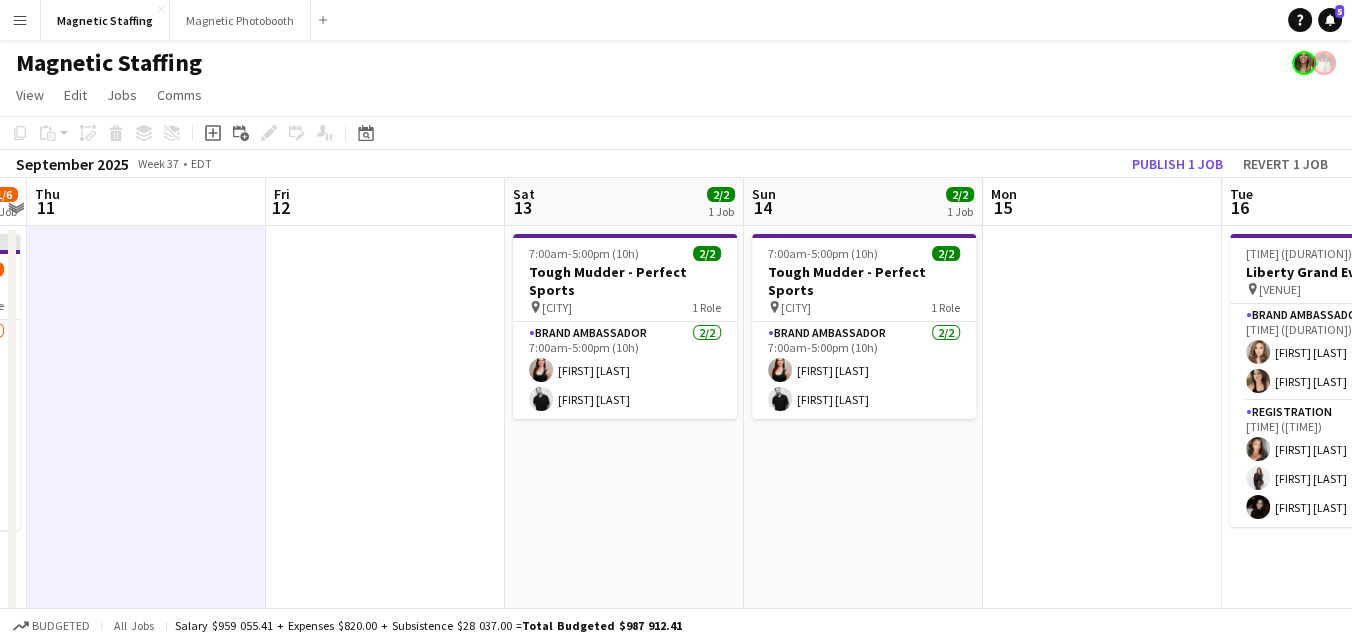 drag, startPoint x: 812, startPoint y: 453, endPoint x: 261, endPoint y: 473, distance: 551.36285 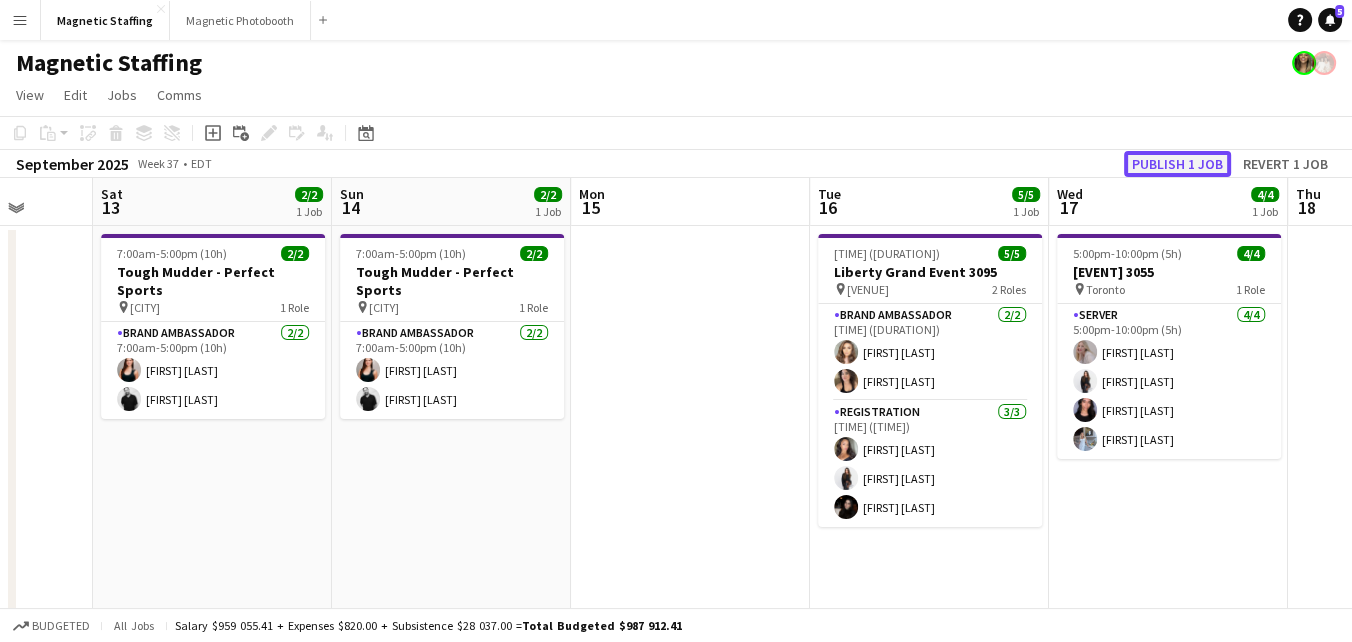 click on "Publish 1 job" 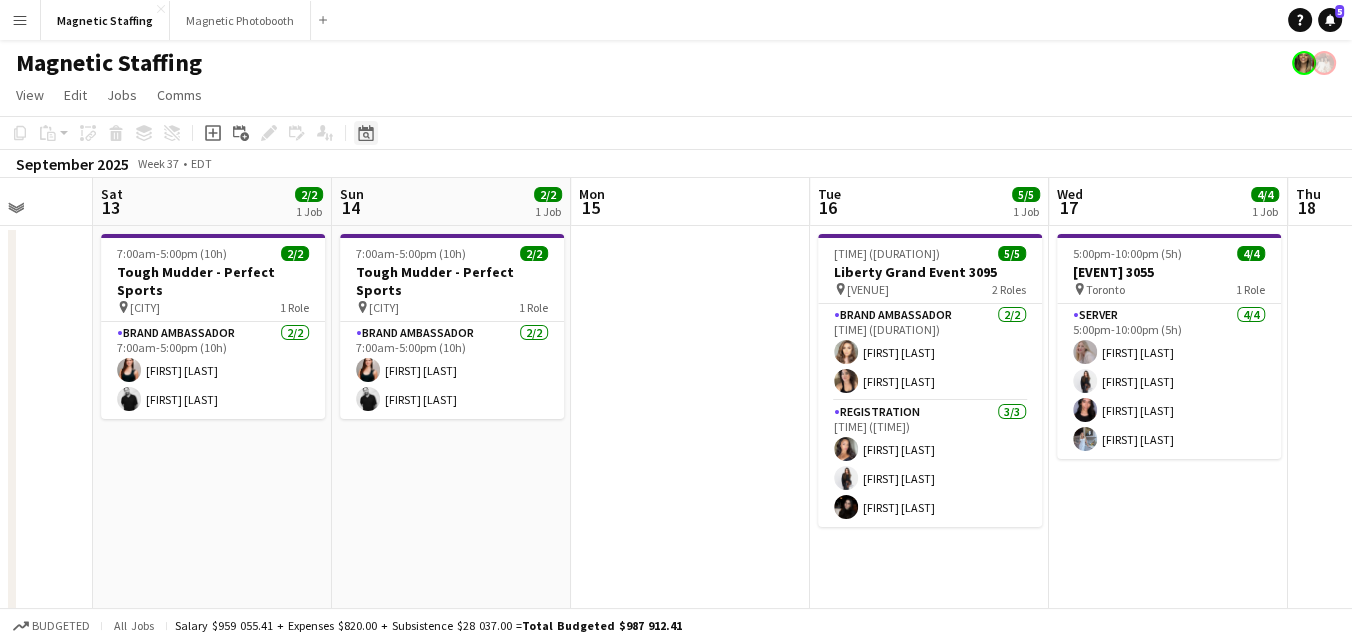 click 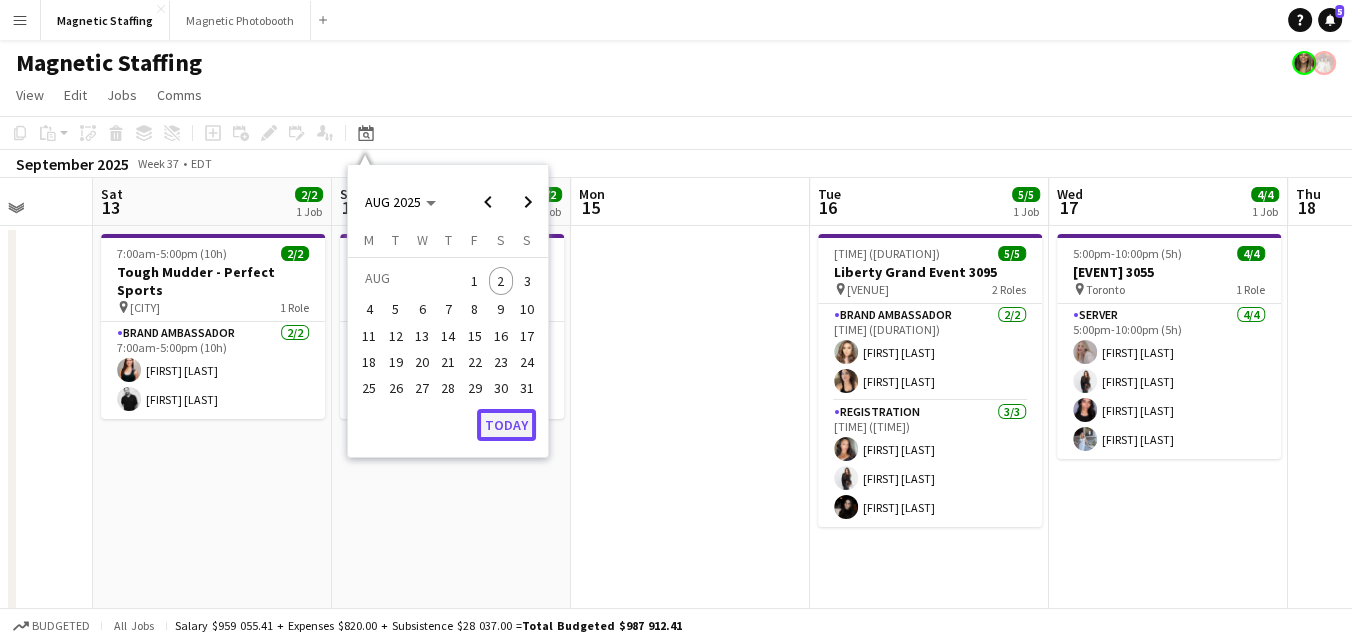 click on "Today" at bounding box center (506, 425) 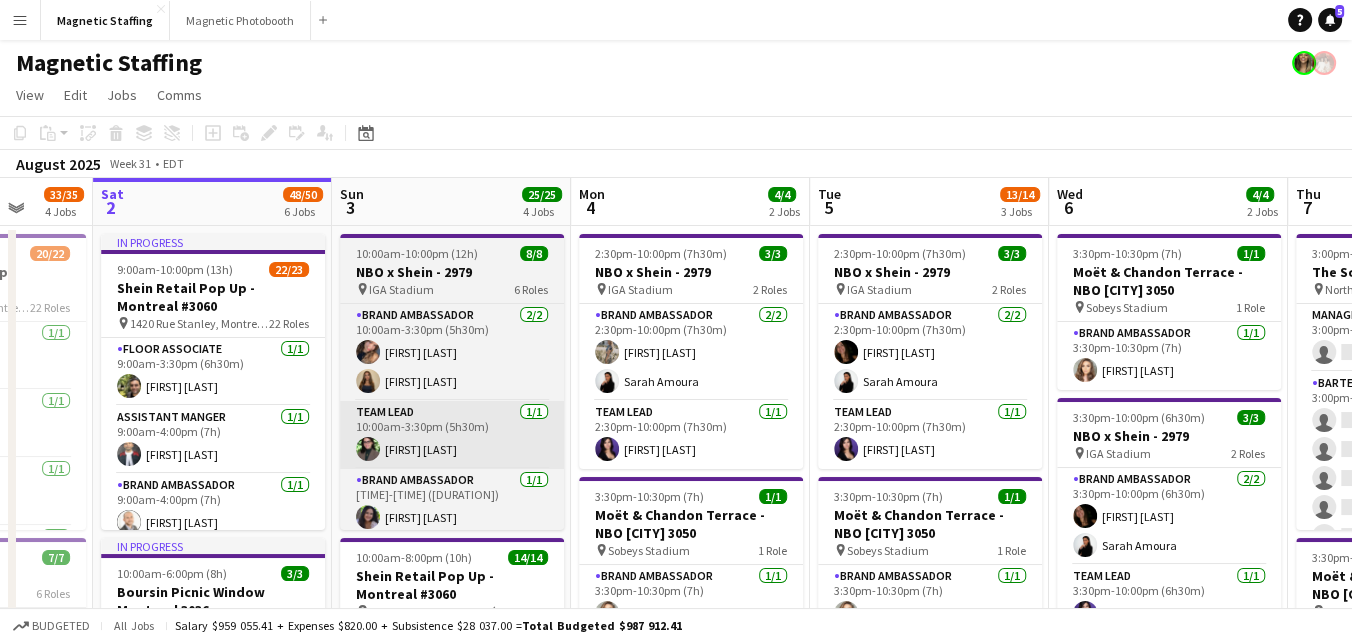 scroll, scrollTop: 0, scrollLeft: 687, axis: horizontal 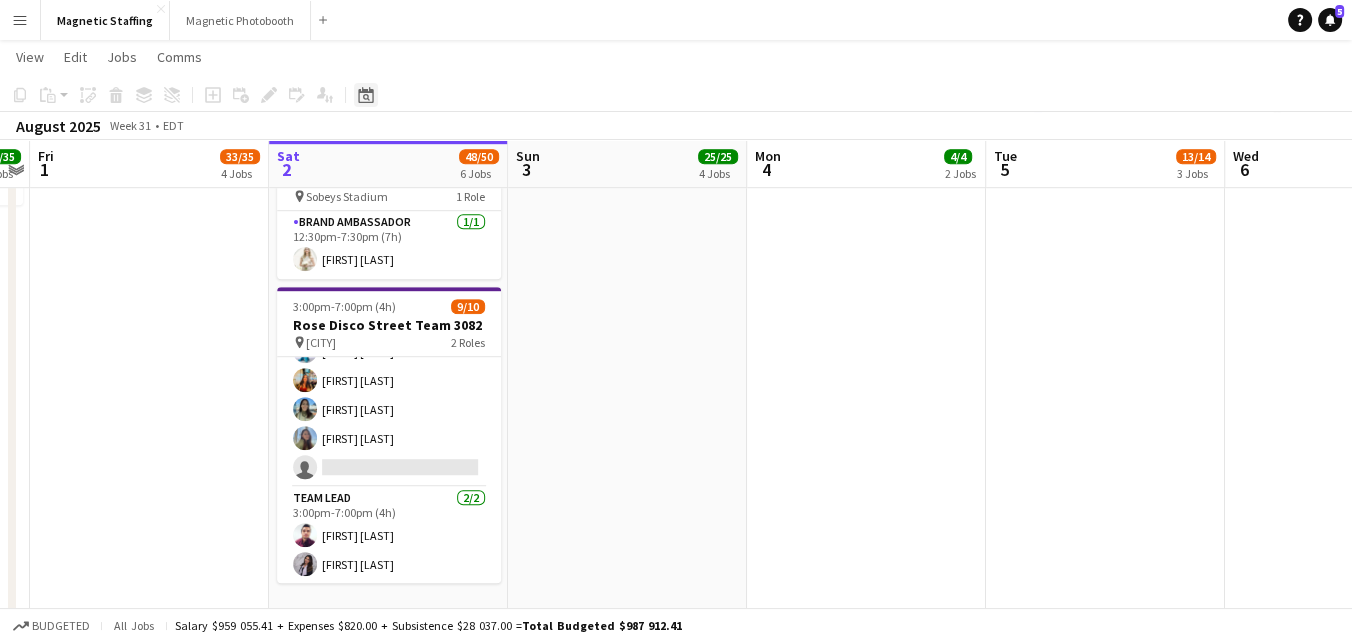 click 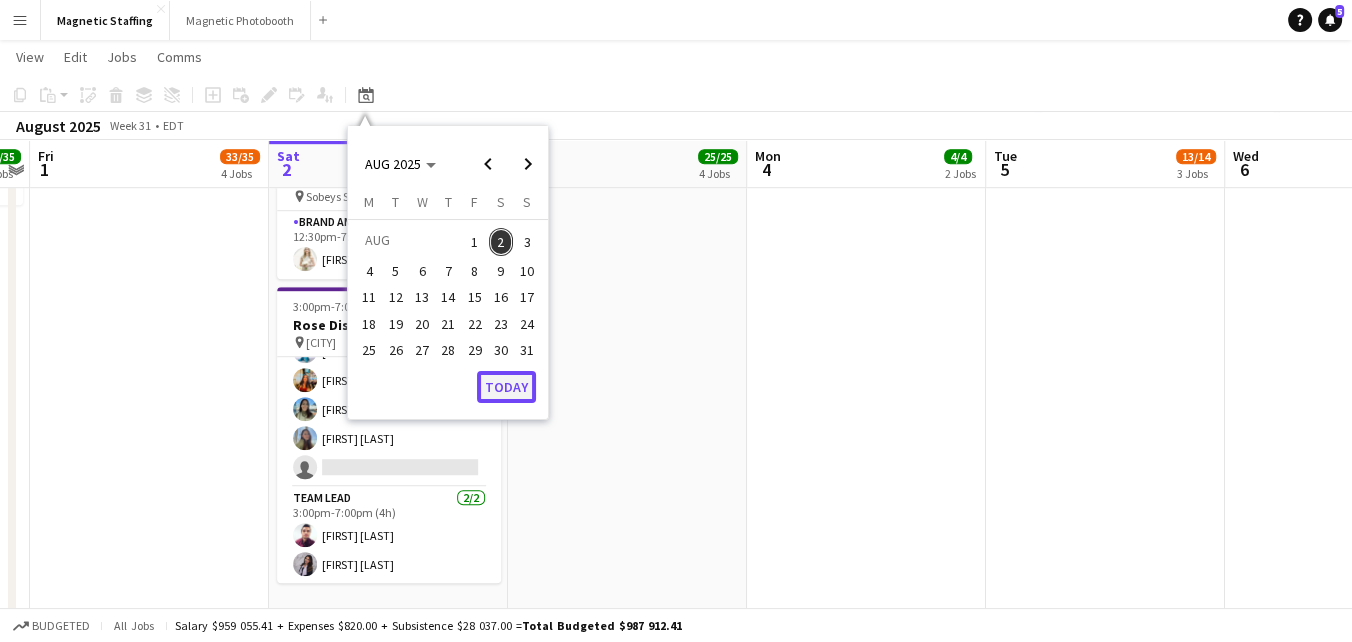 click on "Today" at bounding box center (506, 387) 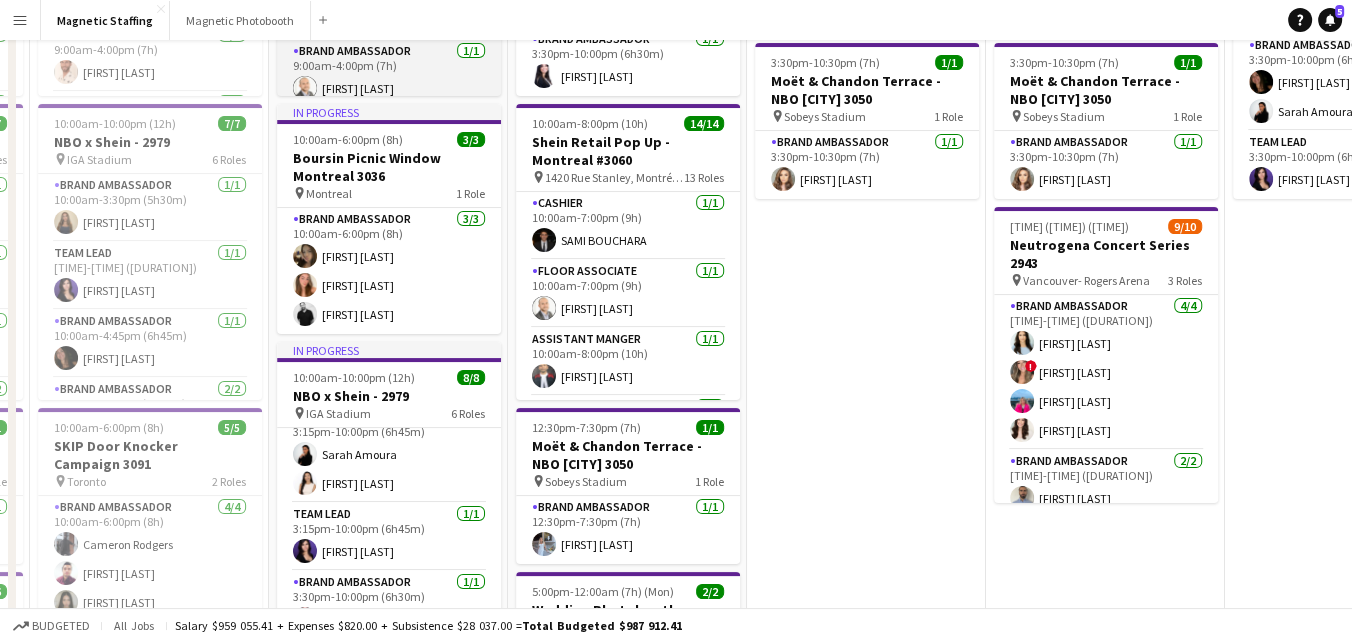 scroll, scrollTop: 0, scrollLeft: 0, axis: both 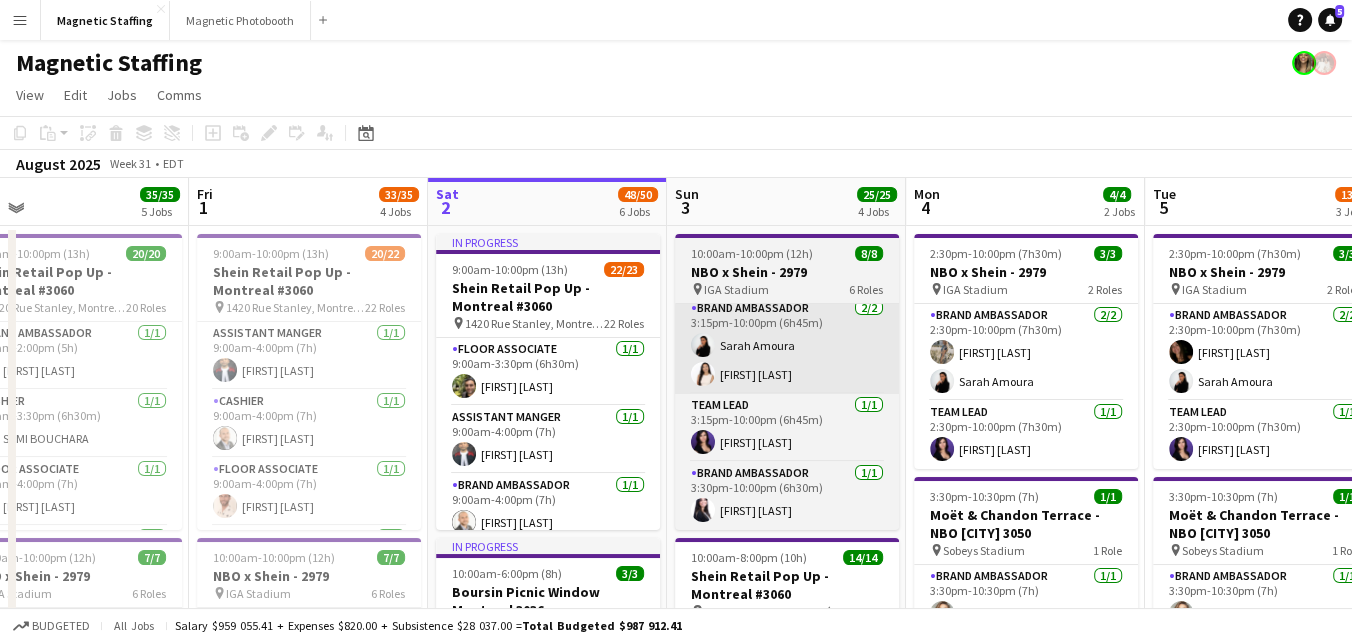 drag, startPoint x: 592, startPoint y: 301, endPoint x: 268, endPoint y: 314, distance: 324.2607 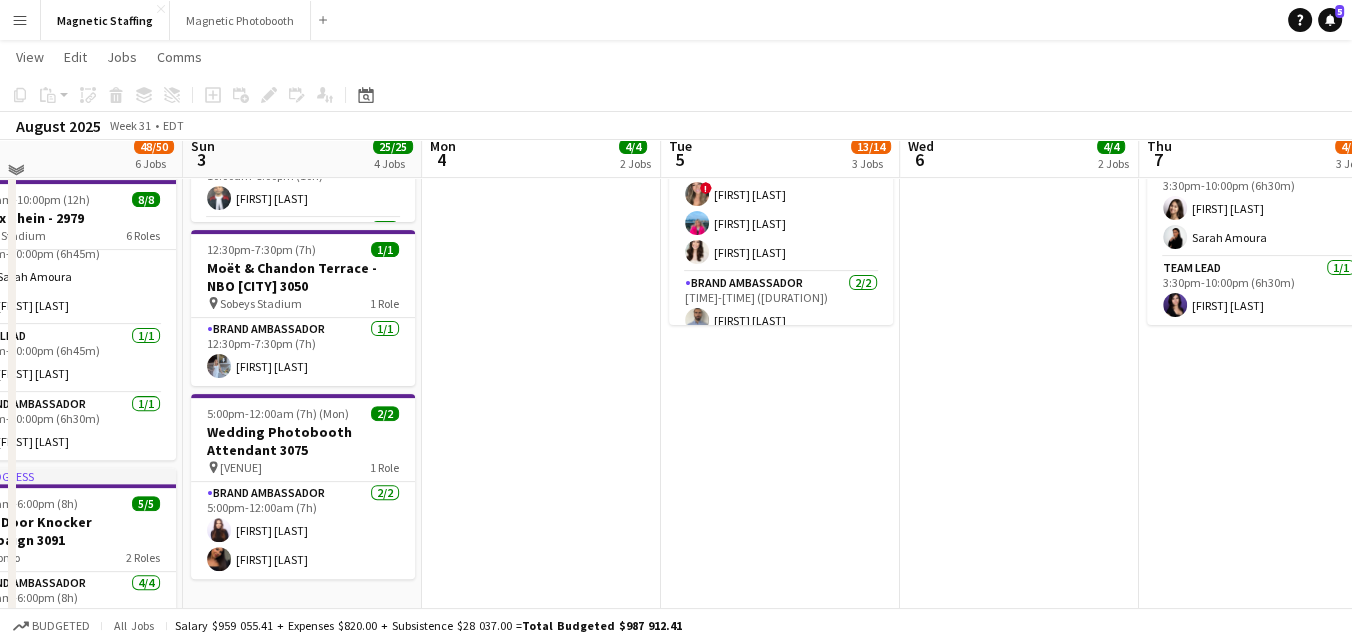 scroll, scrollTop: 636, scrollLeft: 0, axis: vertical 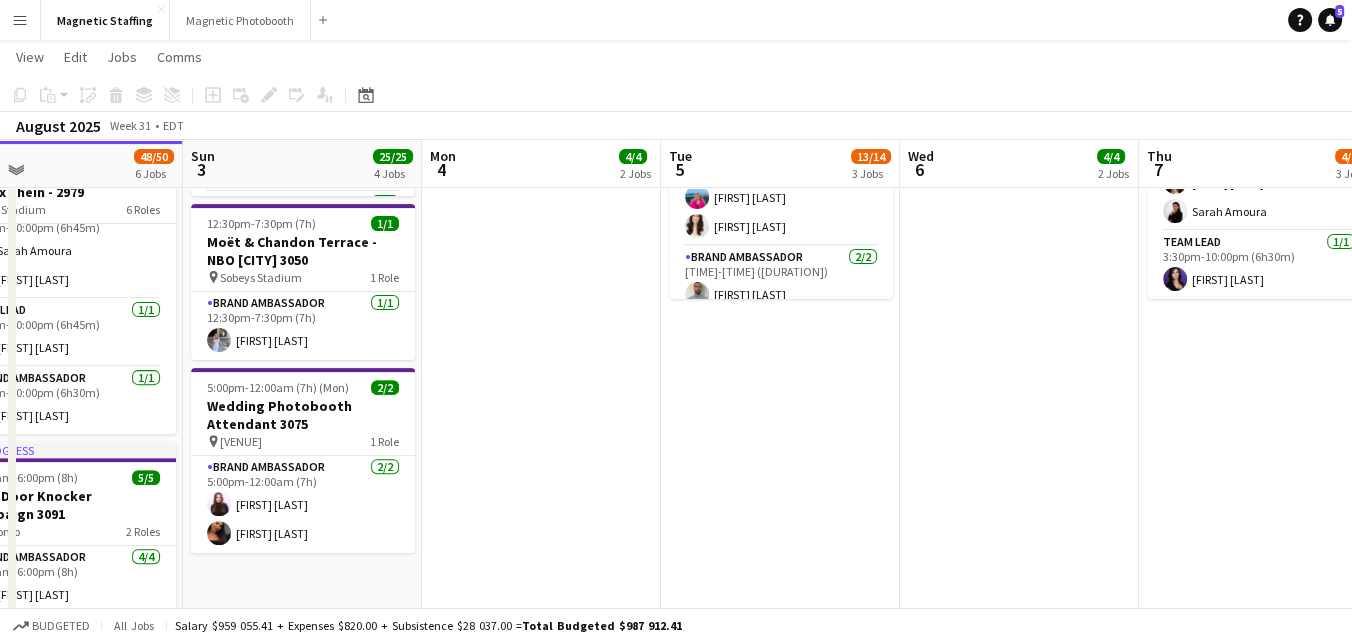 click on "[TIME]-[TIME] ([DURATION])    3/3   NBO x Shein - 2979
pin
IGA Stadium   2 Roles   Brand Ambassador   2/2   [TIME]-[TIME] ([DURATION])
[FIRST] [LAST] [FIRST] [LAST]  Team Lead   1/1   [TIME]-[TIME] ([DURATION])
[FIRST] [LAST]     [TIME]-[TIME] ([DURATION])    1/1   Moët & Chandon Terrace - NBO Toronto 3050
pin
Sobeys Stadium    1 Role   Brand Ambassador   1/1   [TIME]-[TIME] ([DURATION])
[FIRST] [LAST]     [TIME]-[TIME] ([DURATION]) (Wed)   9/10   Neutrogena Concert Series 2943
pin
Vancouver- Rogers Arena   3 Roles   Brand Ambassador   4/4   [TIME]-[TIME] ([DURATION])
[FIRST] [LAST] ! [FIRST] [LAST] [FIRST] [LAST] [FIRST] [LAST]  Brand Ambassador   2/2   [TIME]-[TIME] ([DURATION])
[FIRST] [LAST] [FIRST] [LAST]  Brand Ambassador   3A   3/4   [TIME]-[TIME] ([DURATION])
[FIRST] [LAST] [FIRST] [LAST] [FIRST] [LAST]
single-neutral-actions" at bounding box center [780, 513] 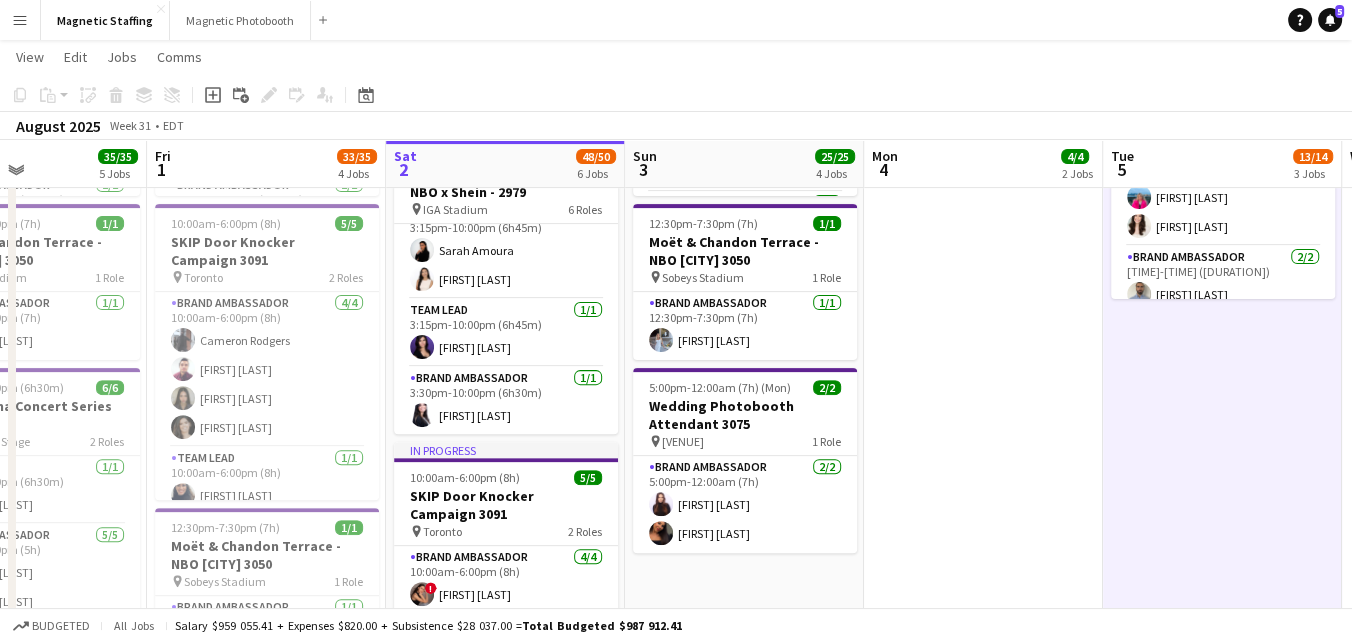 drag, startPoint x: 451, startPoint y: 440, endPoint x: 891, endPoint y: 400, distance: 441.81445 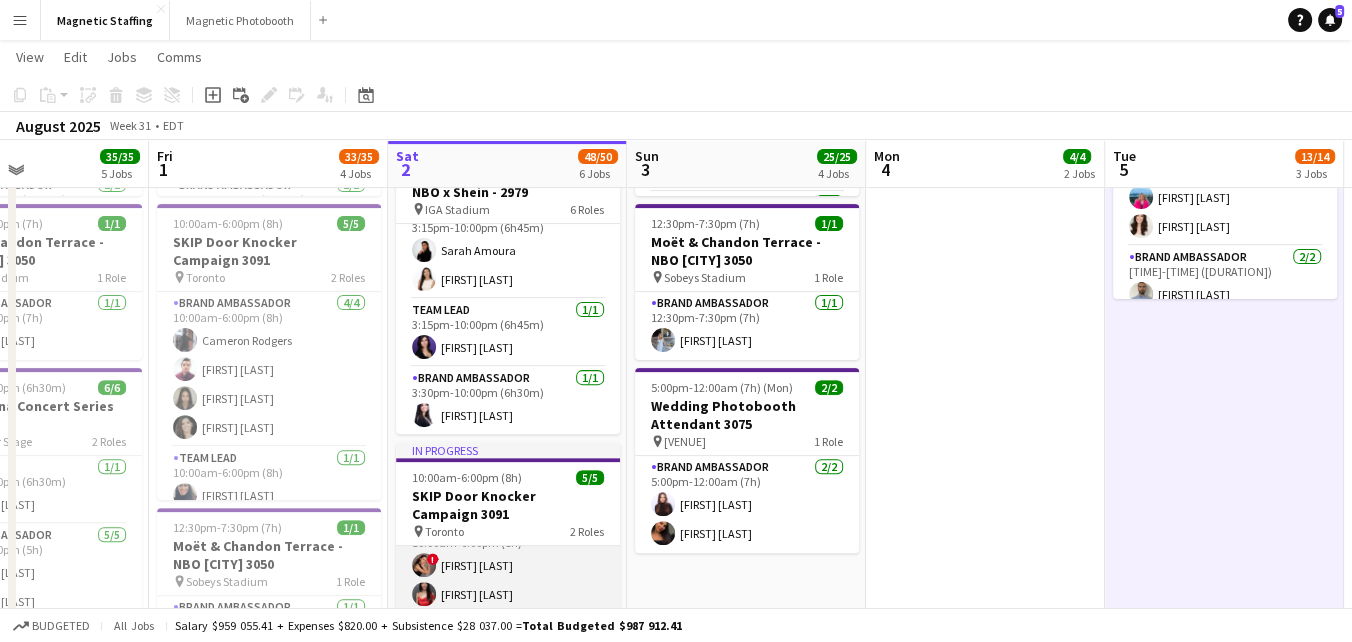scroll, scrollTop: 30, scrollLeft: 0, axis: vertical 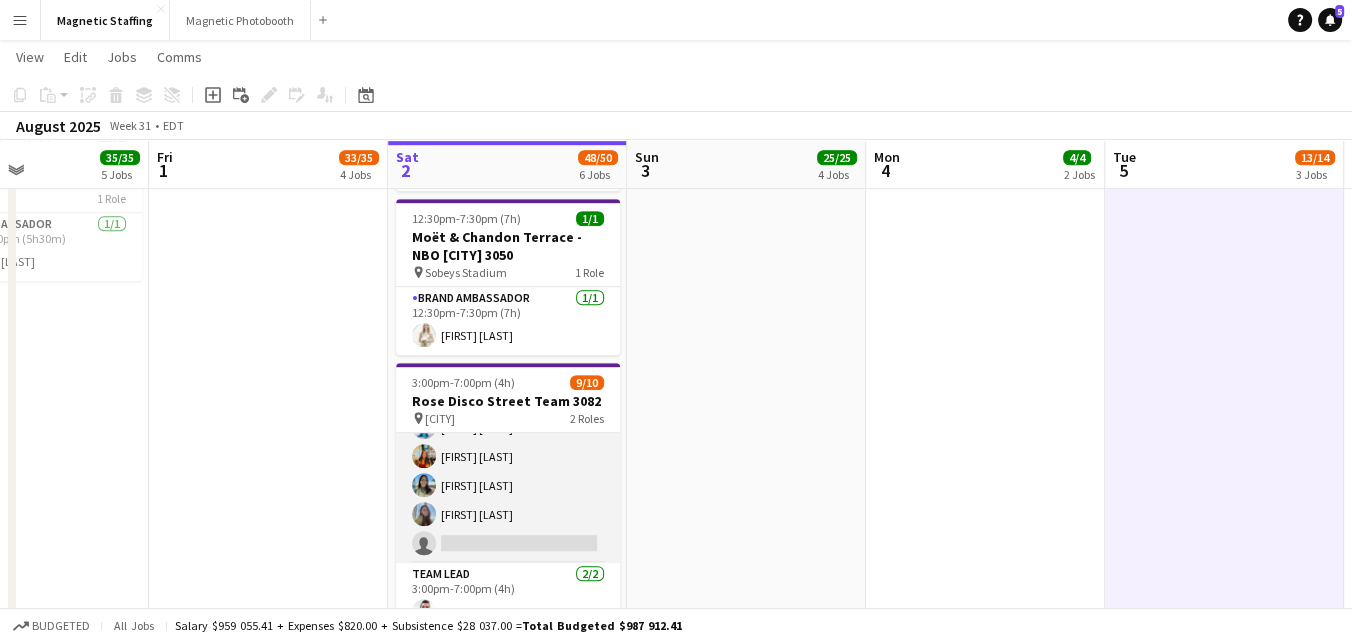 click on "Brand Ambassador   3A   7/8   [TIME] ([TIME])
[FIRST] [LAST] [FIRST] [LAST] [FIRST] [LAST] [FIRST] [LAST] [FIRST] [LAST] [FIRST] [LAST] [FIRST] [LAST]
single-neutral-actions" at bounding box center [508, 427] 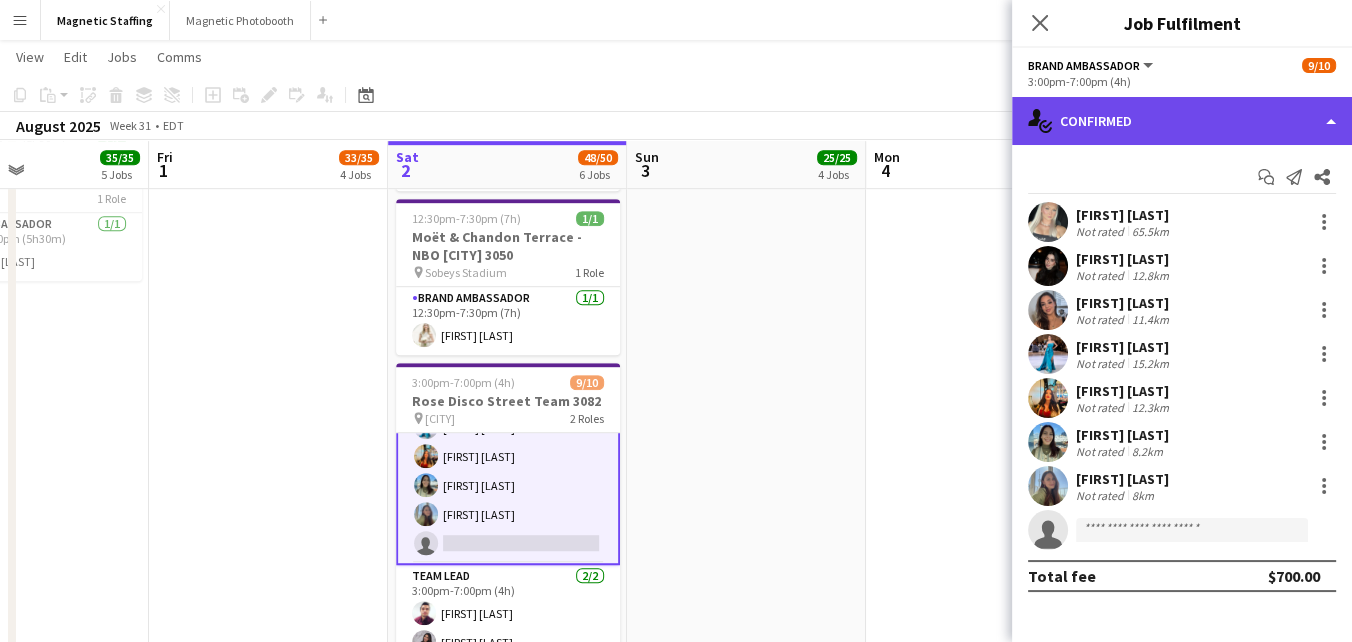 click on "single-neutral-actions-check-2
Confirmed" 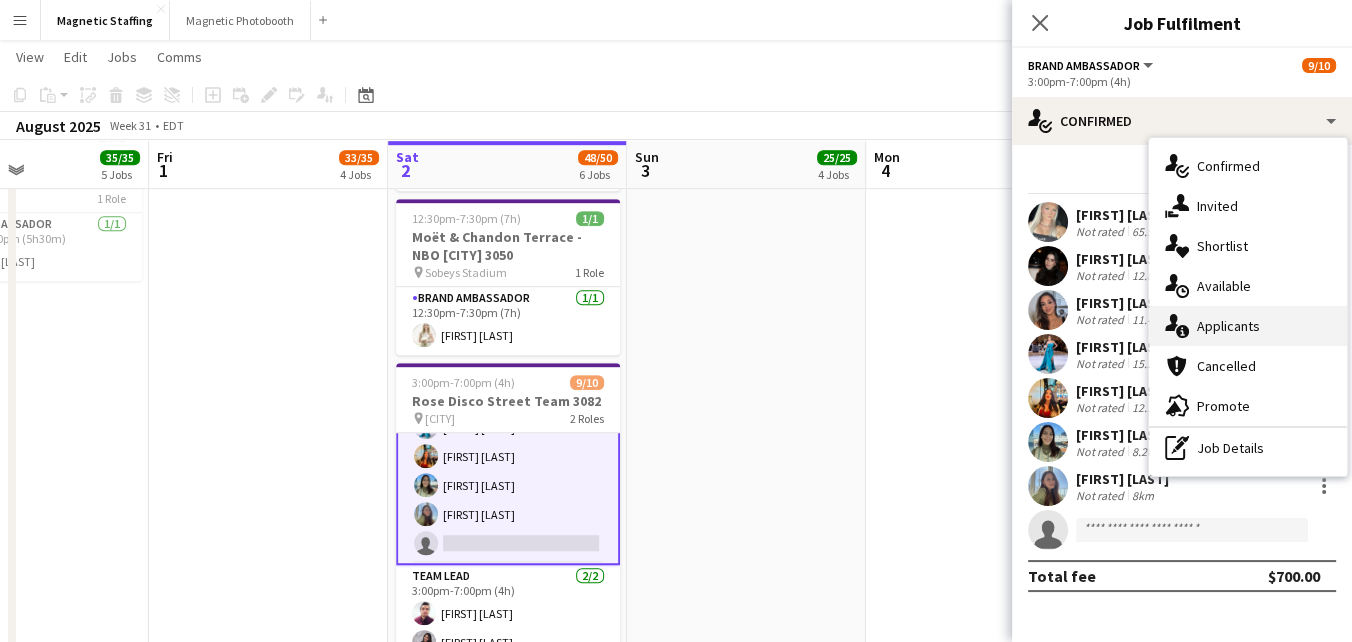 click on "single-neutral-actions-information
Applicants" at bounding box center [1248, 326] 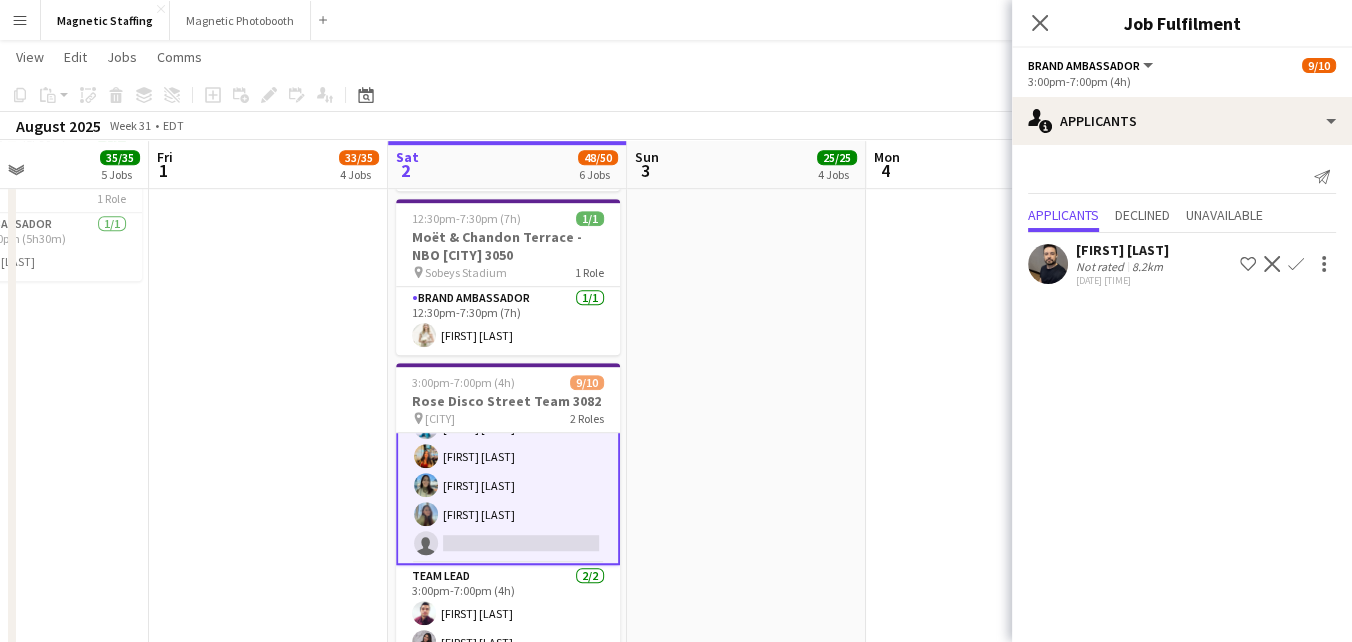 click on "Confirm" 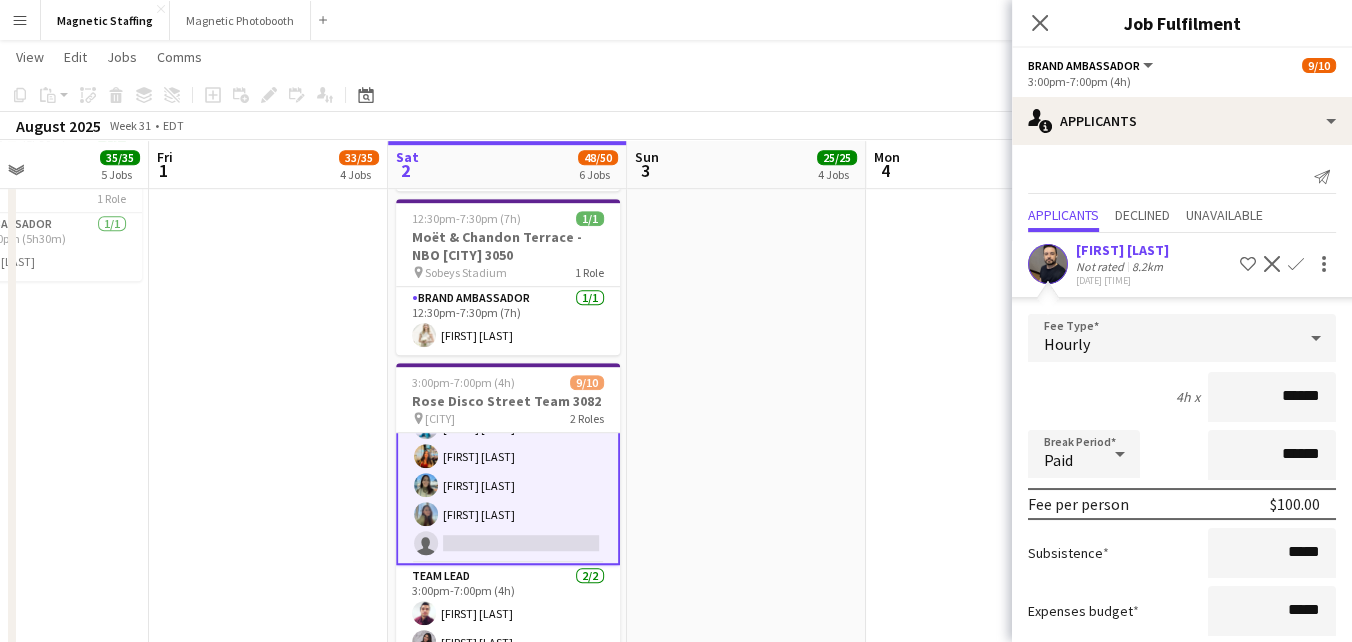 scroll, scrollTop: 116, scrollLeft: 0, axis: vertical 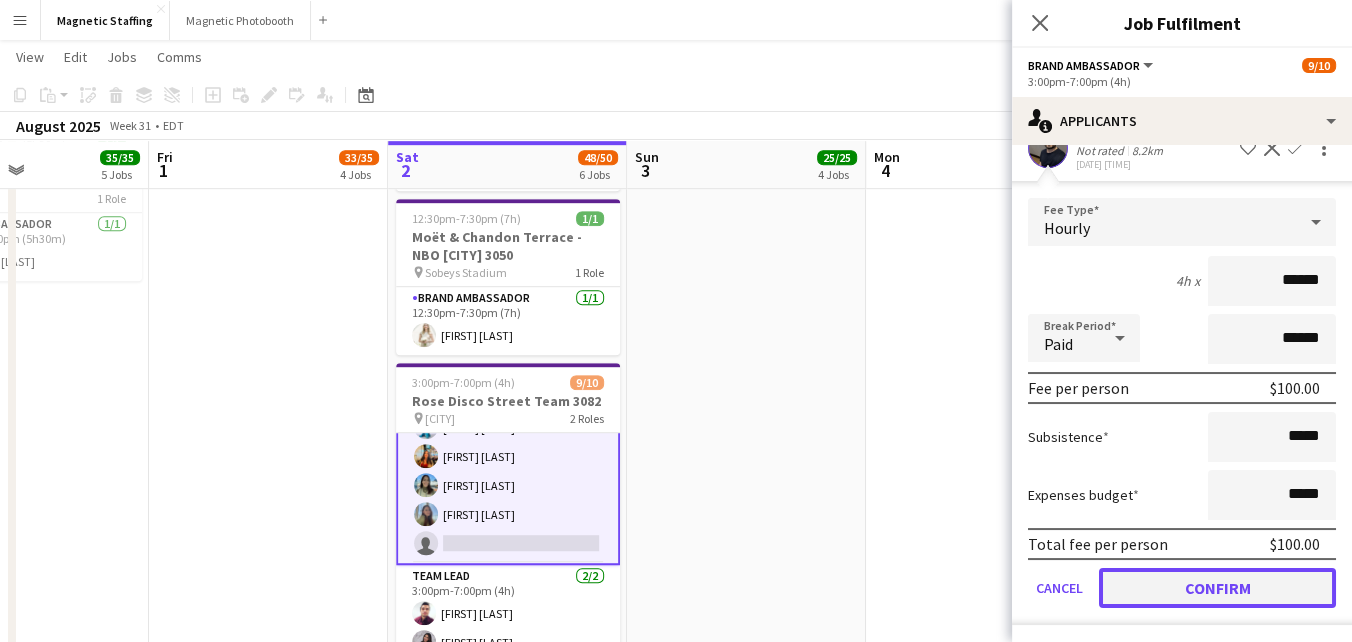 click on "Confirm" 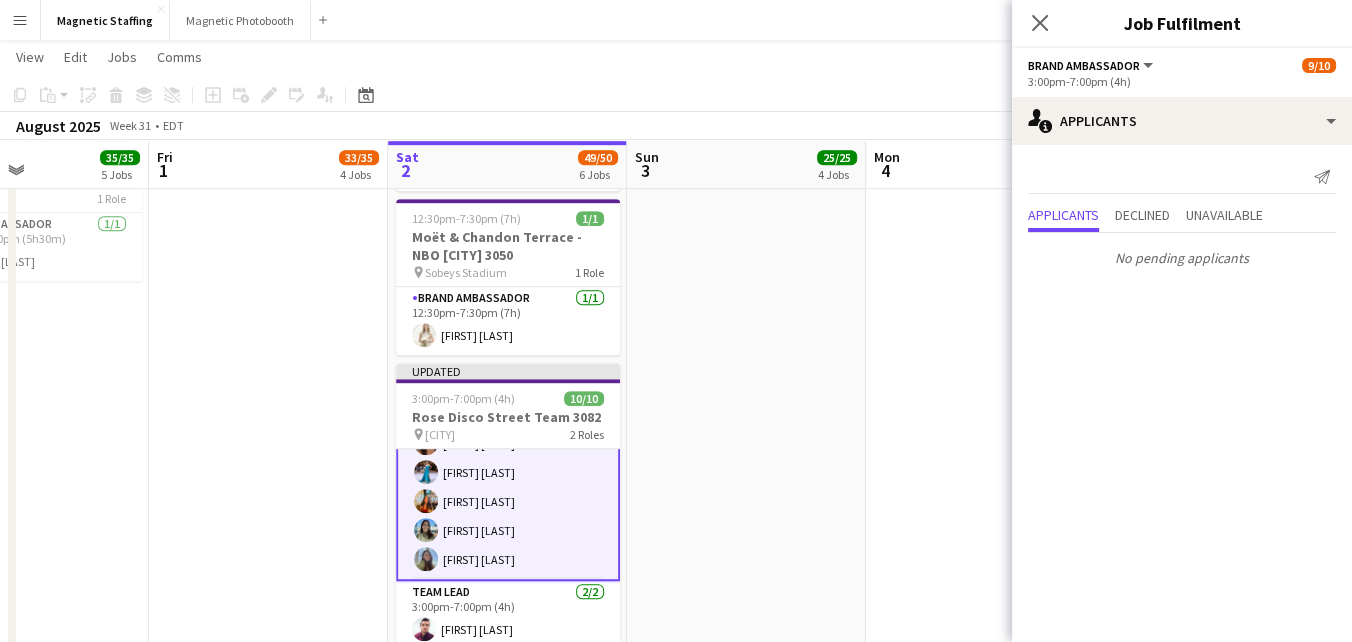 scroll, scrollTop: 0, scrollLeft: 0, axis: both 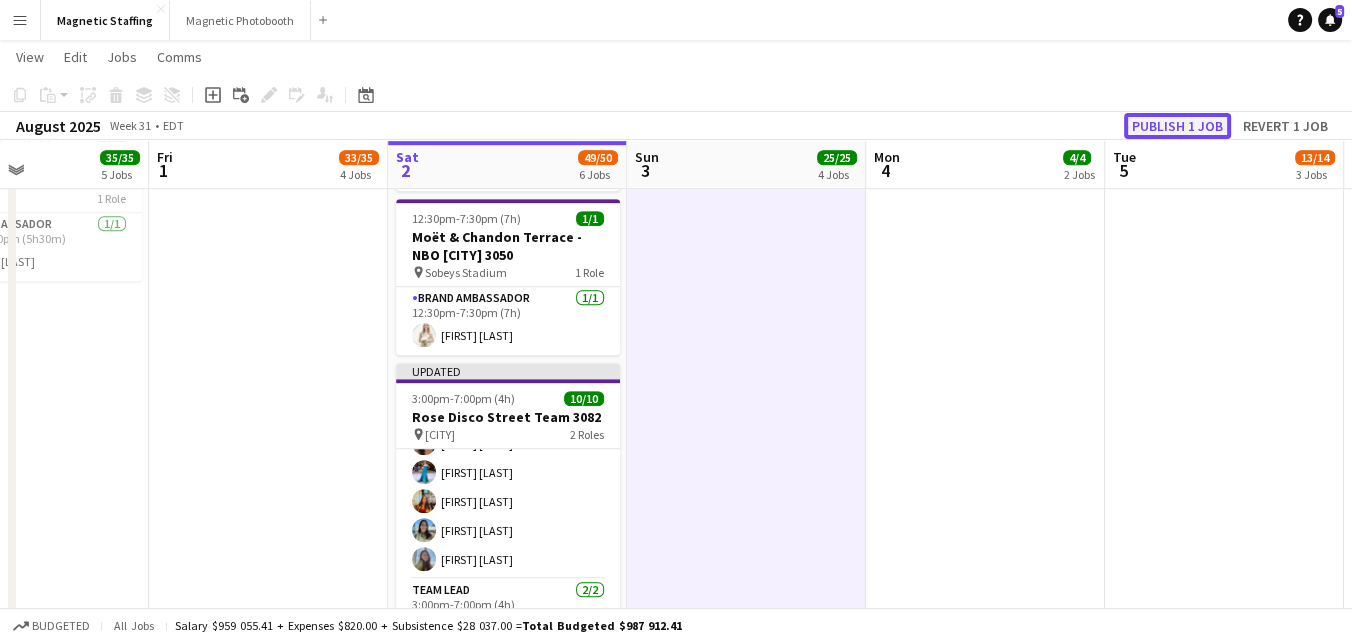 click on "Publish 1 job" 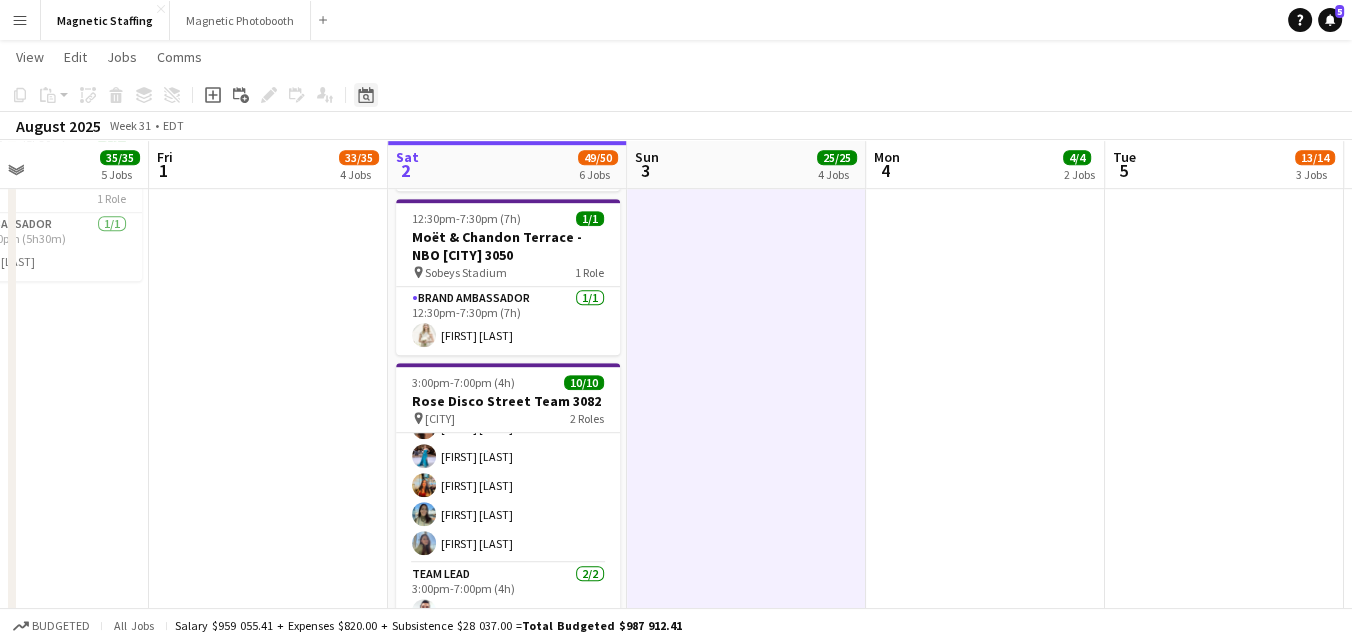click 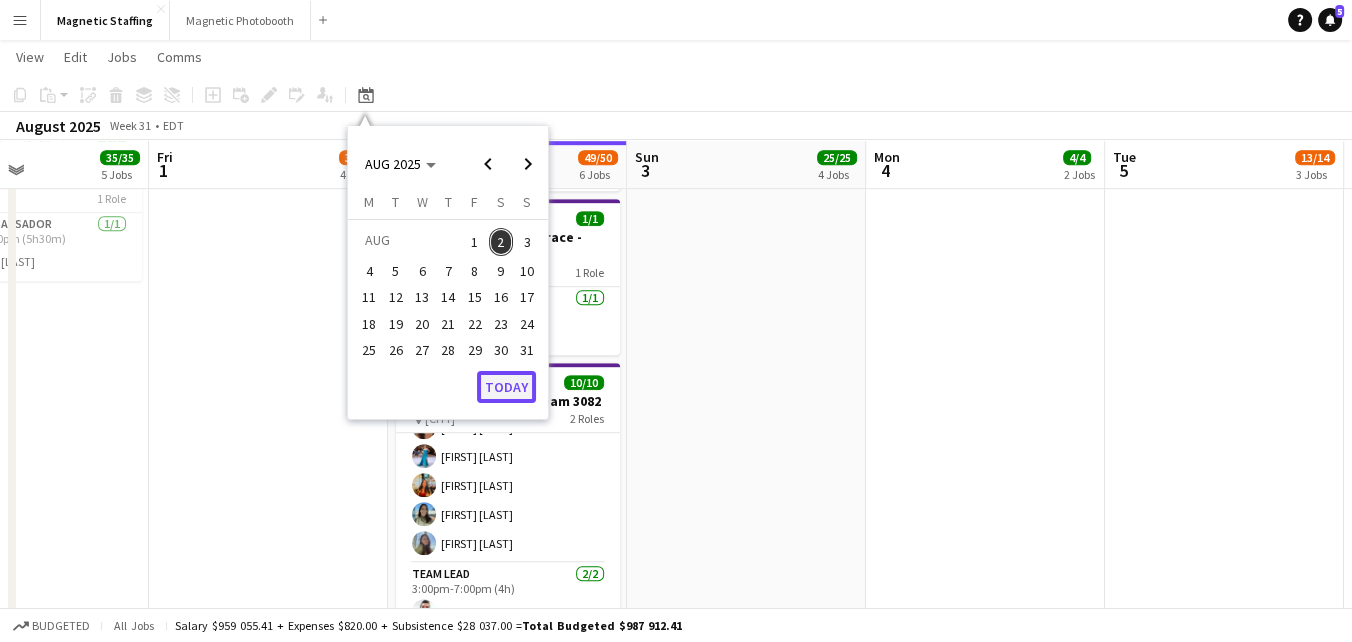 click on "Today" at bounding box center [506, 387] 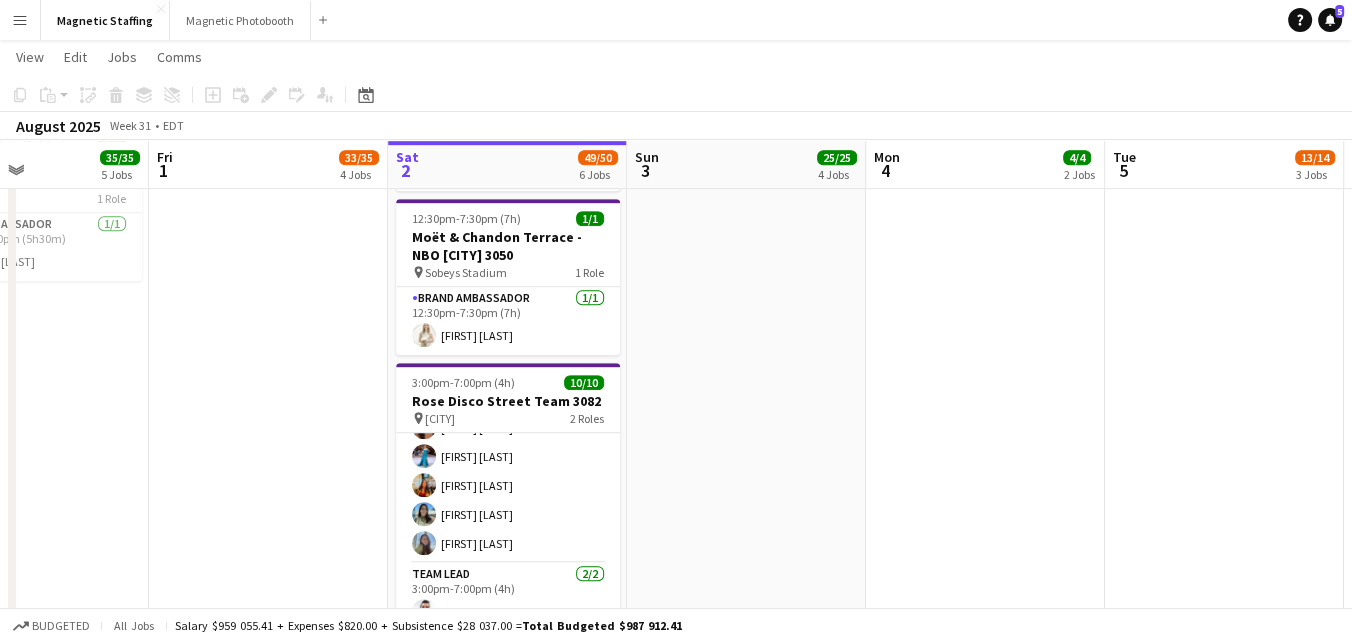 scroll, scrollTop: 0, scrollLeft: 687, axis: horizontal 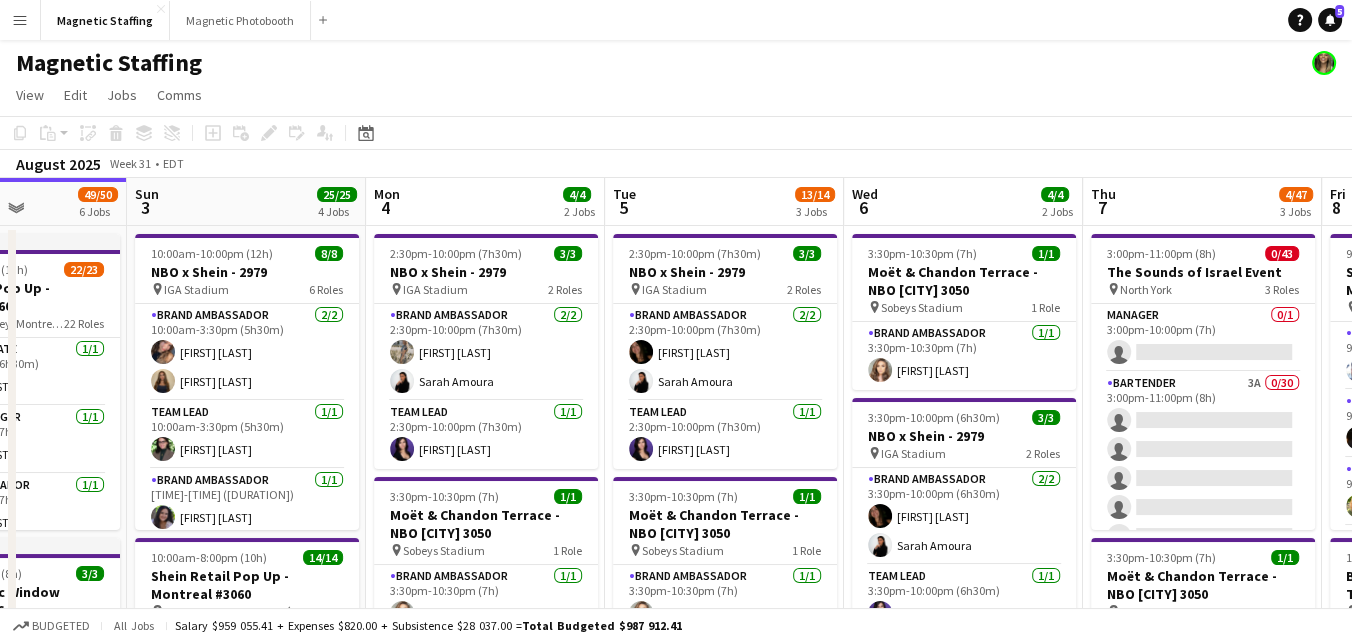 drag, startPoint x: 532, startPoint y: 363, endPoint x: 151, endPoint y: 366, distance: 381.0118 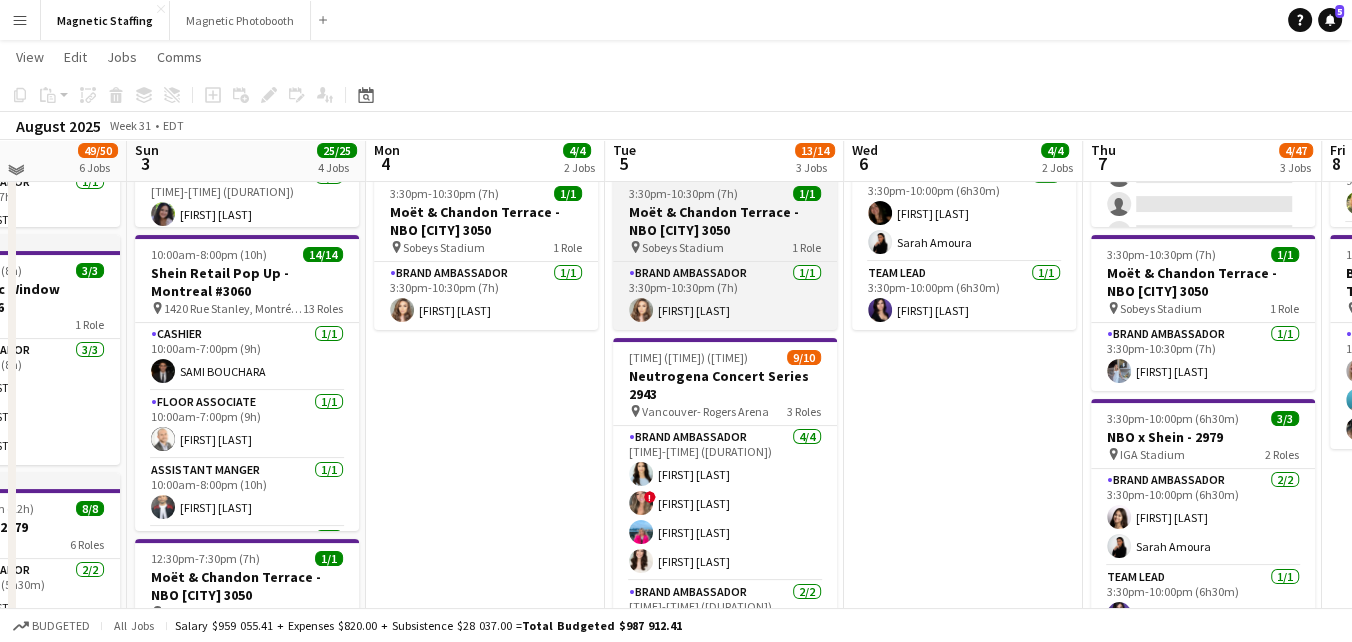 scroll, scrollTop: 321, scrollLeft: 0, axis: vertical 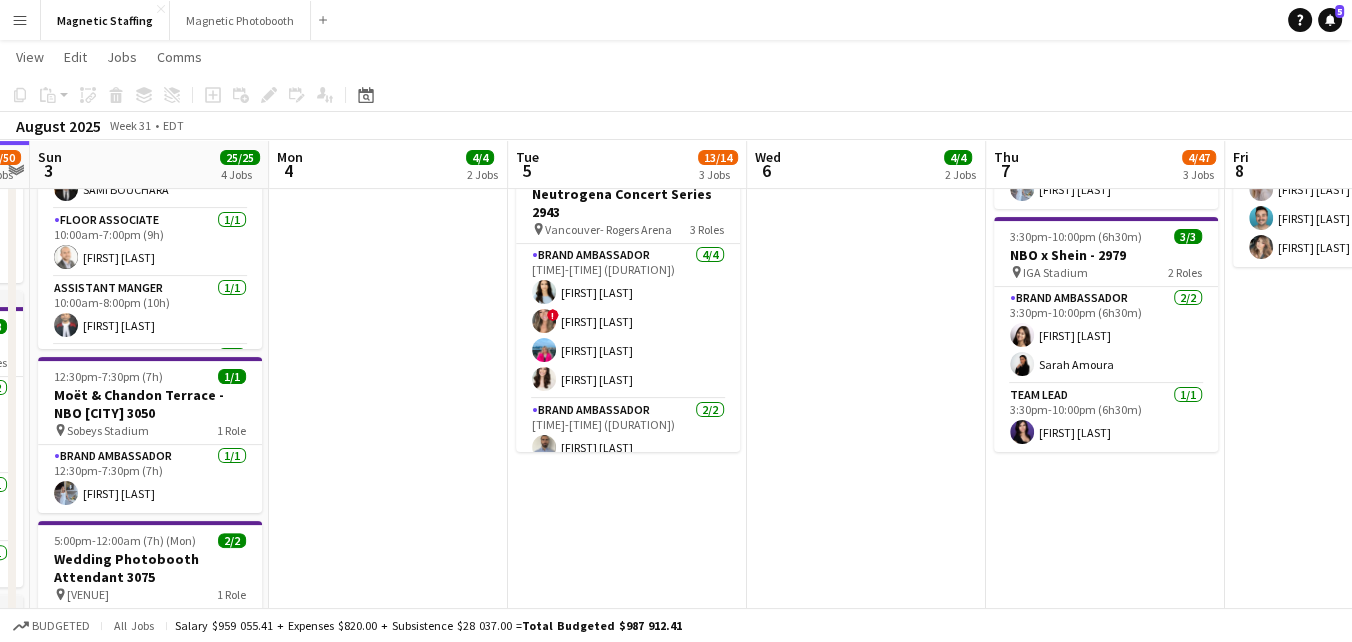 drag, startPoint x: 704, startPoint y: 357, endPoint x: 599, endPoint y: 358, distance: 105.00476 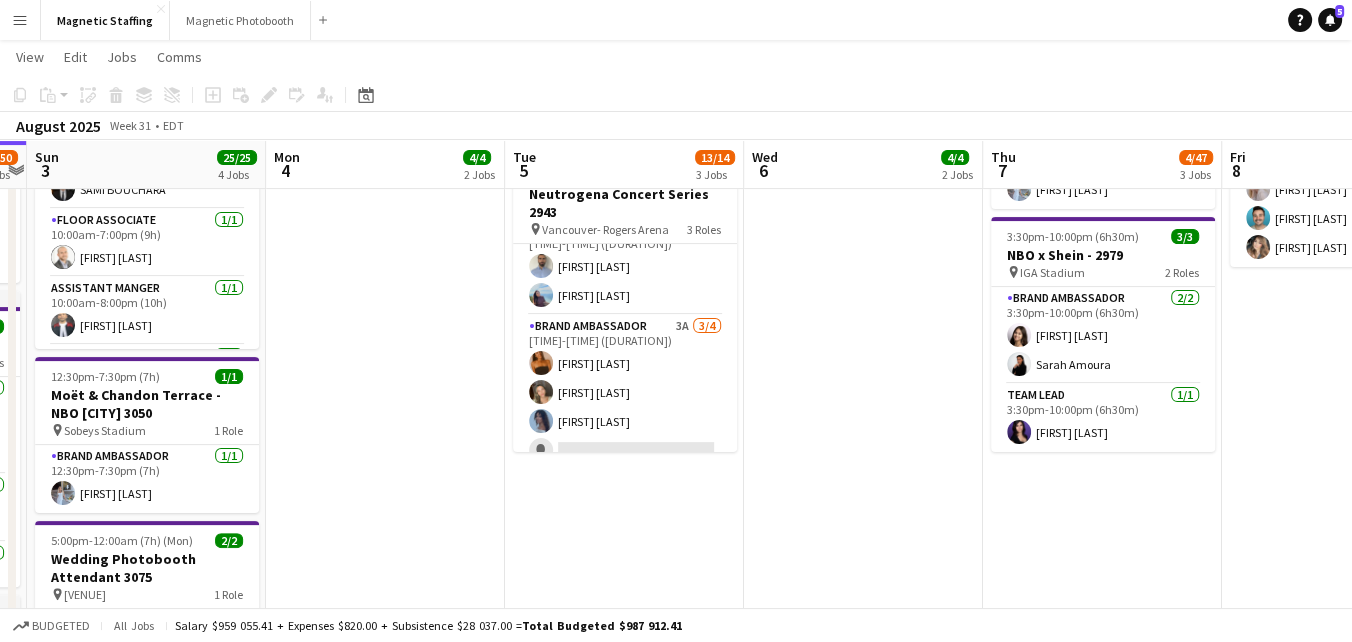 scroll, scrollTop: 198, scrollLeft: 0, axis: vertical 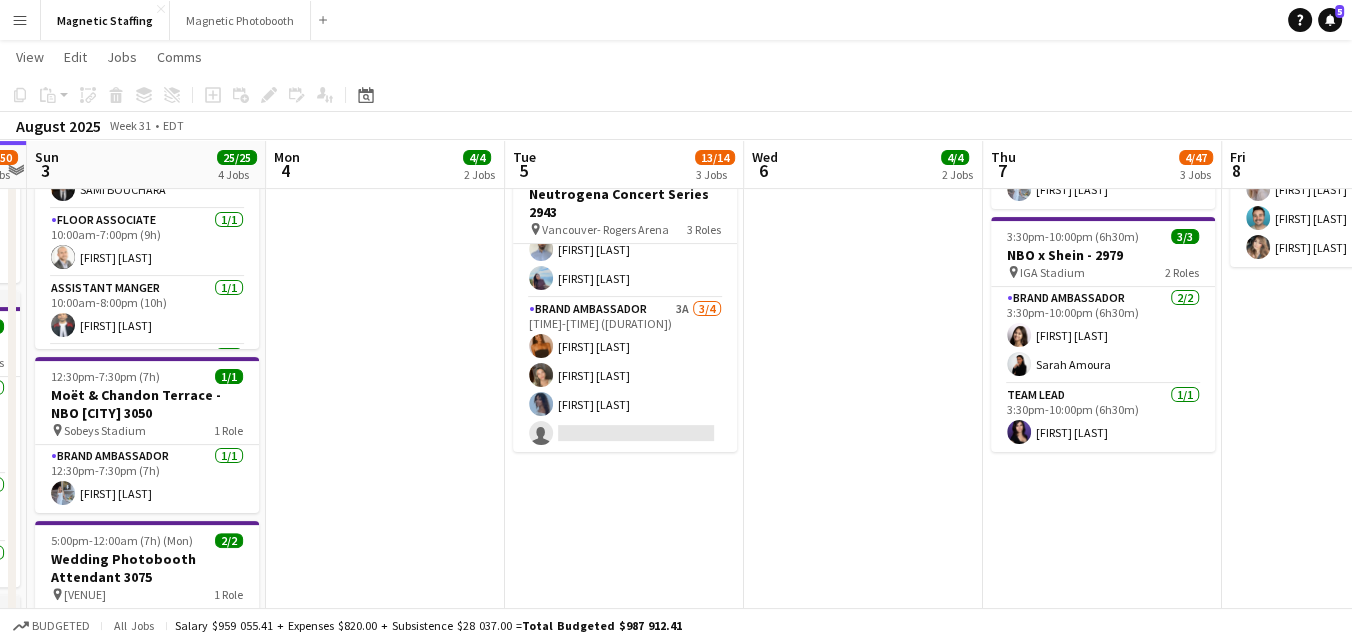 click on "Brand Ambassador   3A   3/4   [TIME]-[TIME] ([DURATION])
[FIRST] [LAST] [FIRST] [LAST] [FIRST] [LAST]
single-neutral-actions" at bounding box center (625, 375) 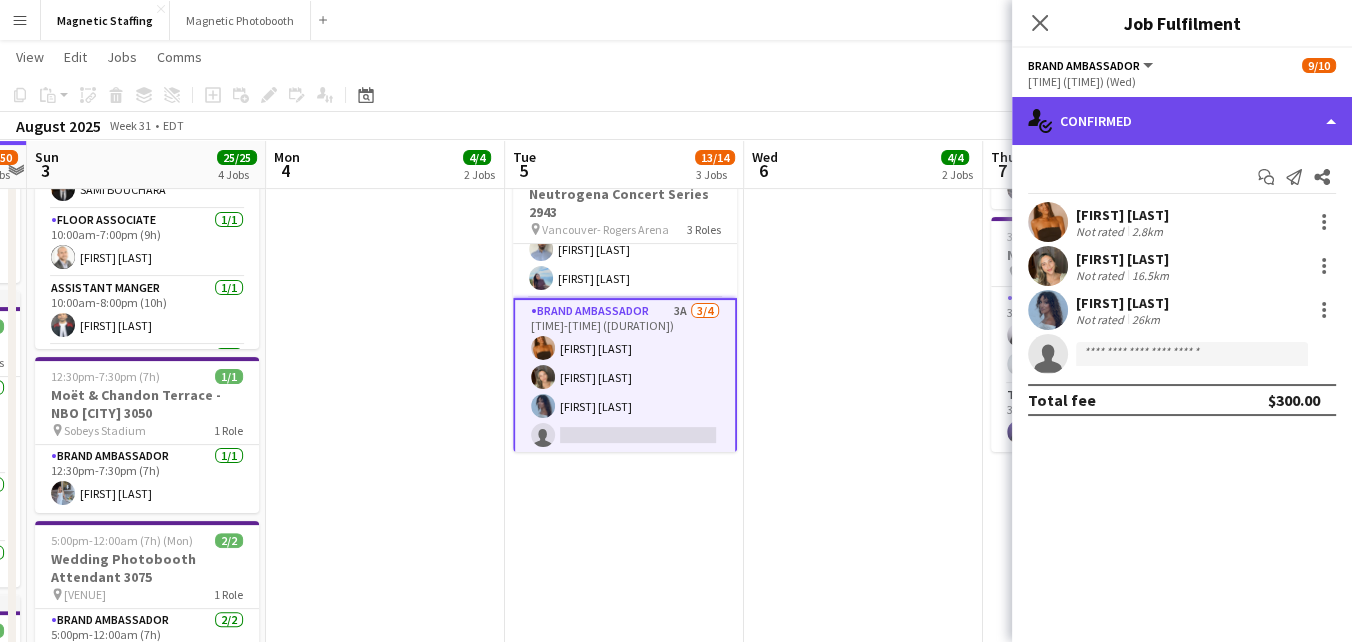 click on "single-neutral-actions-check-2
Confirmed" 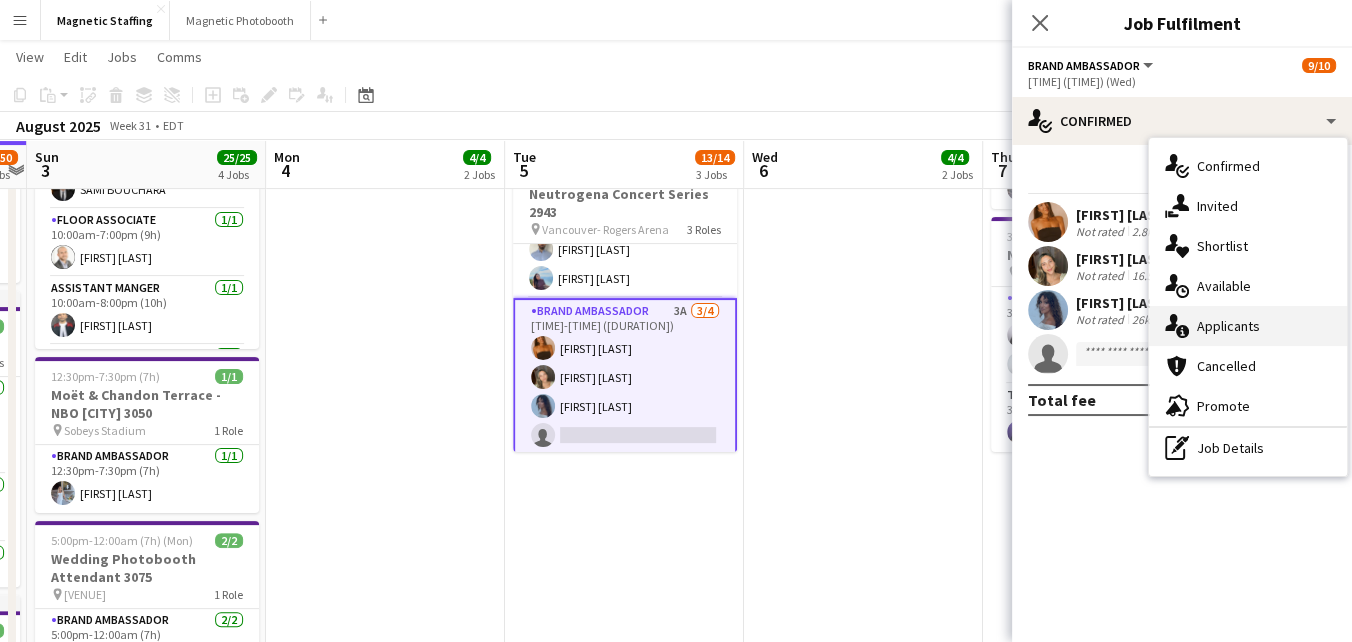 click on "single-neutral-actions-information
Applicants" at bounding box center [1248, 326] 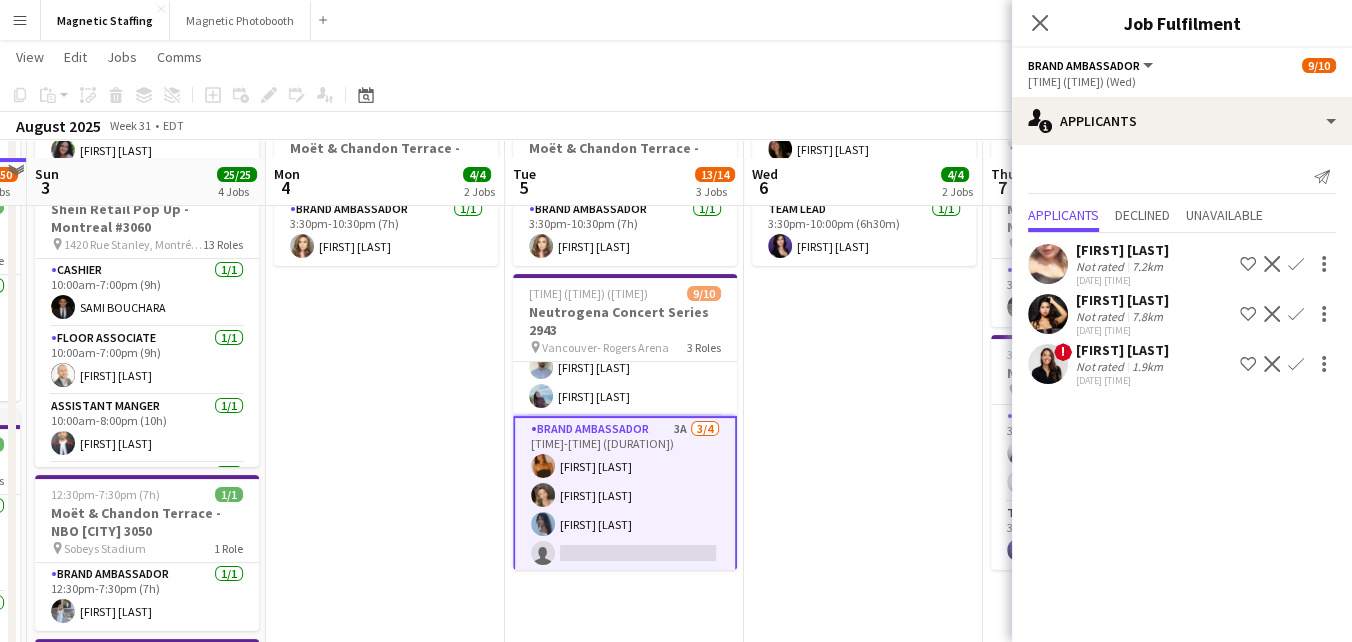scroll, scrollTop: 364, scrollLeft: 0, axis: vertical 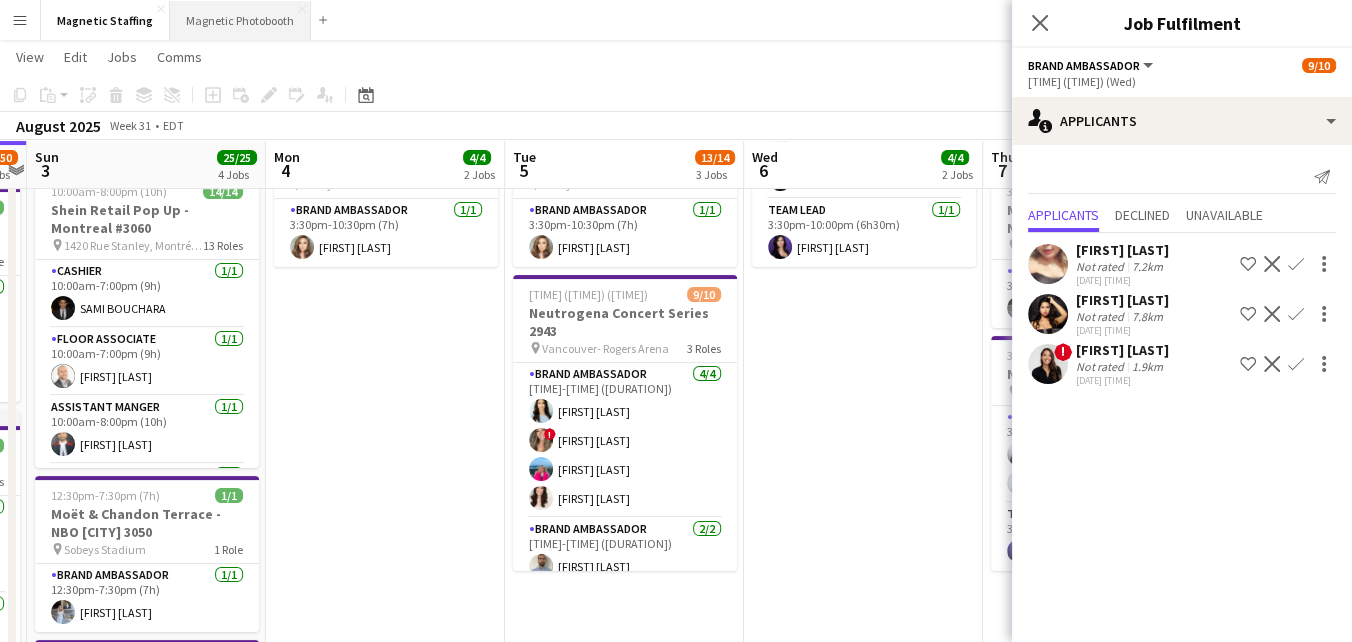click on "Magnetic Photobooth
Close" at bounding box center [240, 20] 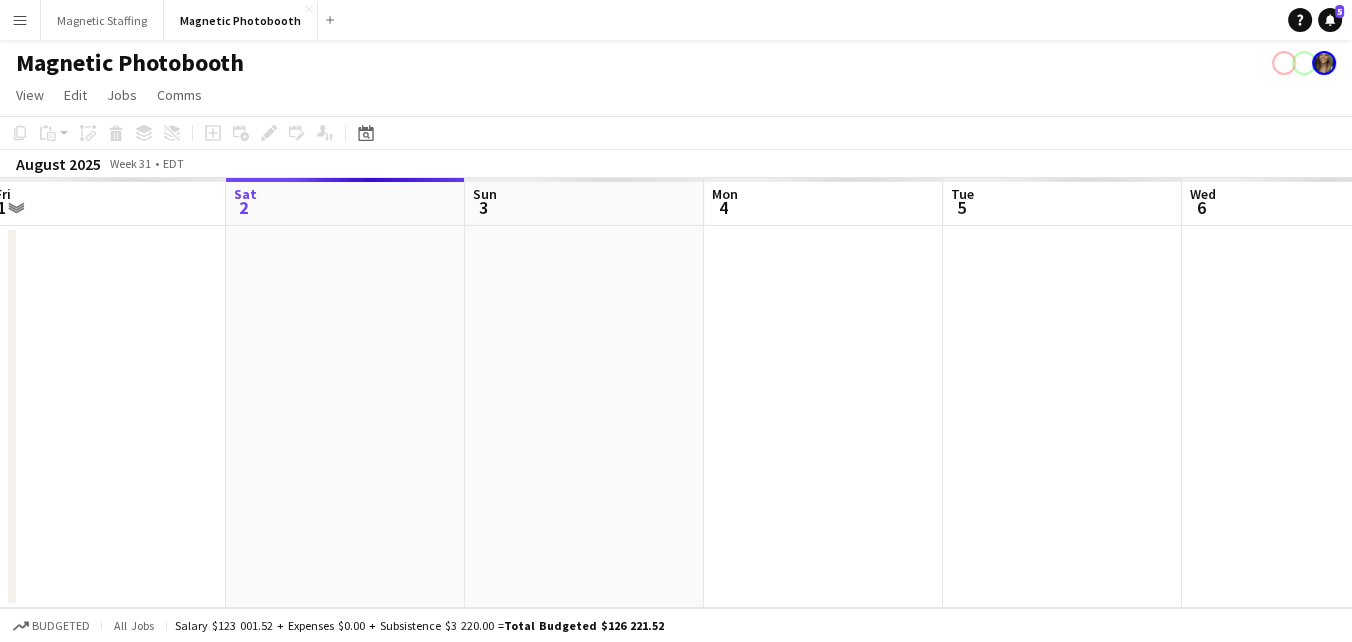 drag, startPoint x: 479, startPoint y: 424, endPoint x: 100, endPoint y: 491, distance: 384.87662 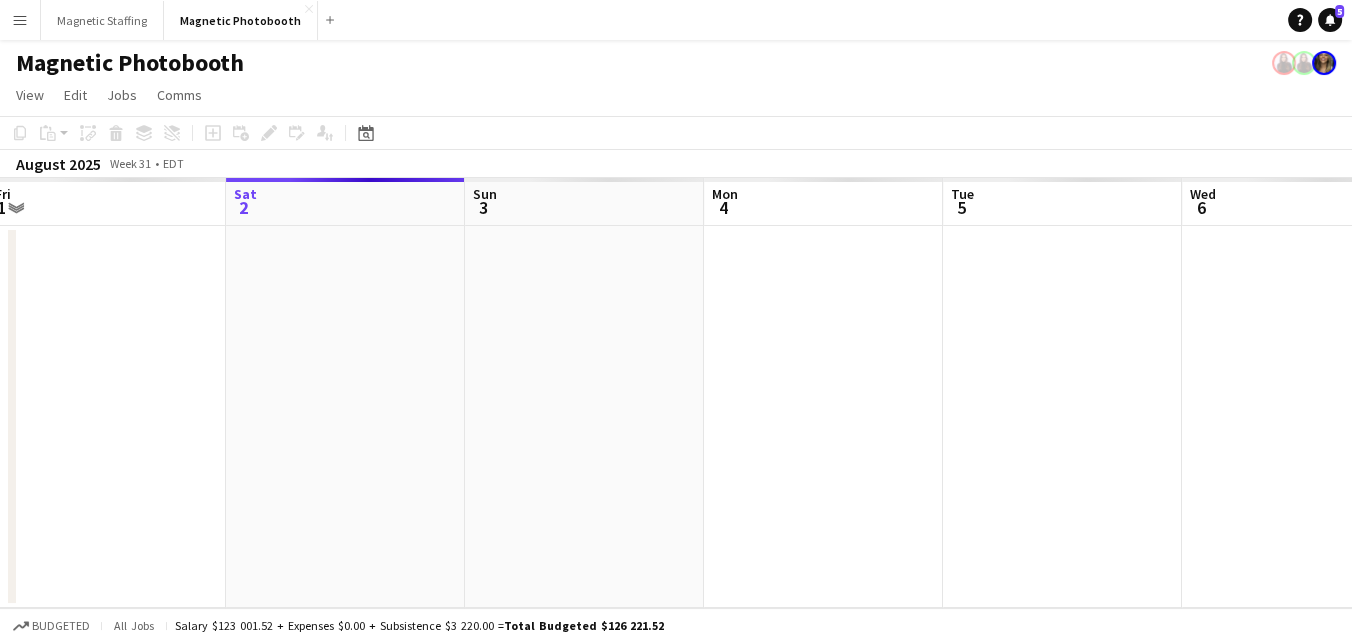 click on "Wed   30   Thu   31   Fri   1   Sat   2   Sun   3   Mon   4   Tue   5   Wed   6   Thu   7   Fri   8   Sat   9" at bounding box center [676, 393] 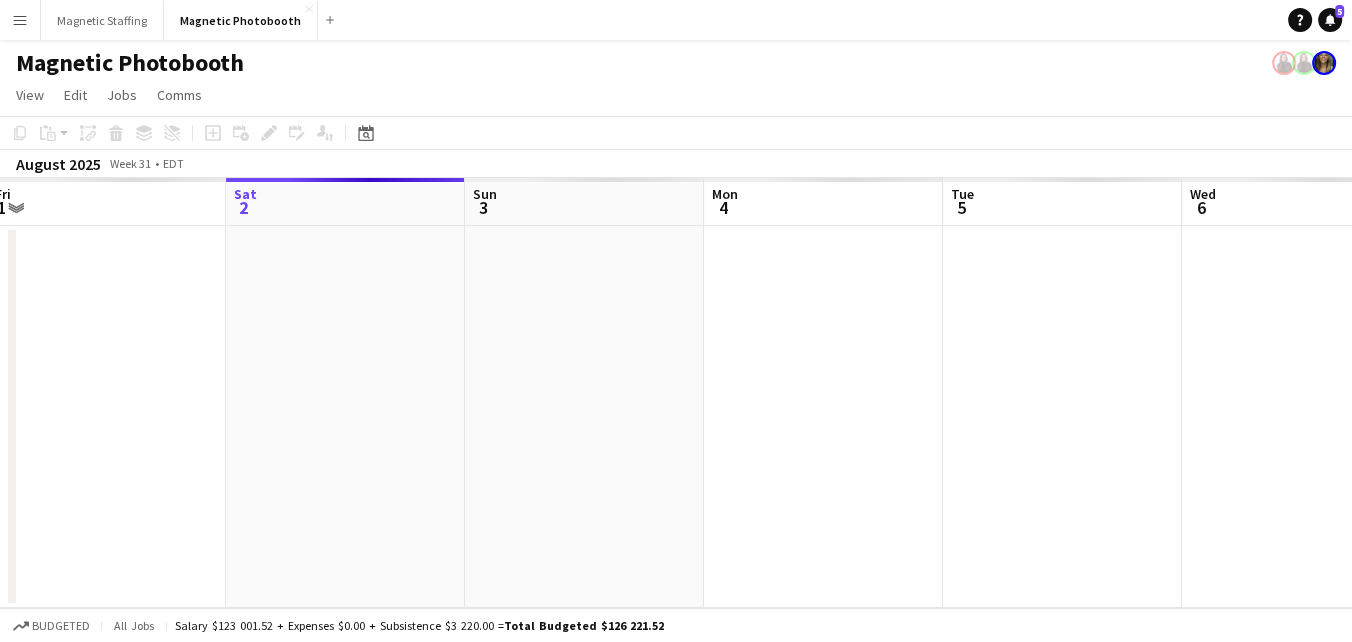 scroll, scrollTop: 0, scrollLeft: 548, axis: horizontal 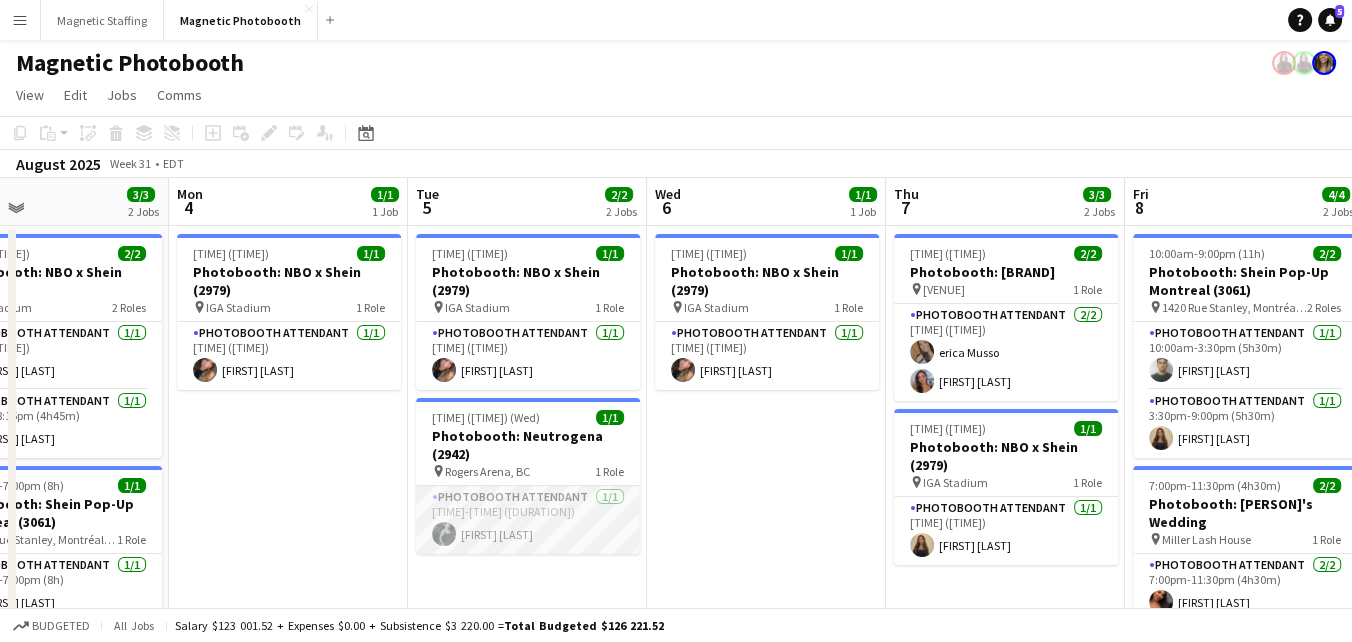 click at bounding box center [444, 534] 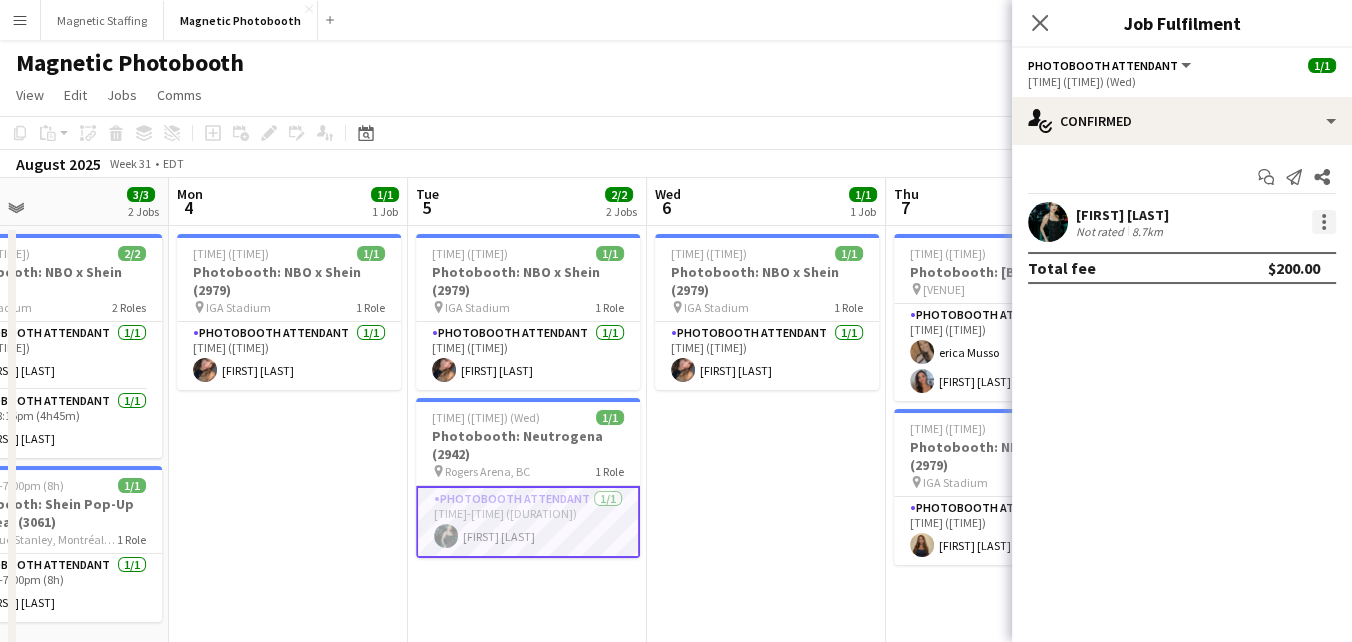 click at bounding box center (1324, 222) 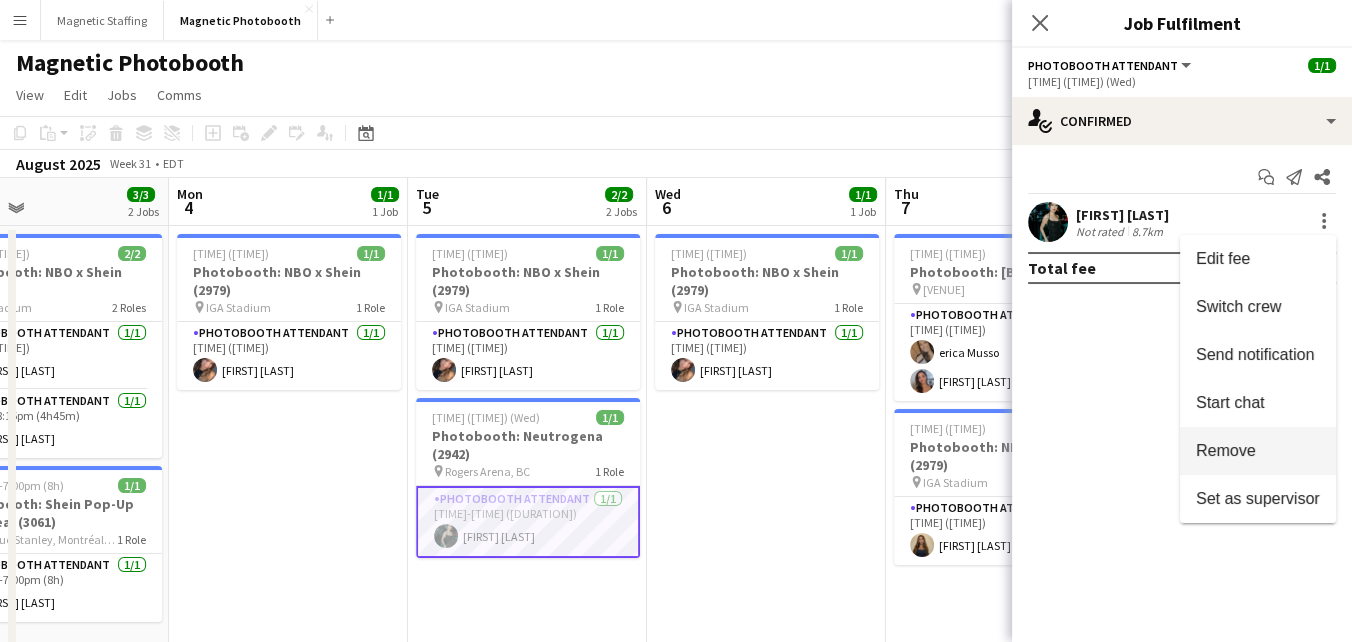 click on "Remove" at bounding box center [1258, 451] 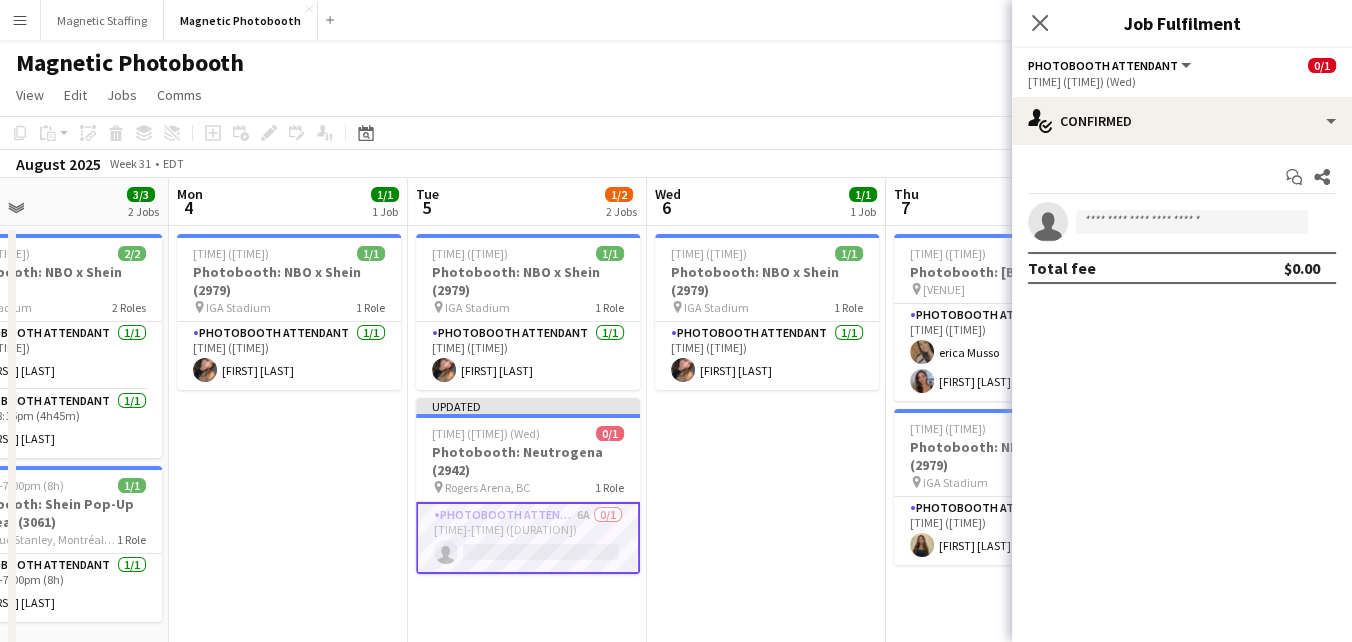 click on "[TIME]-[TIME] ([DURATION])    1/1   Photobooth: [BRAND] ([NUMBER])
pin
IGA Stadium   1 Role   Photobooth Attendant    1/1   [TIME]-[TIME] ([DURATION])
[FIRST] [LAST]" at bounding box center [766, 674] 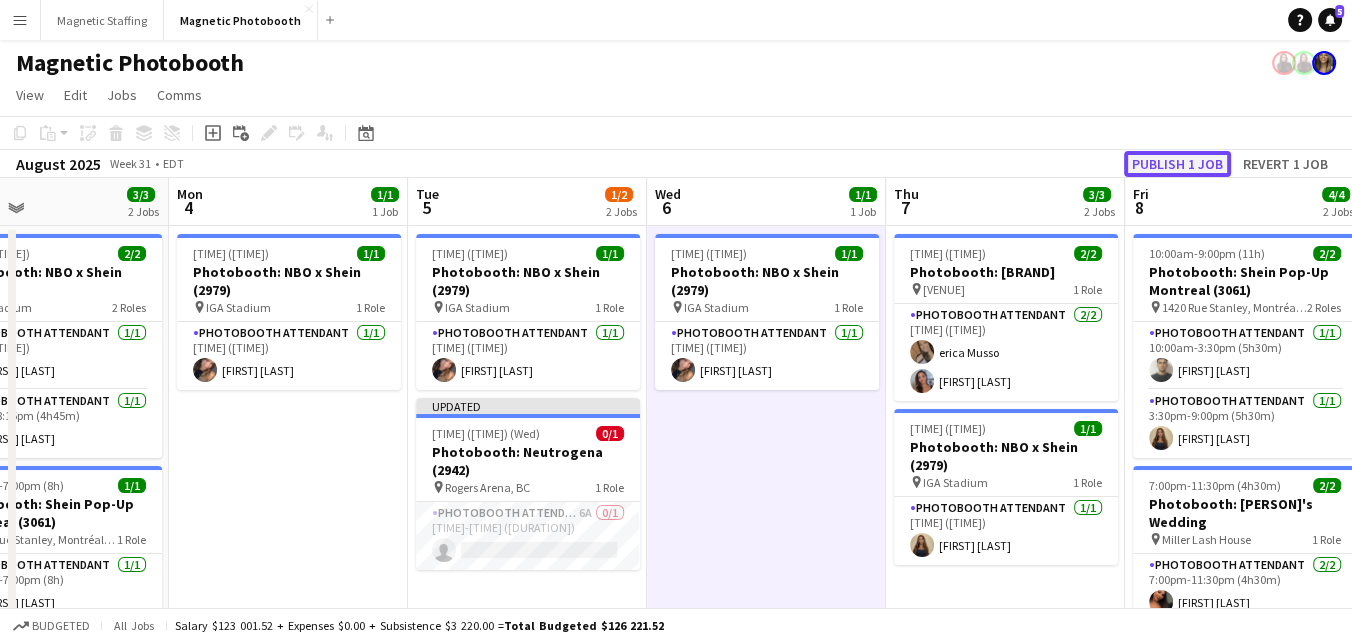 click on "Publish 1 job" 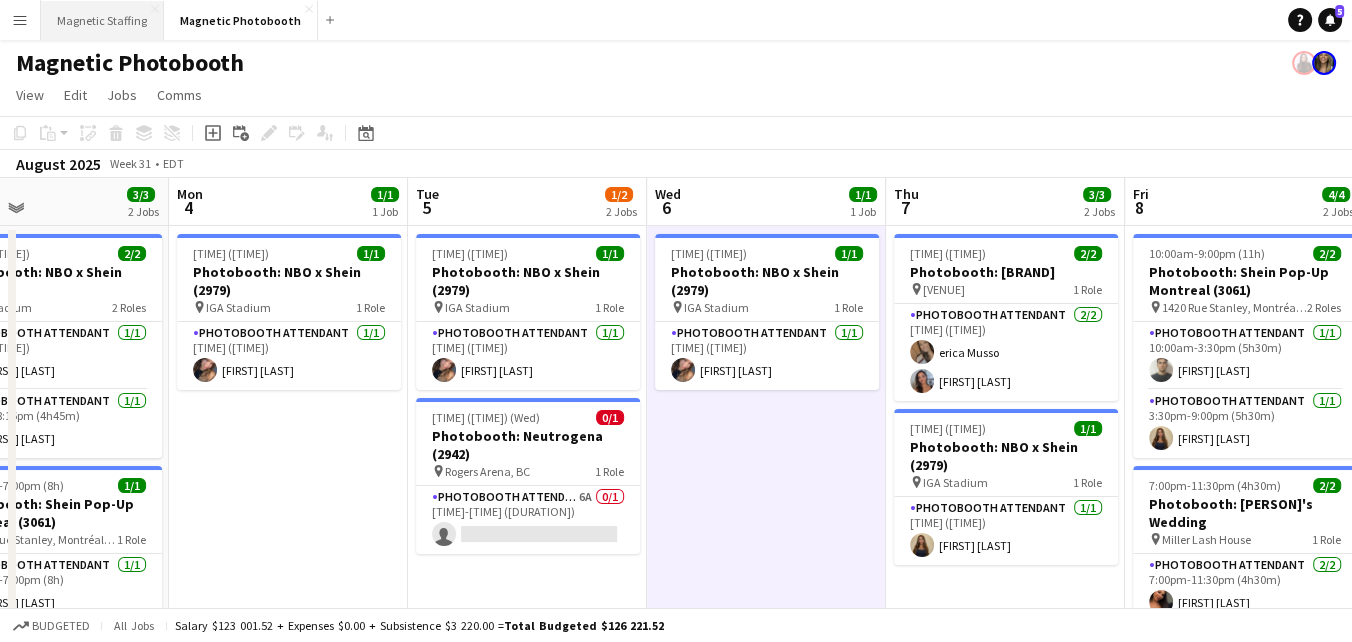click on "Magnetic Staffing
Close" at bounding box center (102, 20) 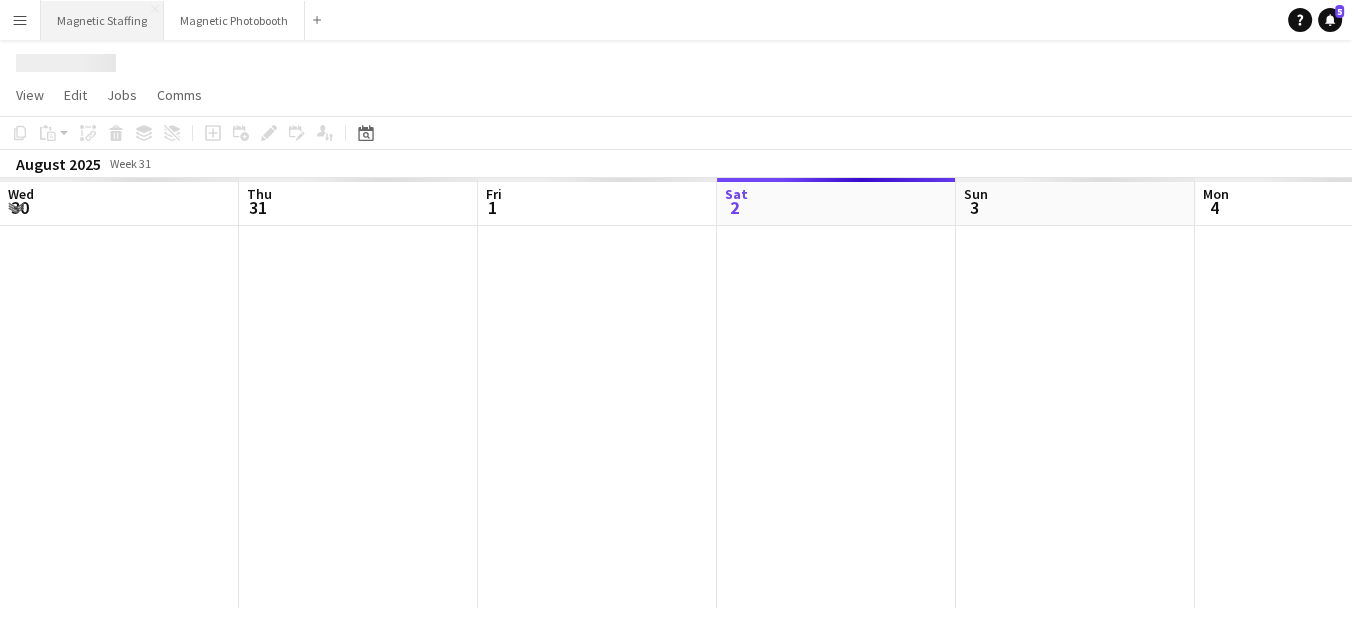 scroll, scrollTop: 0, scrollLeft: 478, axis: horizontal 